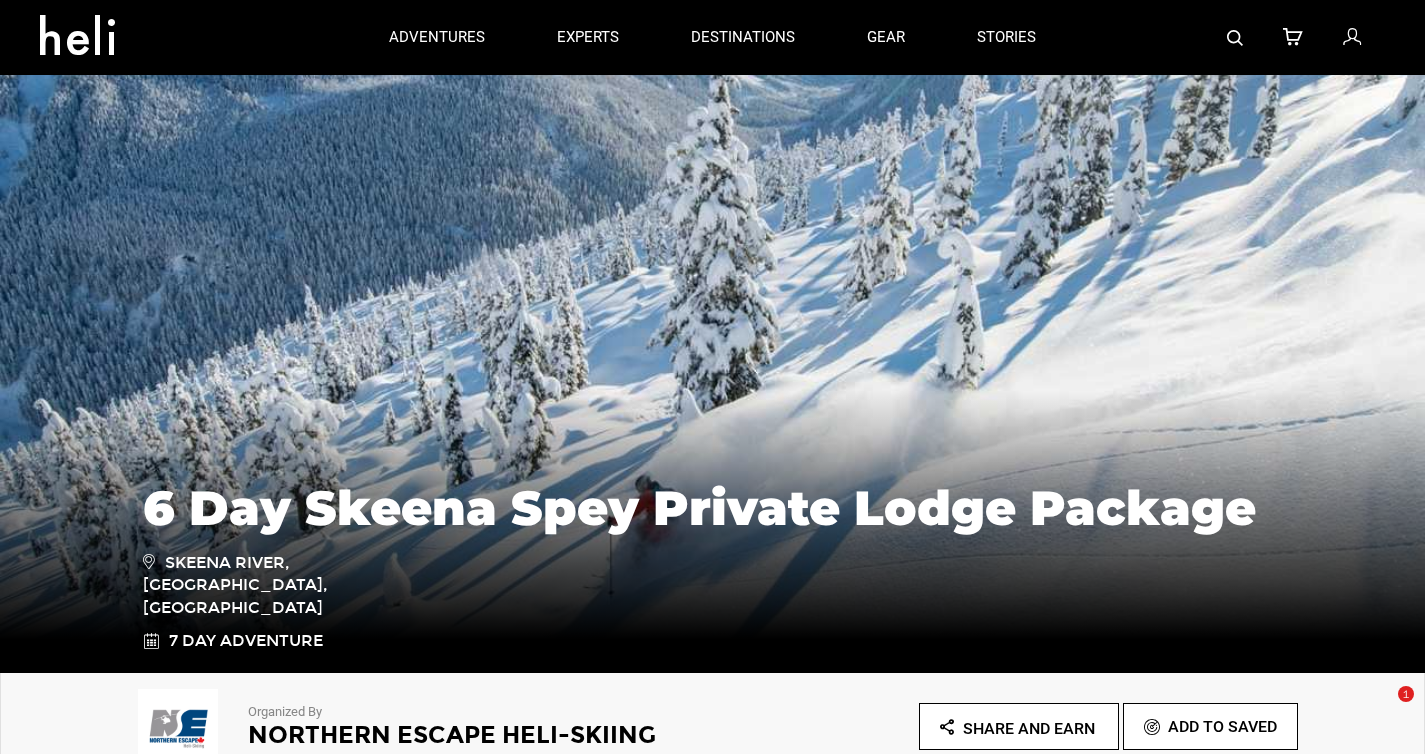 scroll, scrollTop: 387, scrollLeft: 0, axis: vertical 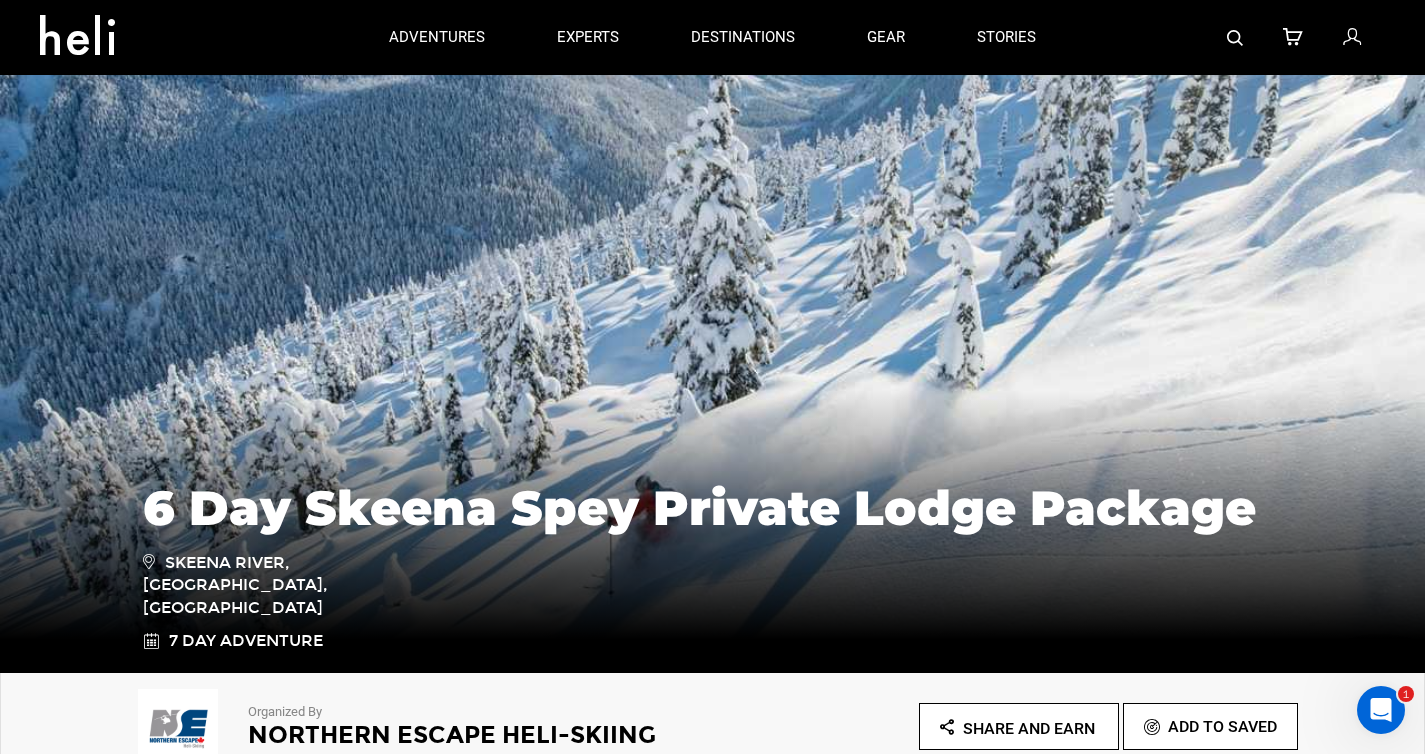 click at bounding box center (85, 29) 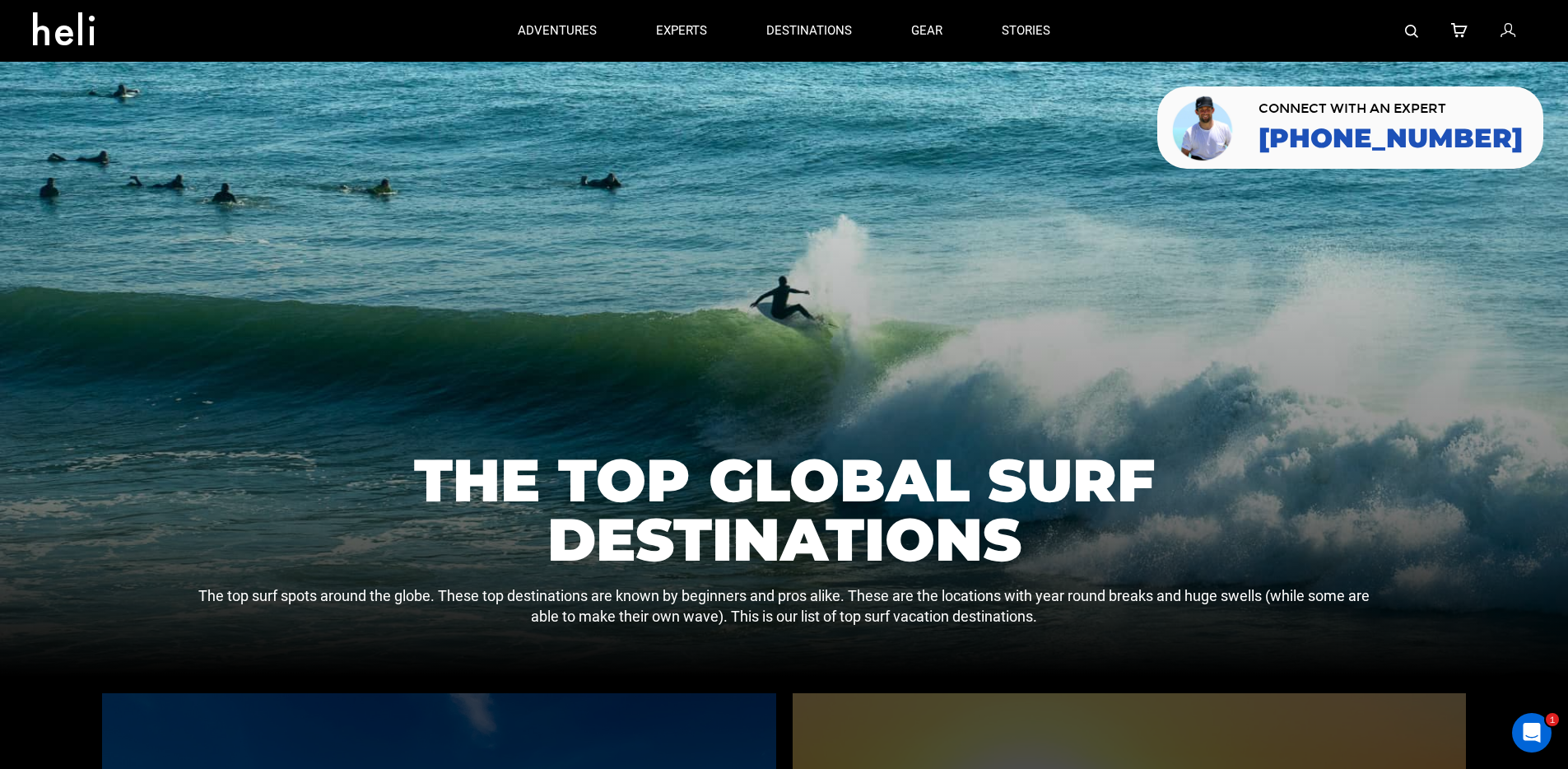 scroll, scrollTop: 0, scrollLeft: 0, axis: both 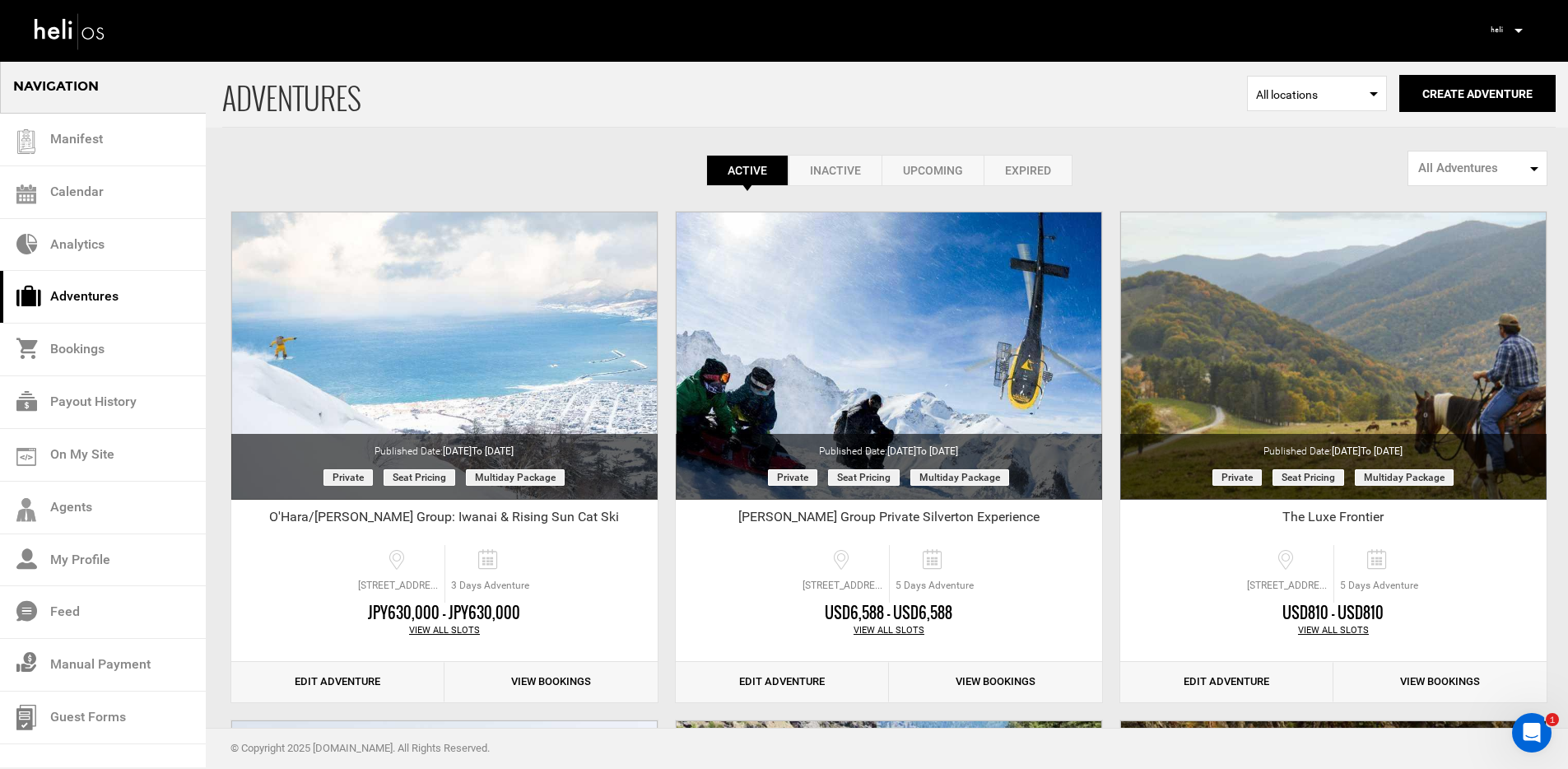 click on "All Adventures" at bounding box center (1472, 168) 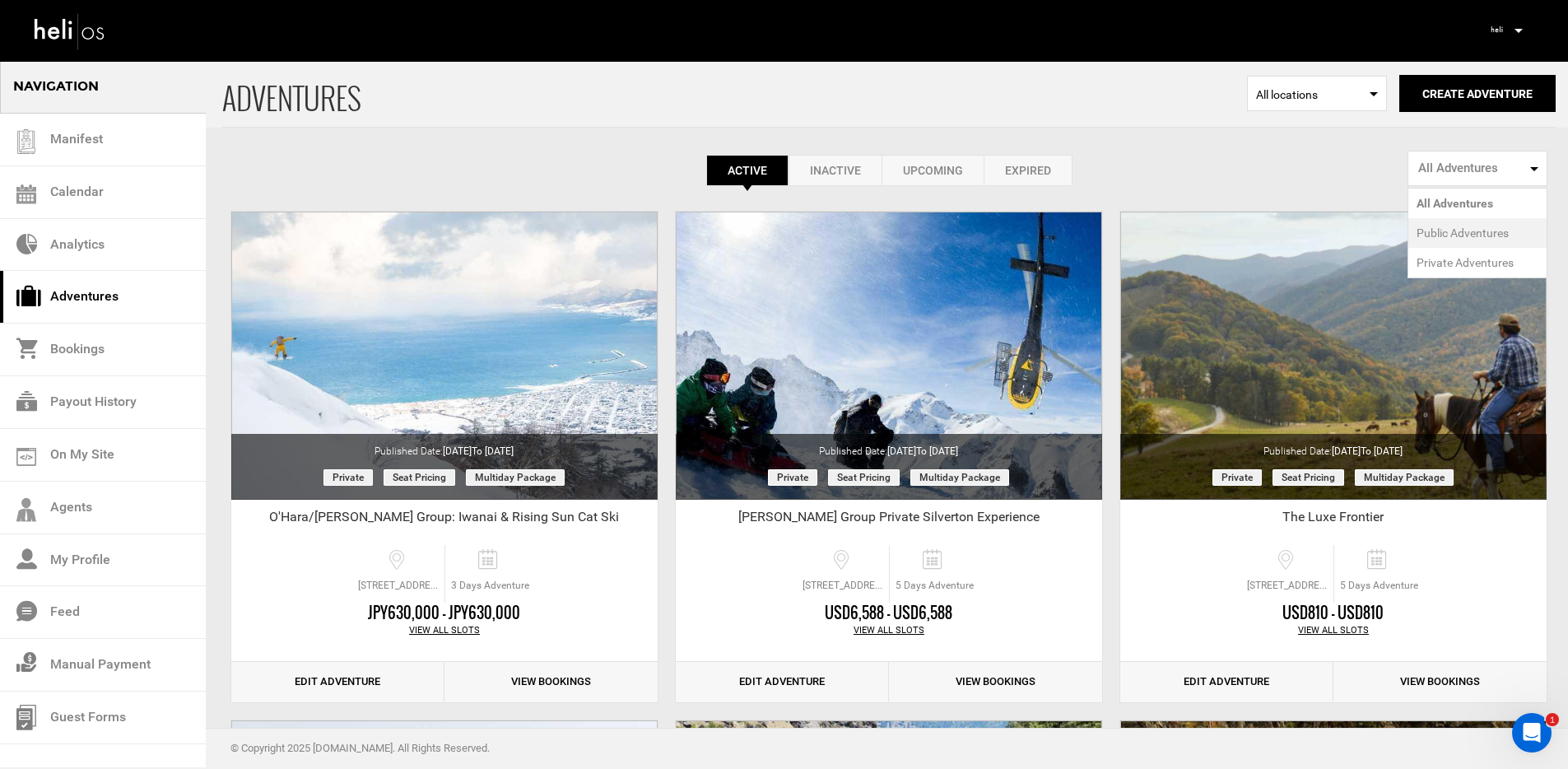click on "Public Adventures" at bounding box center (1477, 233) 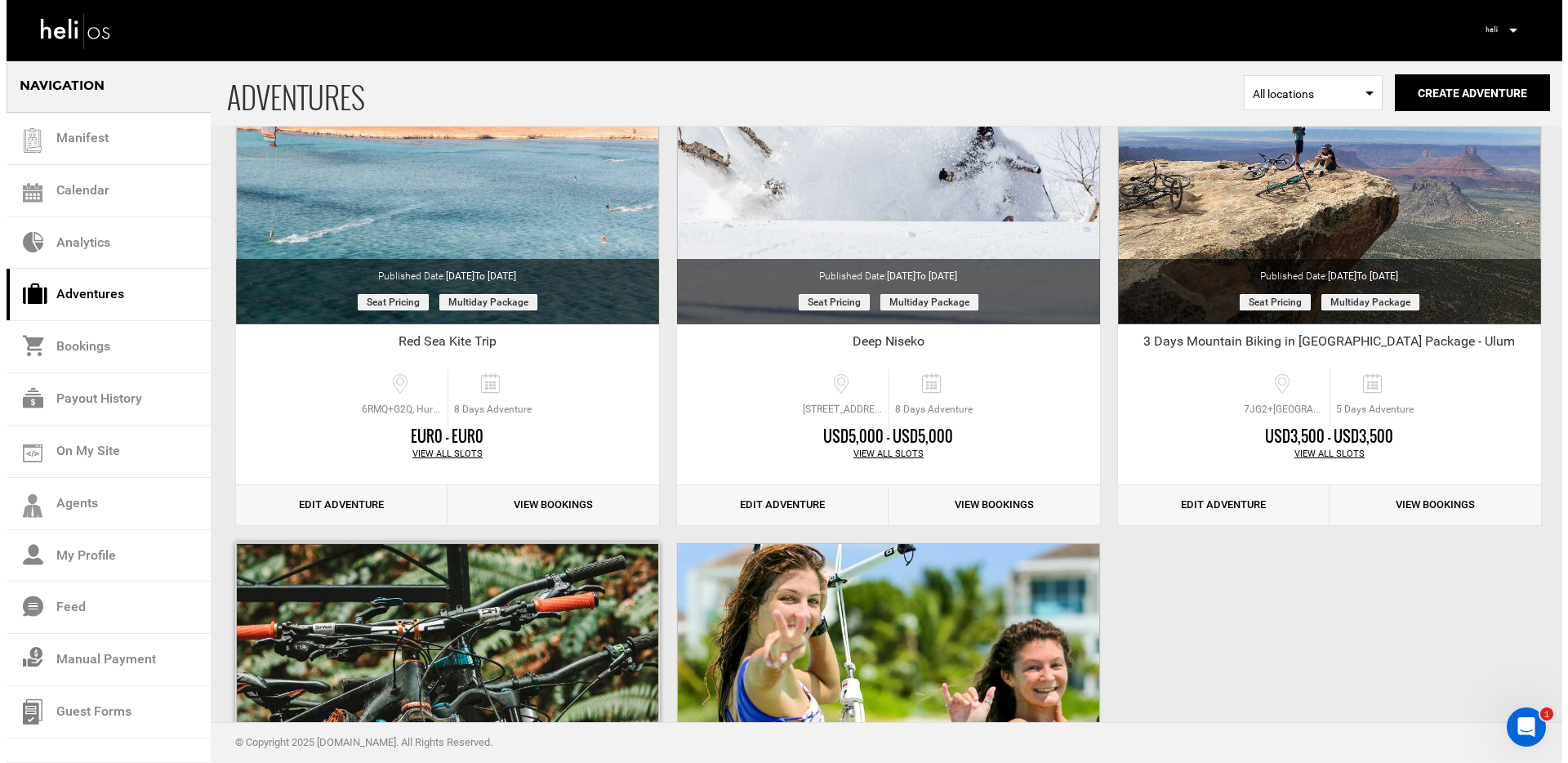 scroll, scrollTop: 0, scrollLeft: 0, axis: both 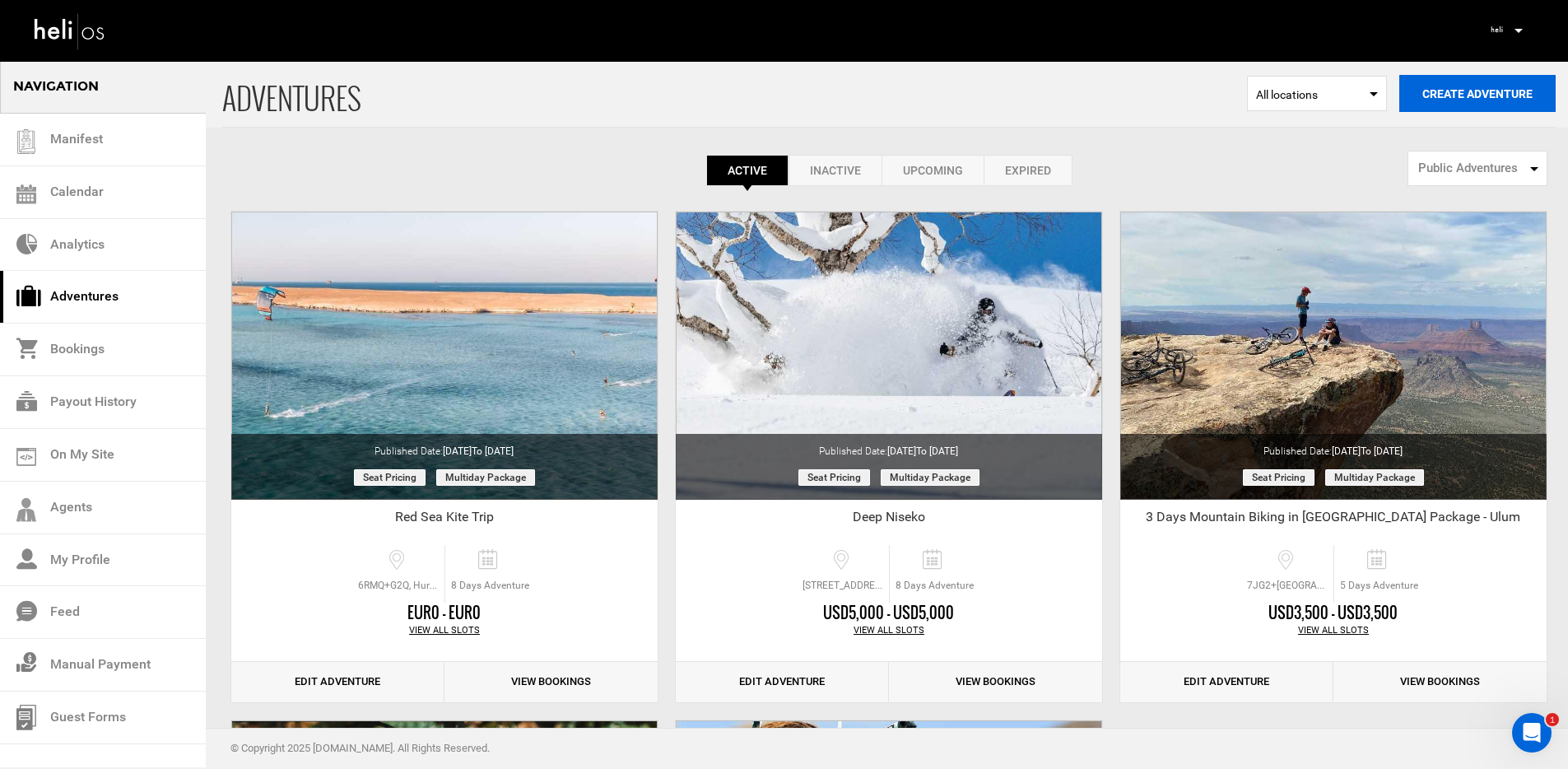 click on "Create Adventure" at bounding box center [1477, 93] 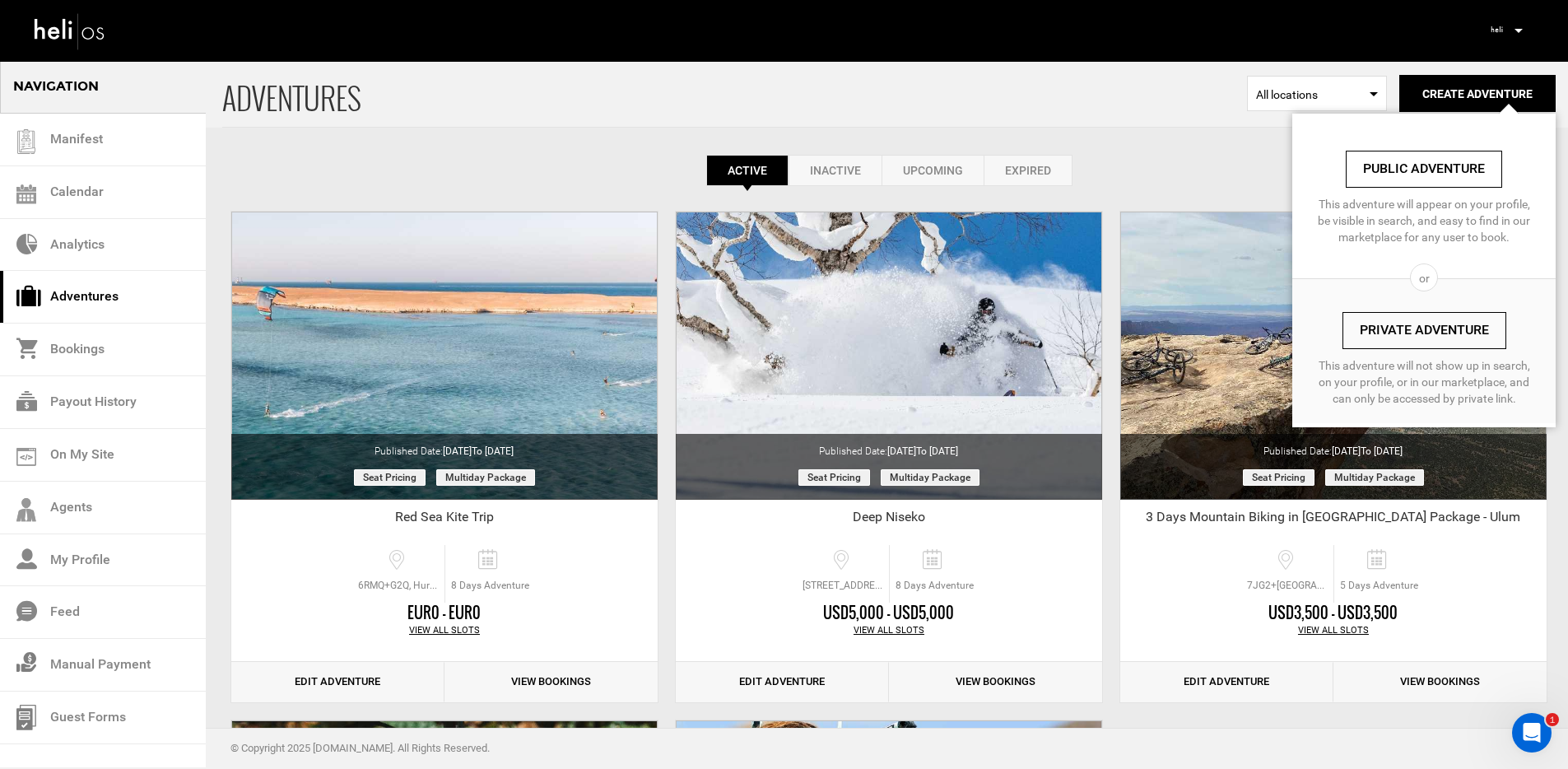 click on "Public Adventure" at bounding box center [1424, 169] 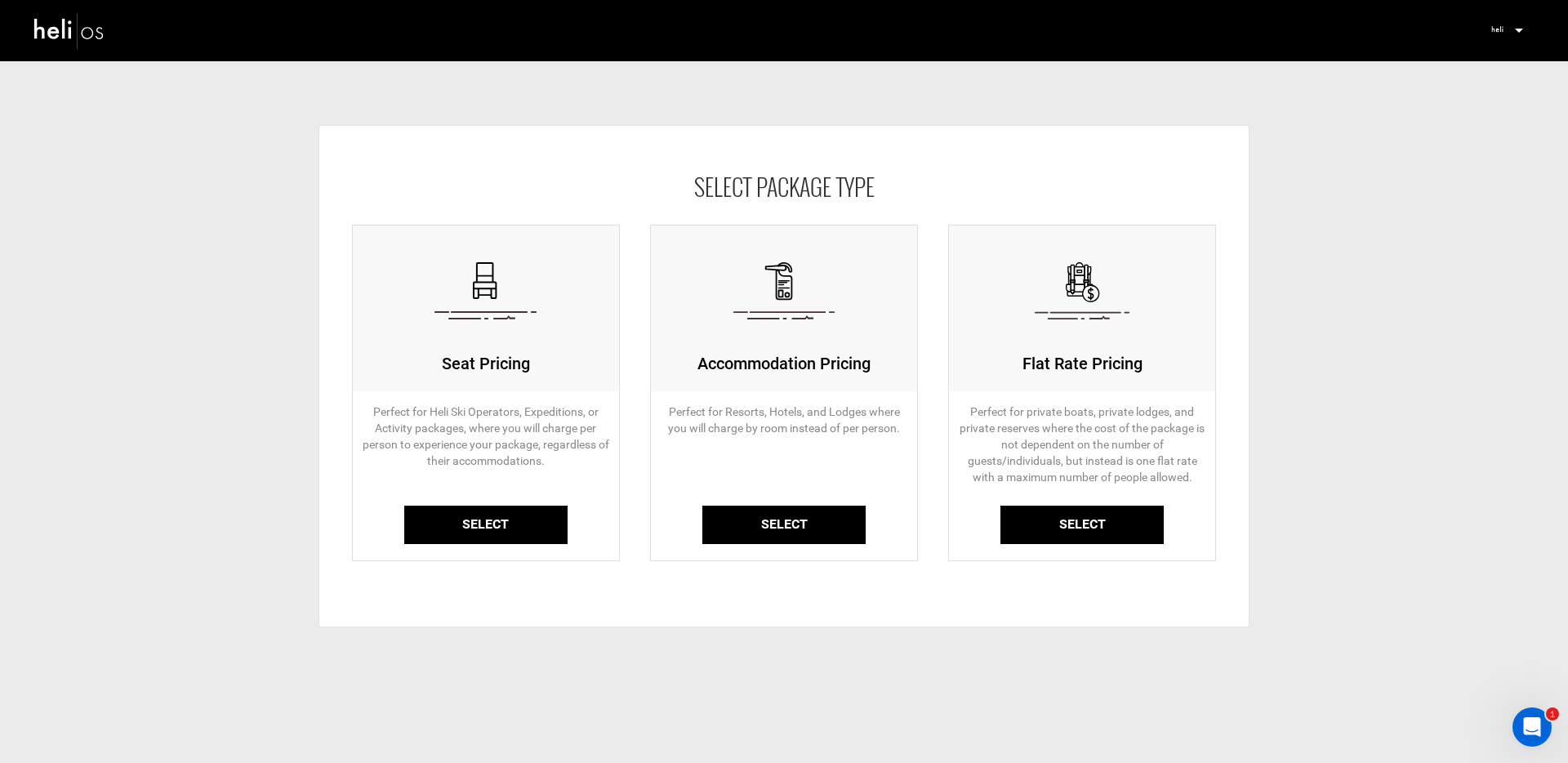 click on "Select" at bounding box center (486, 524) 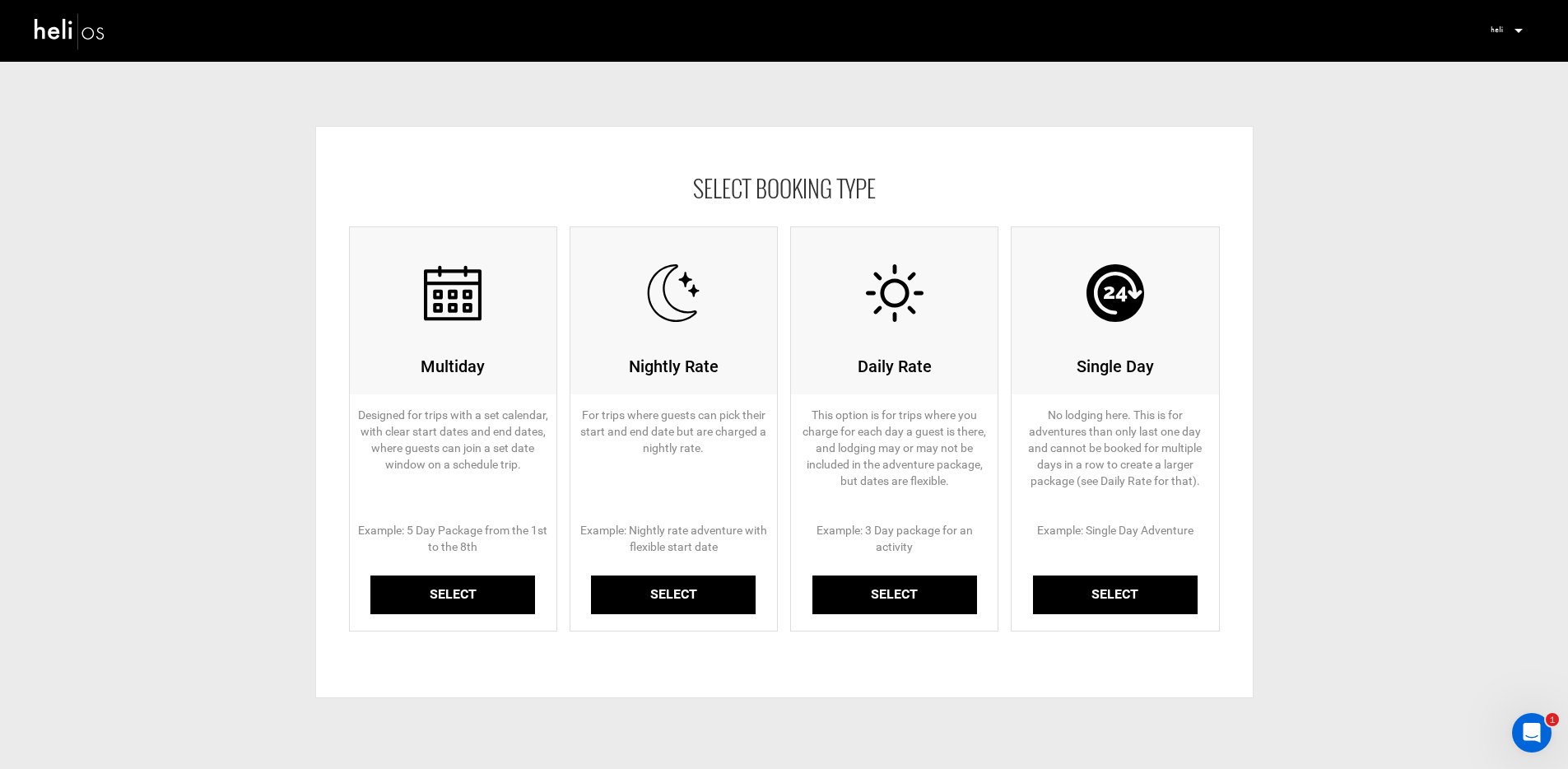 click on "Select" at bounding box center (453, 594) 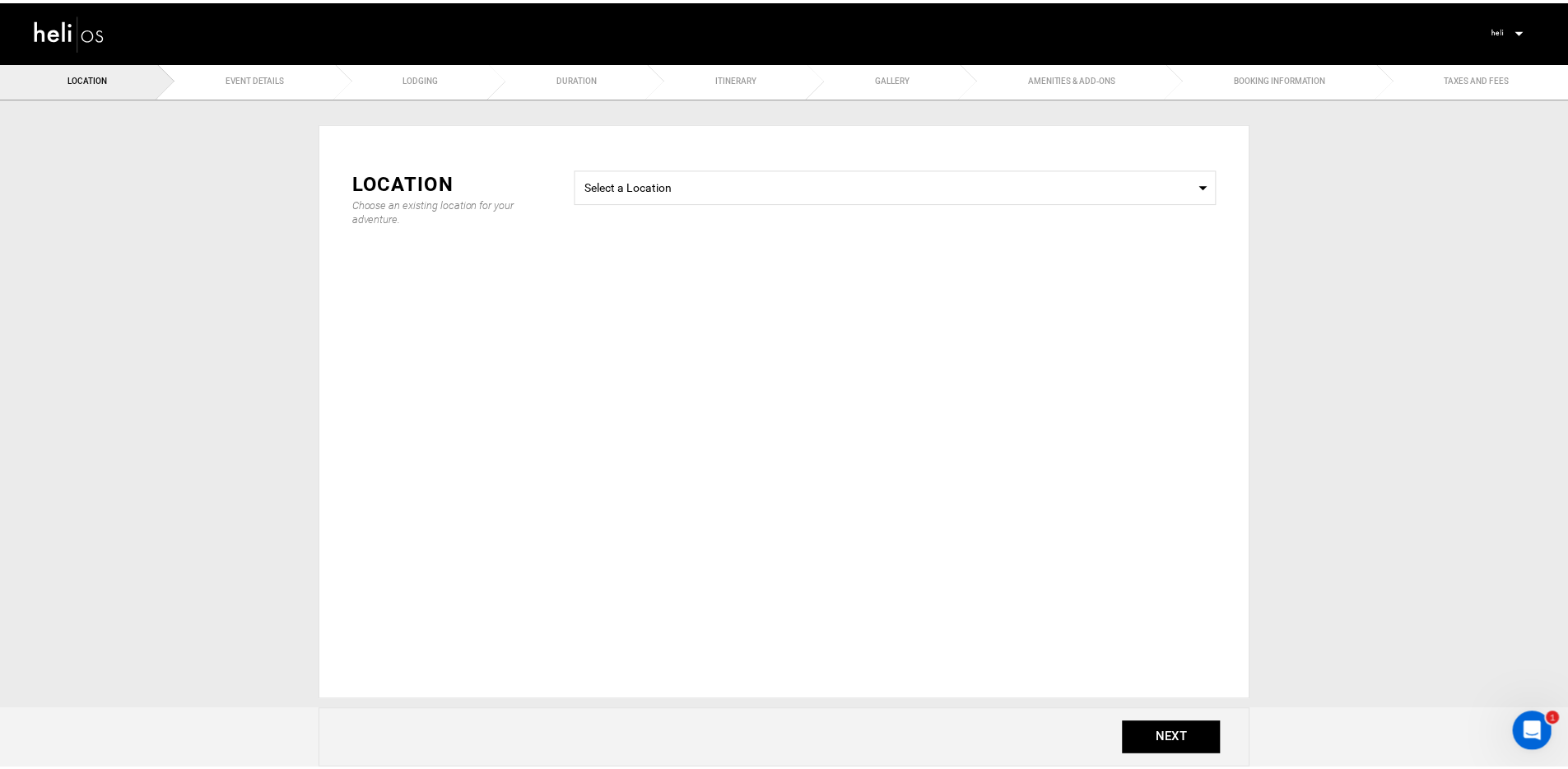 scroll, scrollTop: 0, scrollLeft: 0, axis: both 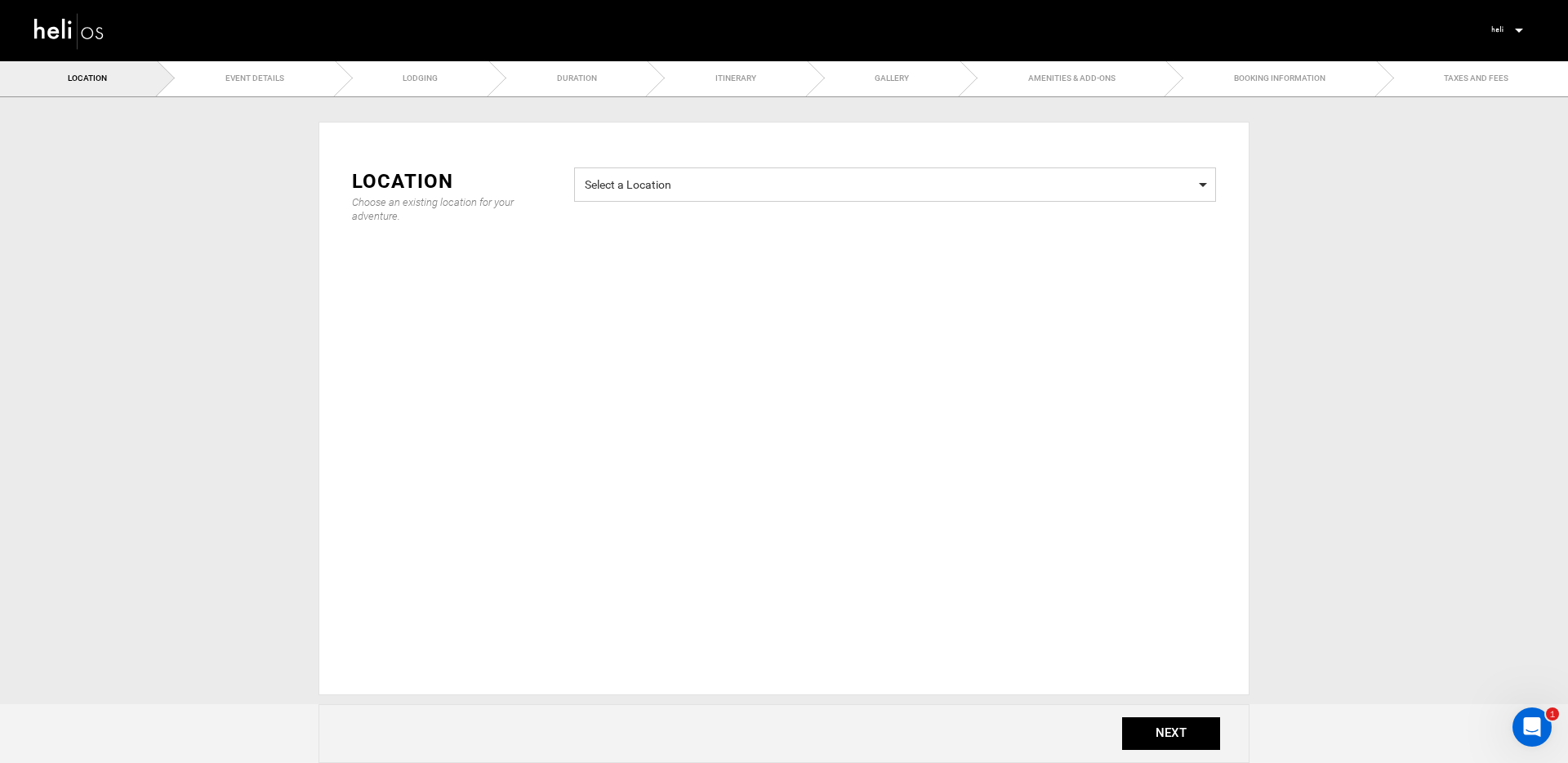 click on "Select a Location   Select a Location" at bounding box center [895, 185] 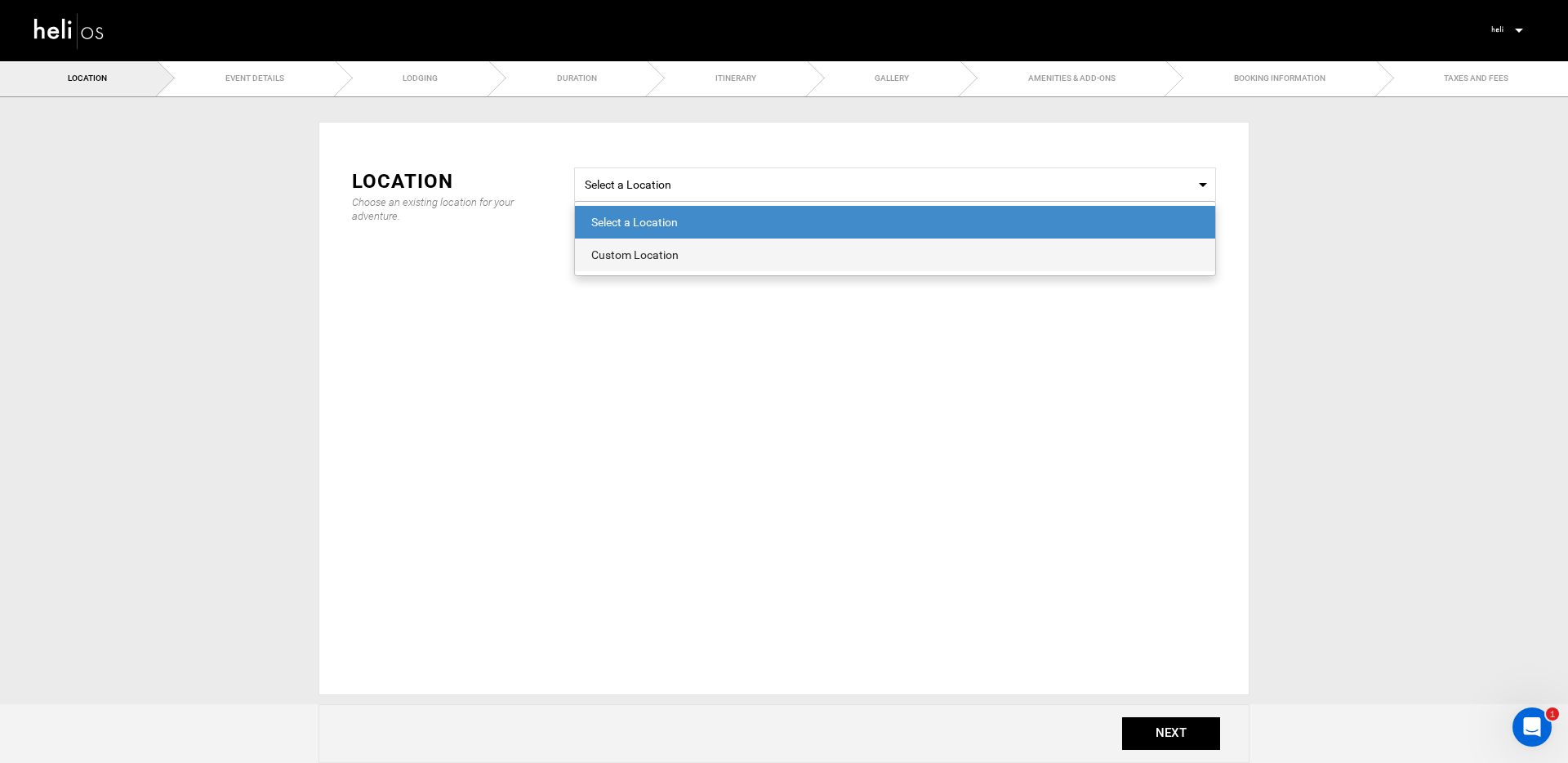 click on "Custom Location" at bounding box center (895, 255) 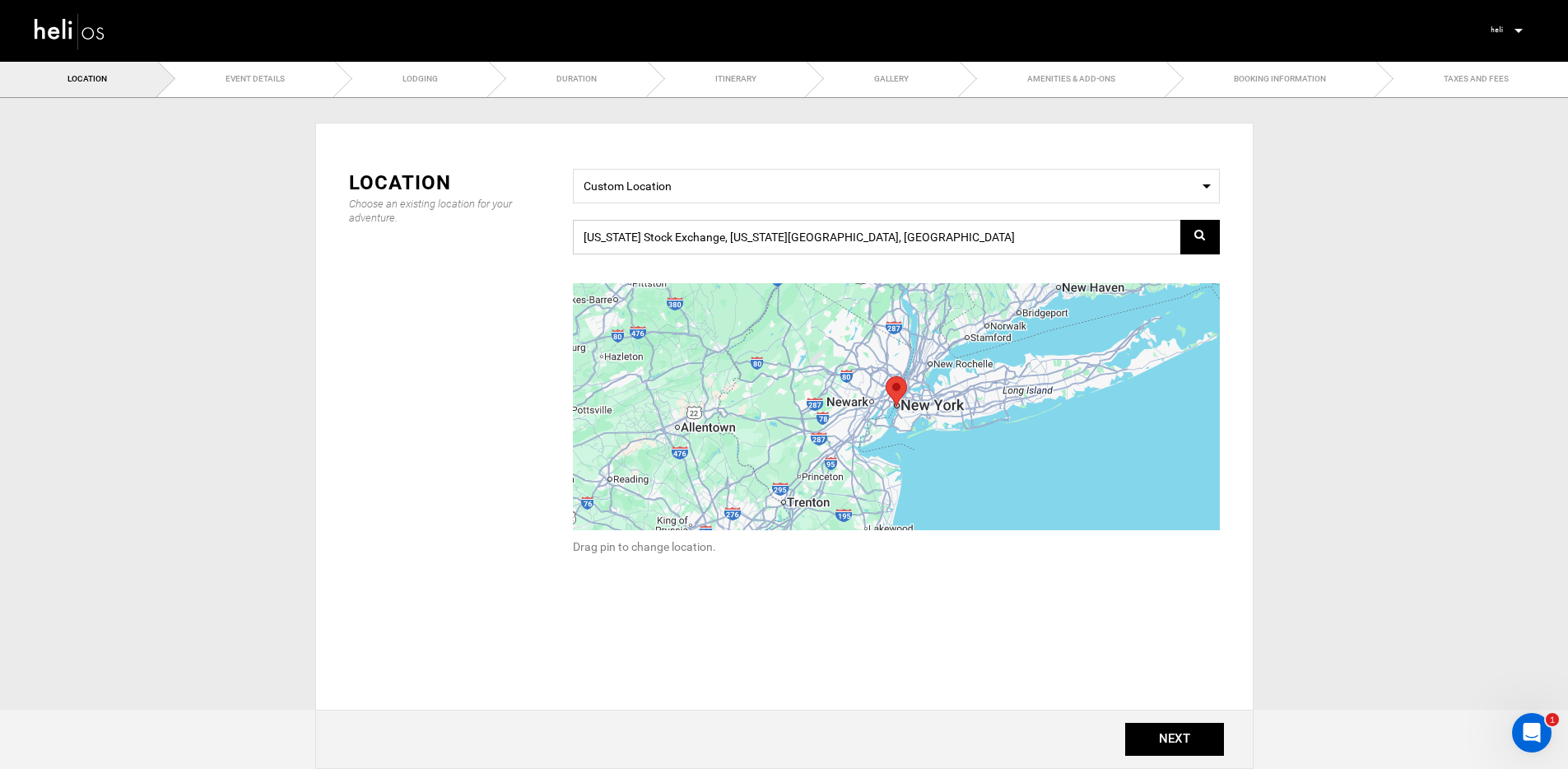 click on "[US_STATE] Stock Exchange, [US_STATE][GEOGRAPHIC_DATA], [GEOGRAPHIC_DATA]" at bounding box center (896, 237) 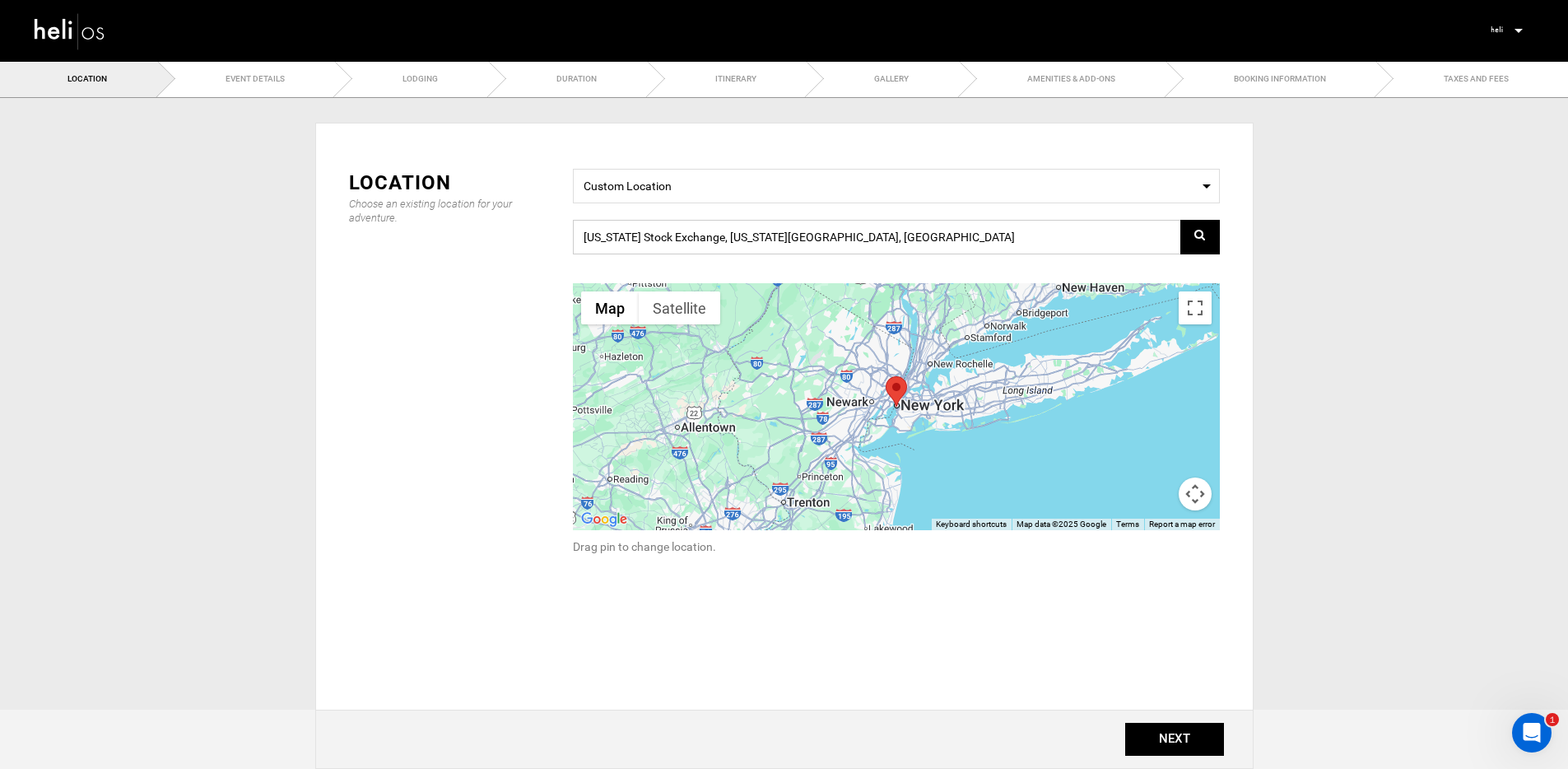 drag, startPoint x: 882, startPoint y: 234, endPoint x: 576, endPoint y: 234, distance: 306 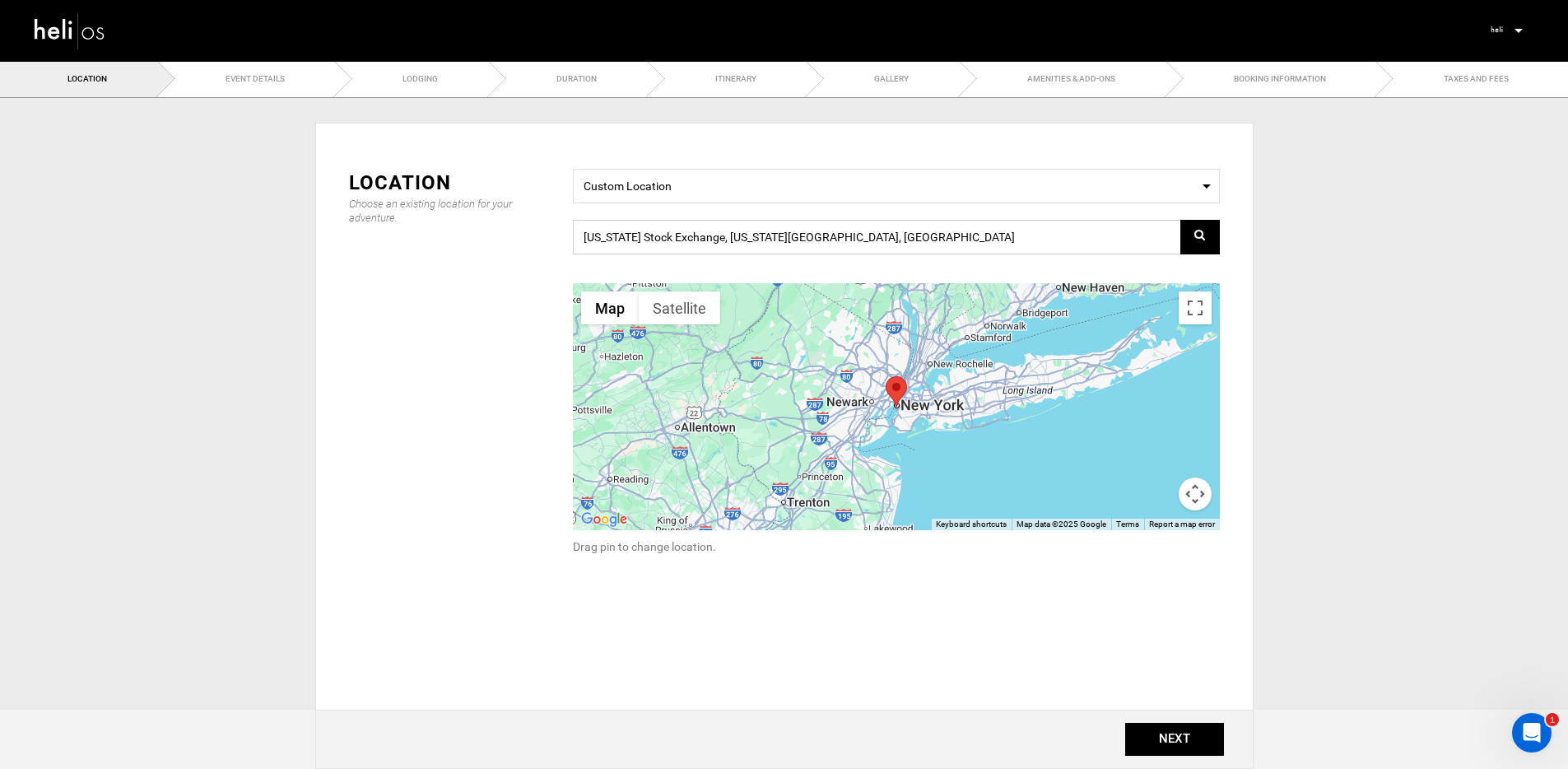 paste on "46WQ+7J Camocim, [GEOGRAPHIC_DATA], [GEOGRAPHIC_DATA]" 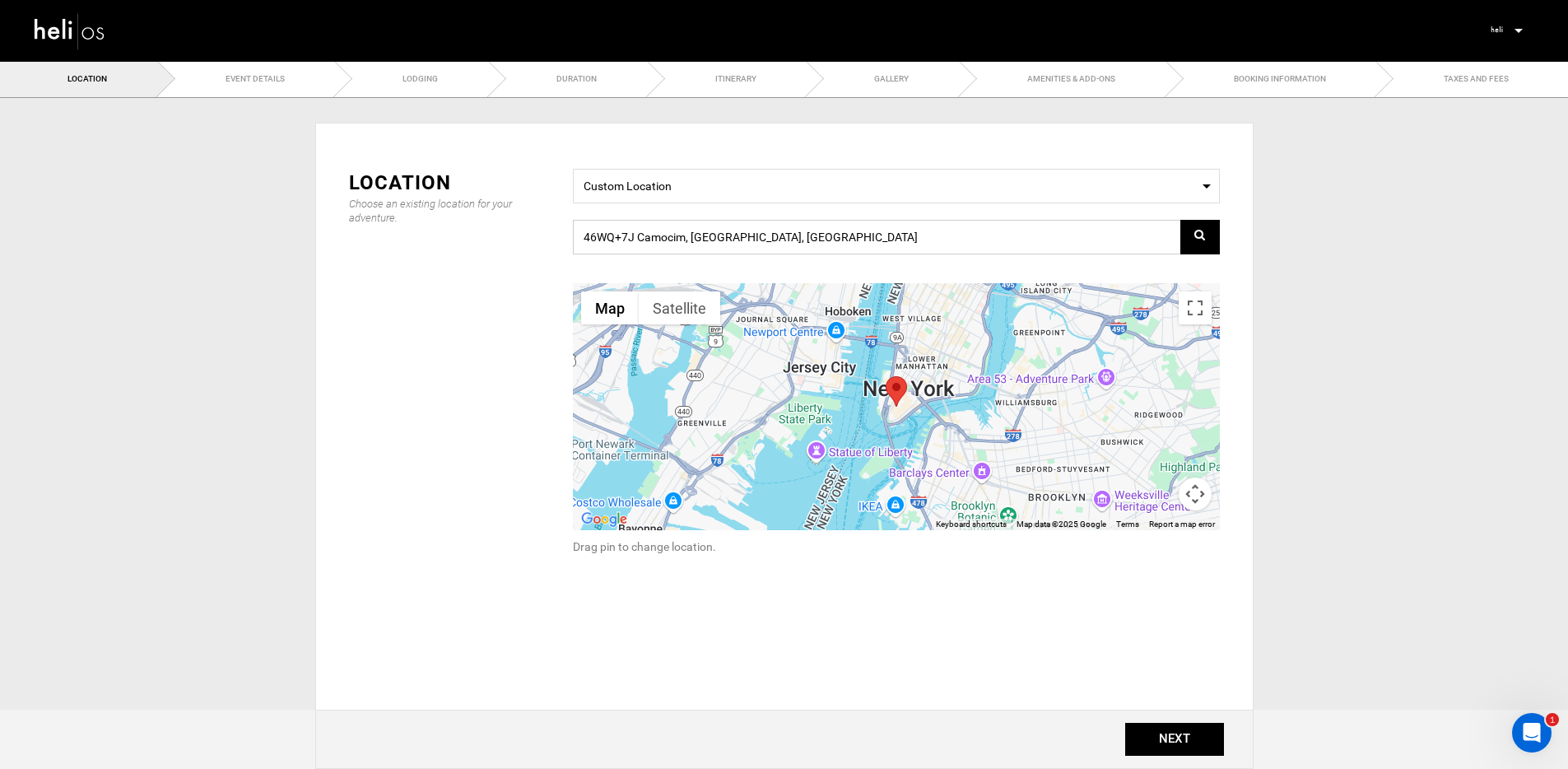 click on "46WQ+7J Camocim, [GEOGRAPHIC_DATA], [GEOGRAPHIC_DATA]" at bounding box center [896, 237] 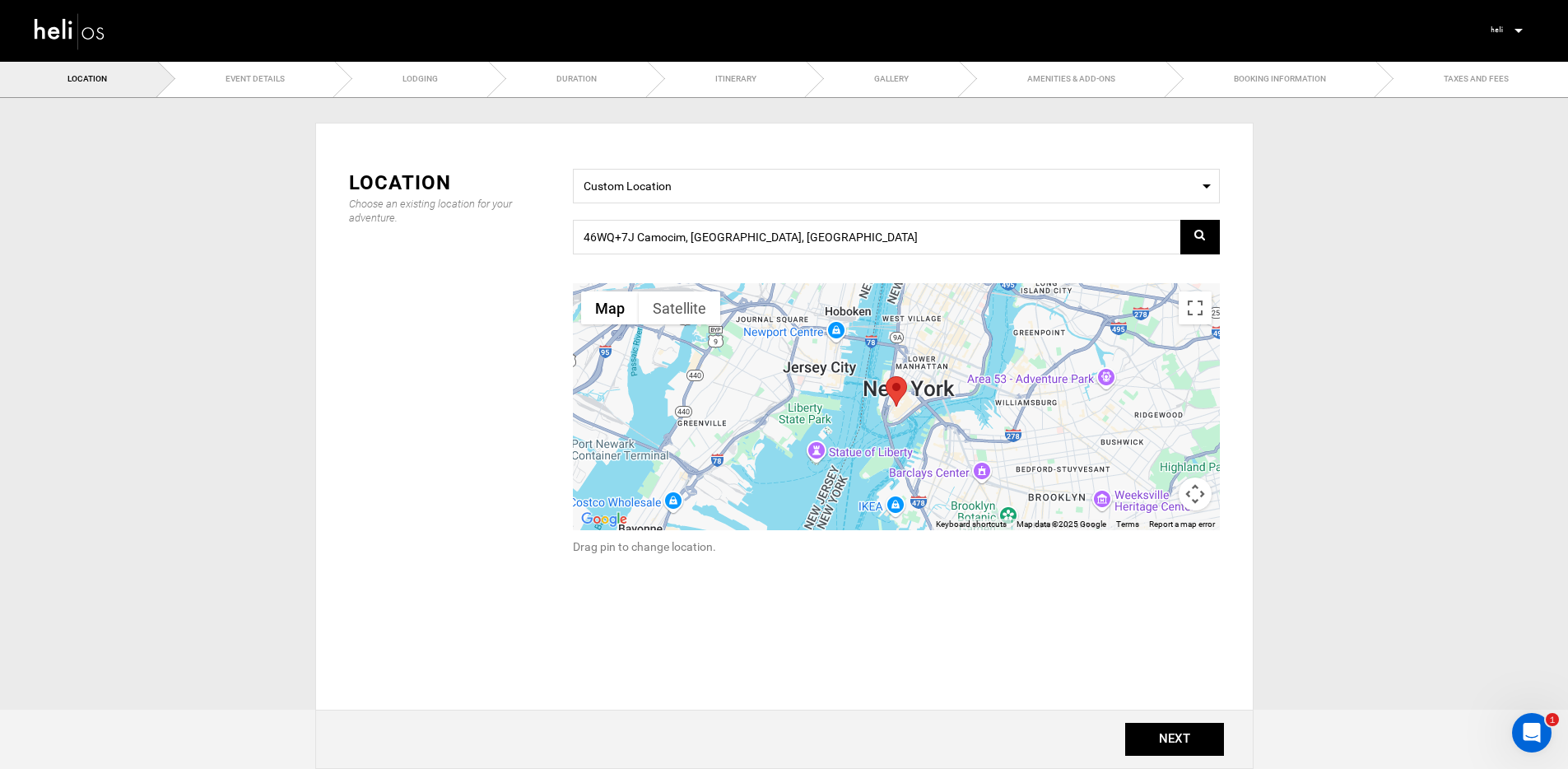 type on "46WQ+7J Camocim, [GEOGRAPHIC_DATA], [GEOGRAPHIC_DATA]" 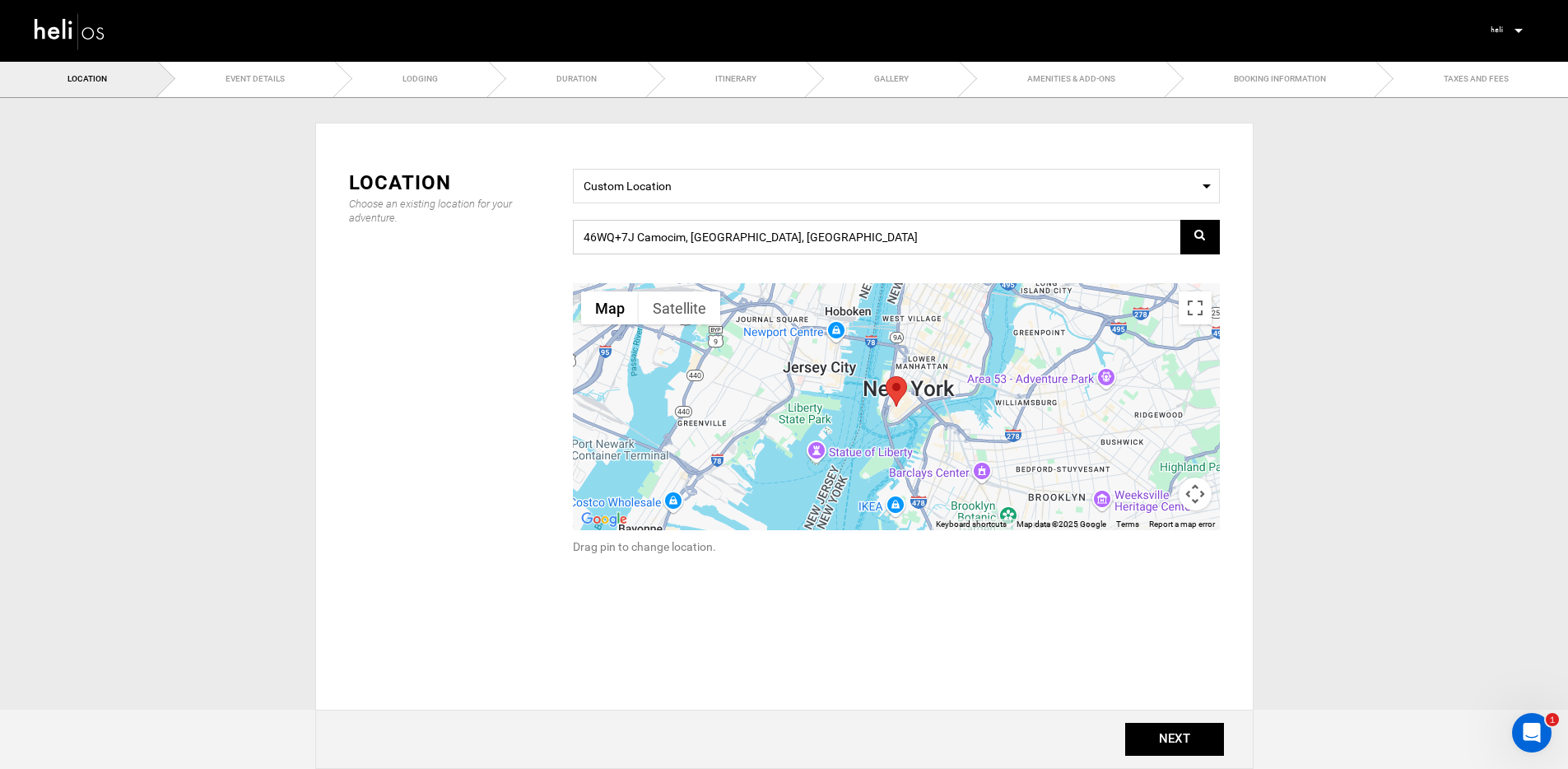 click on "46WQ+7J Camocim, [GEOGRAPHIC_DATA], [GEOGRAPHIC_DATA]" at bounding box center (896, 237) 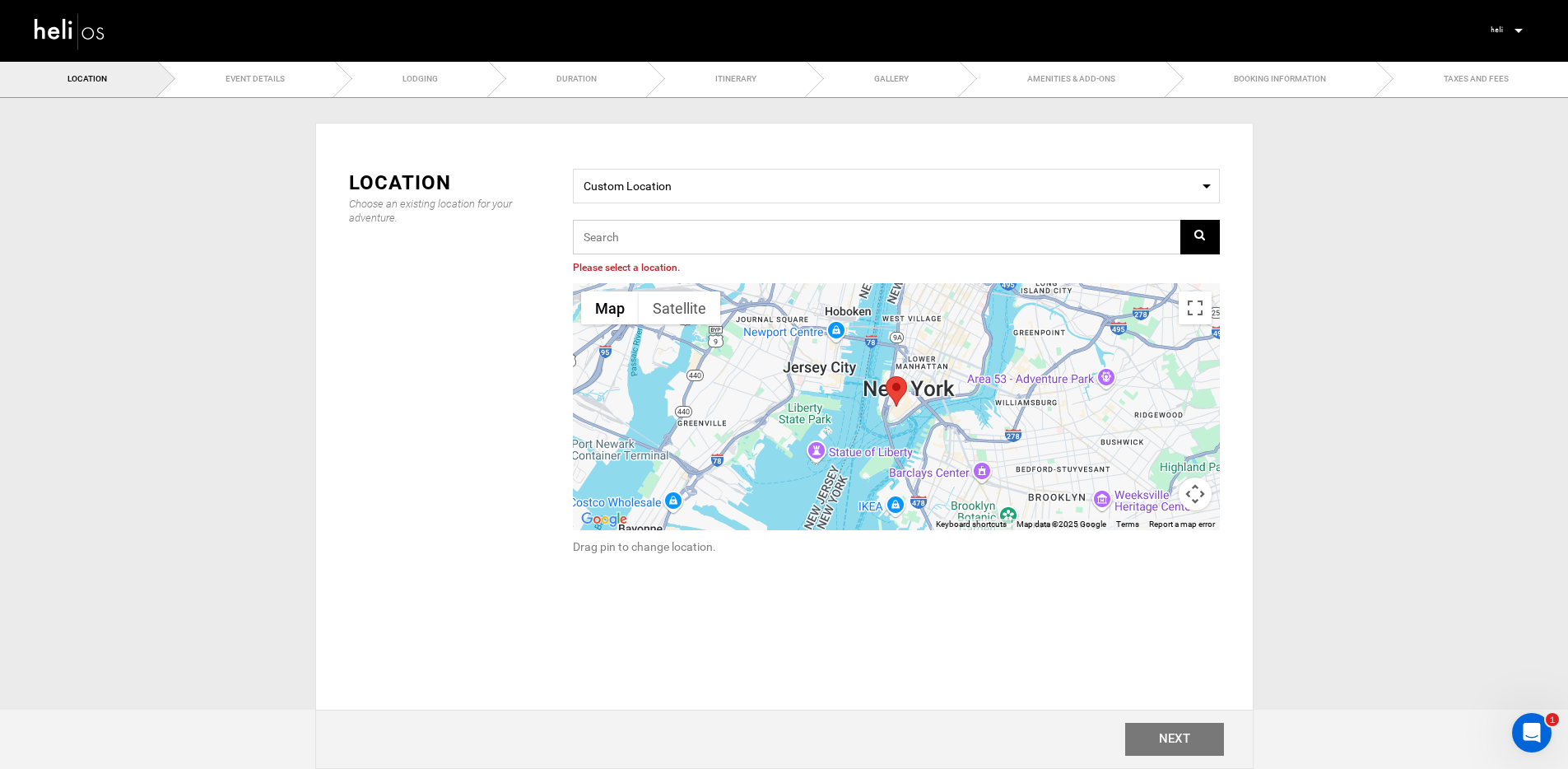 paste on "46WQ+7J Camocim, [GEOGRAPHIC_DATA], [GEOGRAPHIC_DATA]" 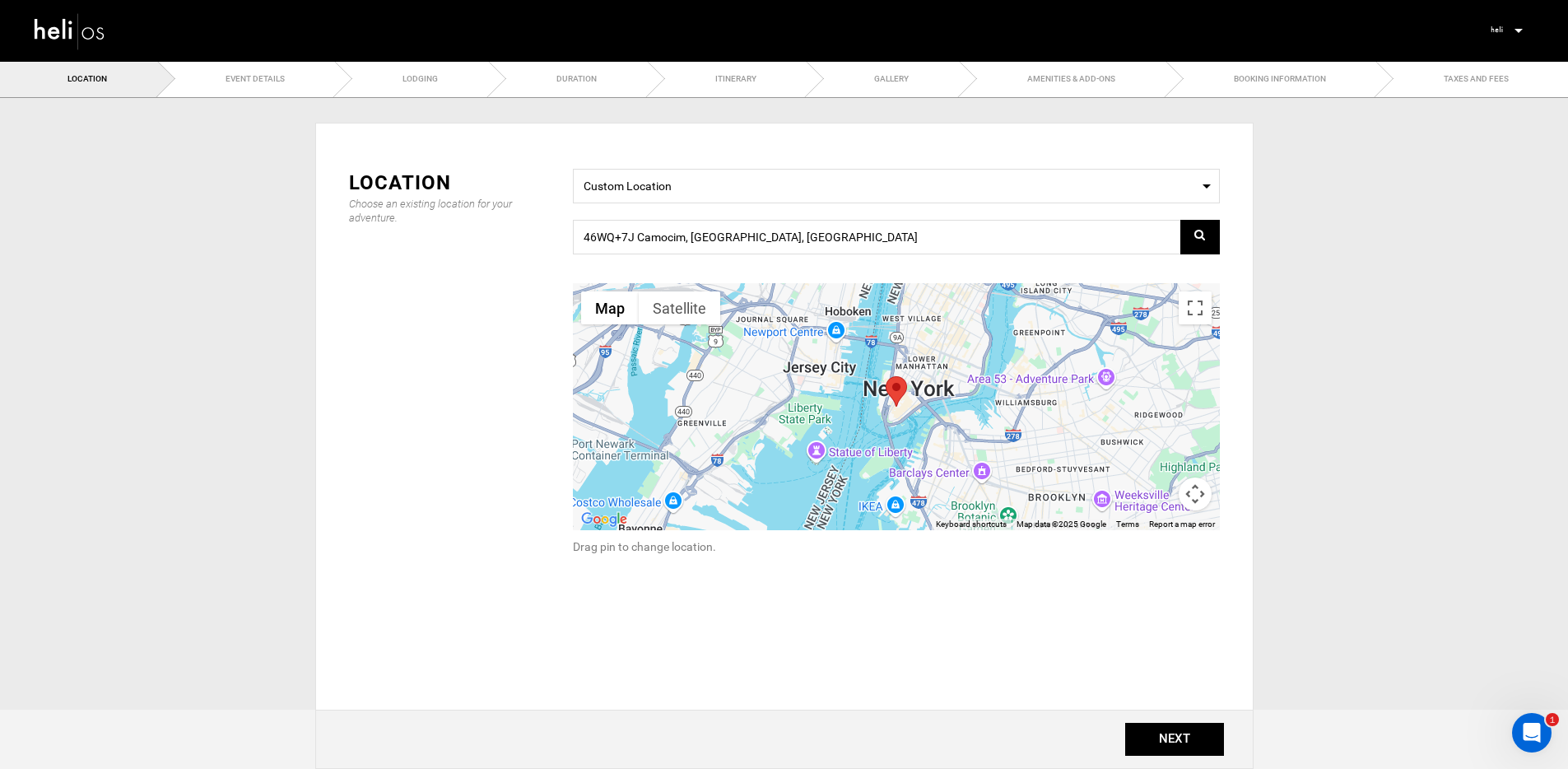 click at bounding box center [1199, 235] 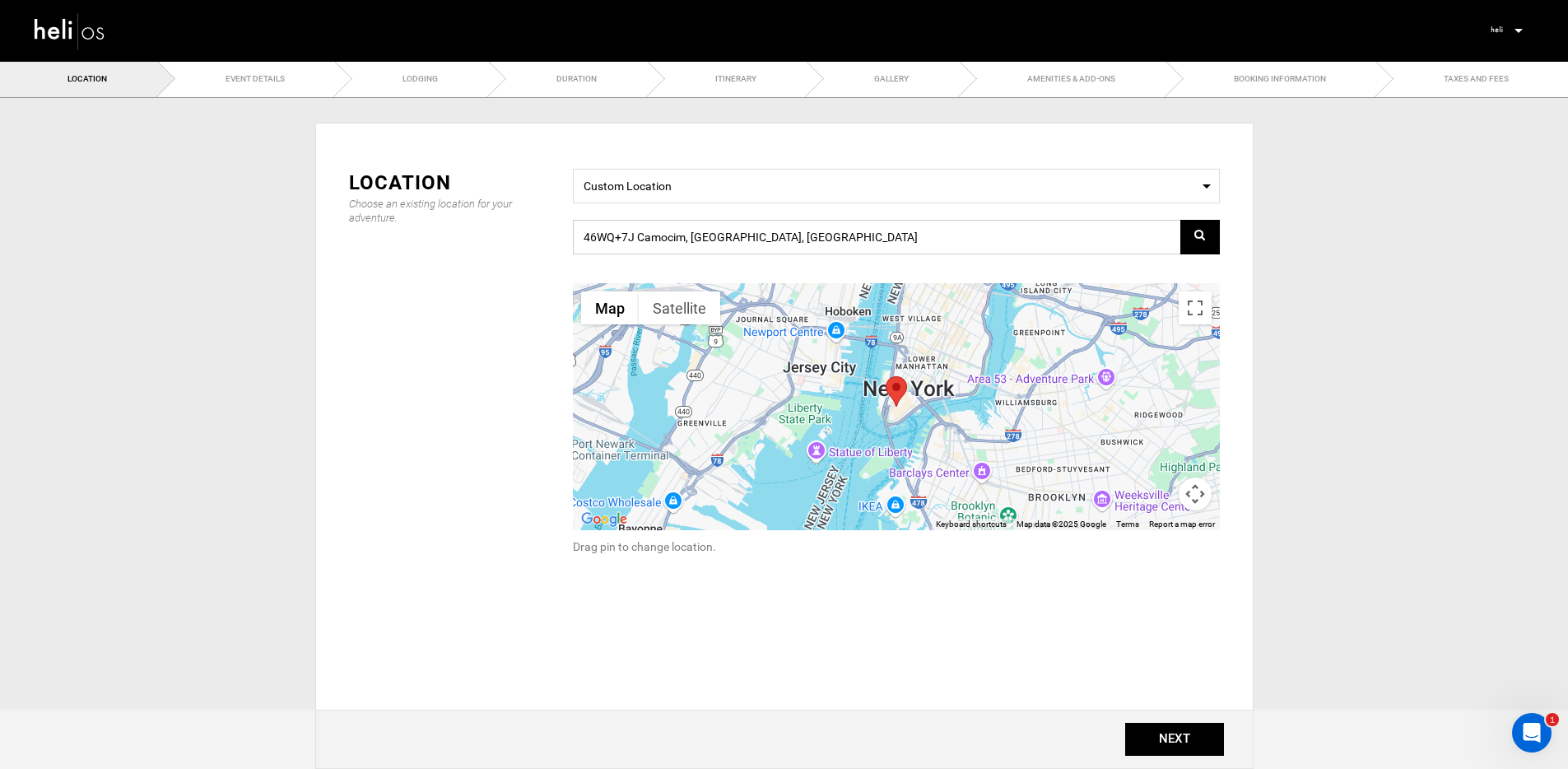 click on "46WQ+7J Camocim, [GEOGRAPHIC_DATA], [GEOGRAPHIC_DATA]" at bounding box center [896, 237] 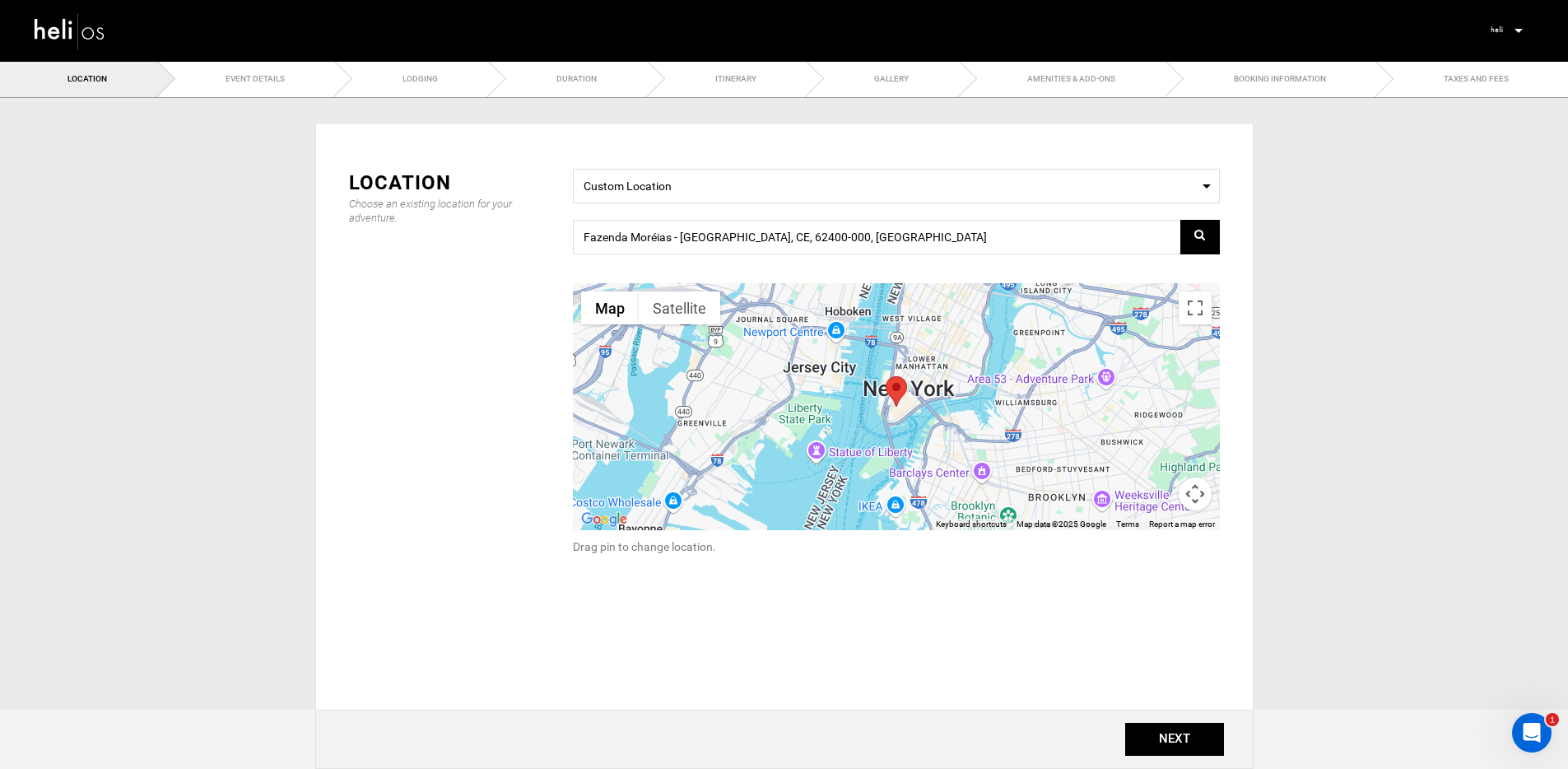 click at bounding box center (1200, 237) 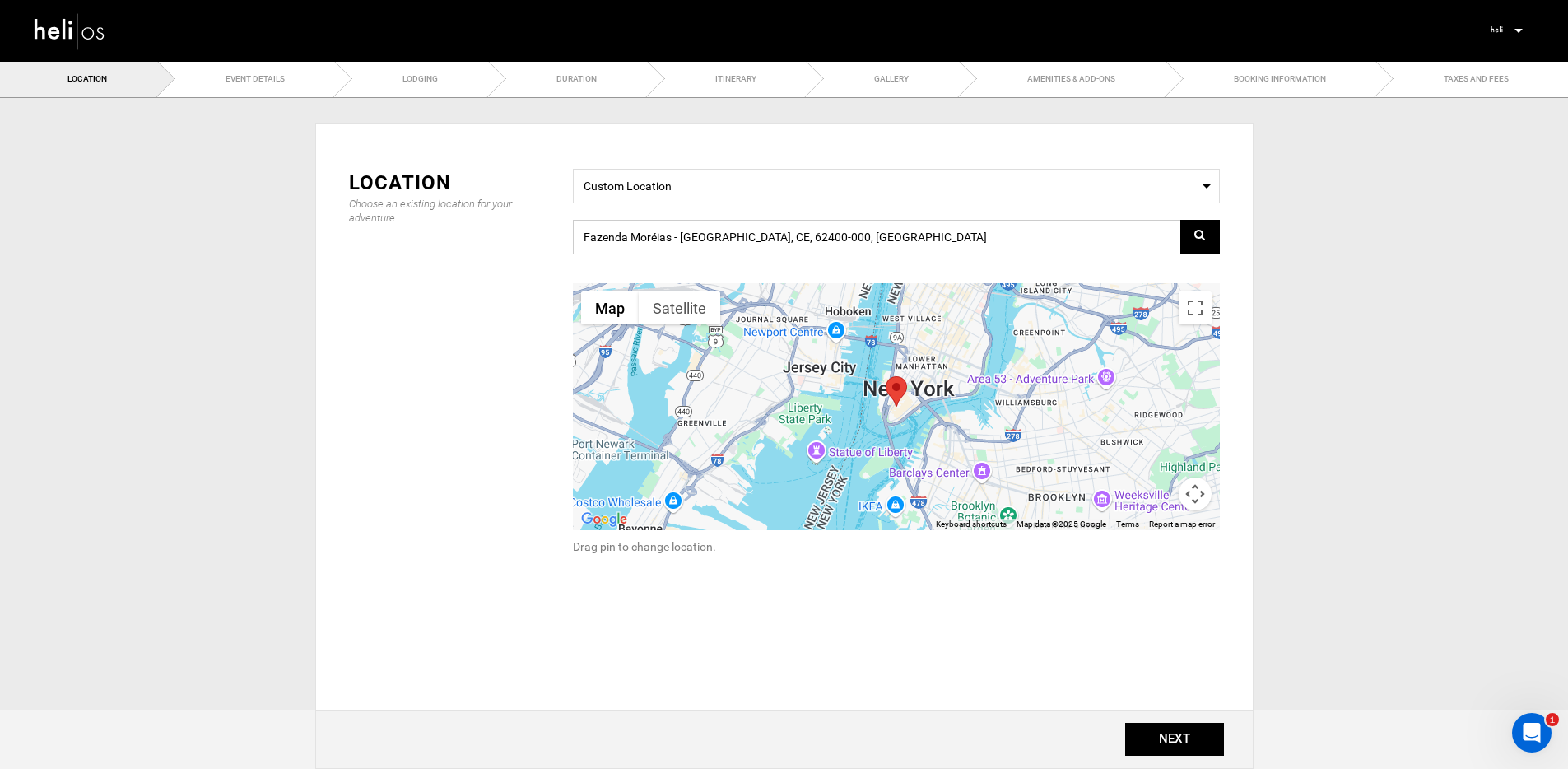 click on "Fazenda Moréias - [GEOGRAPHIC_DATA], CE, 62400-000, [GEOGRAPHIC_DATA]" at bounding box center (896, 237) 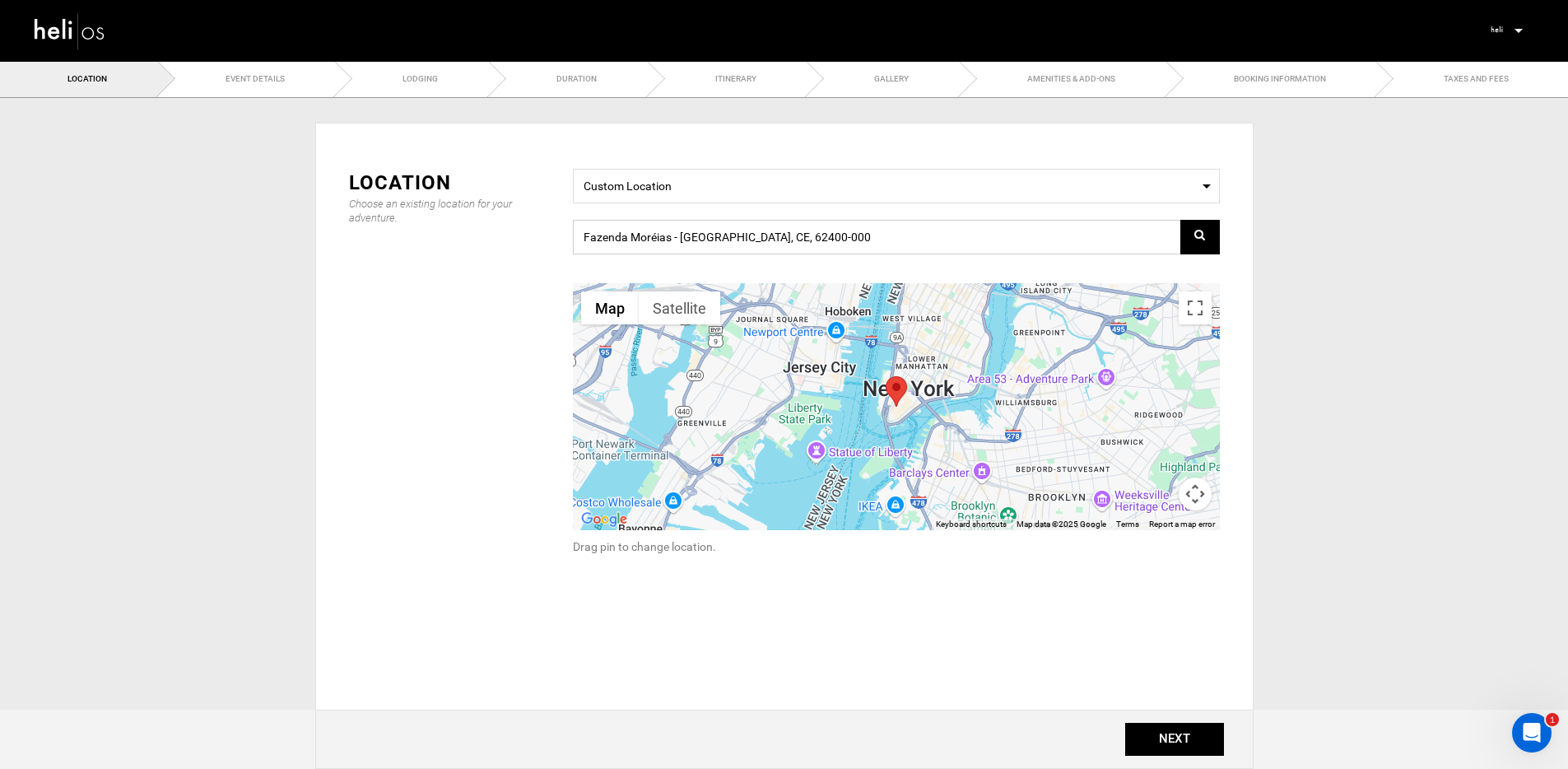 drag, startPoint x: 680, startPoint y: 239, endPoint x: 511, endPoint y: 235, distance: 169.04733 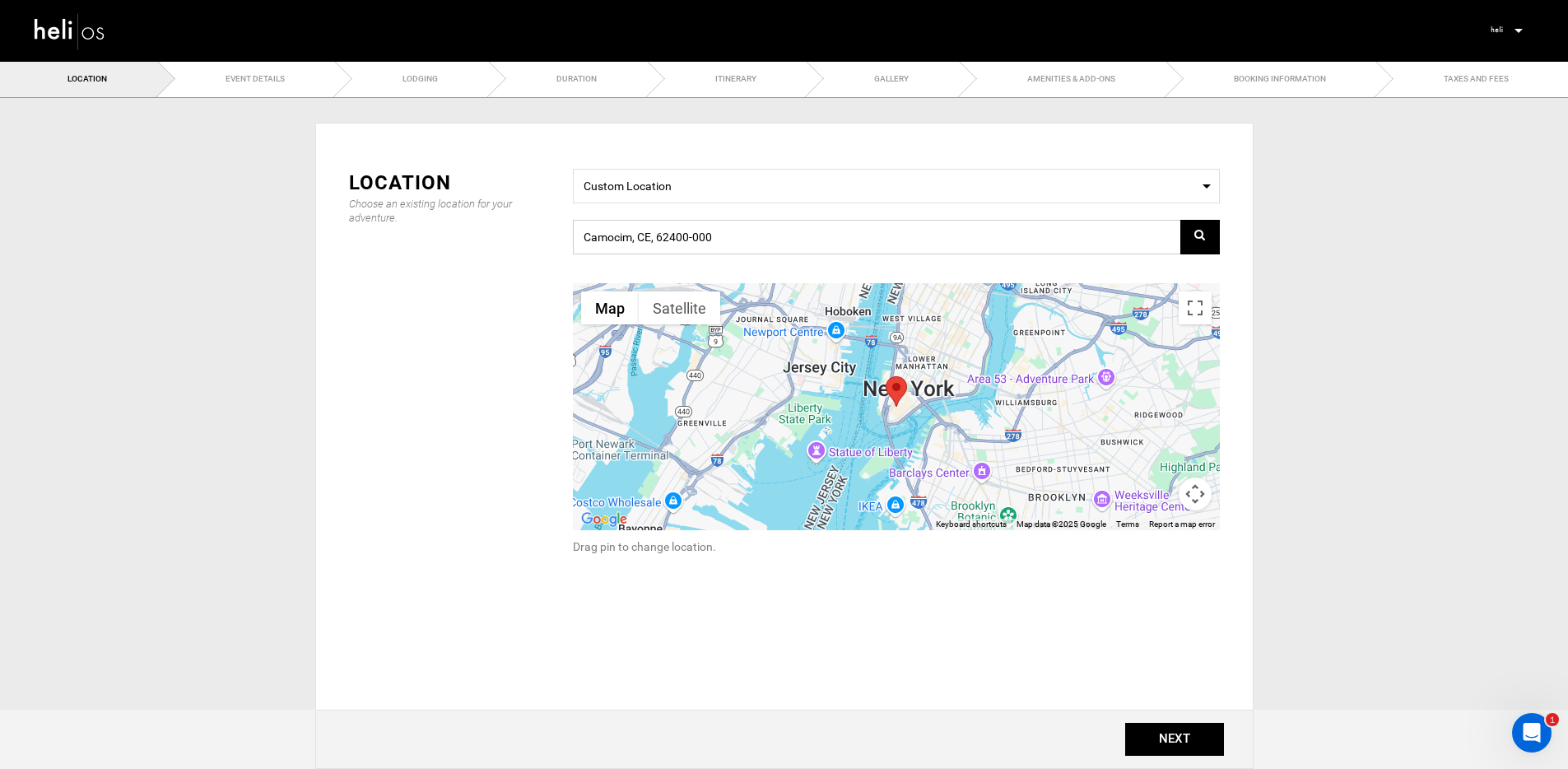 click on "Camocim, CE, 62400-000" at bounding box center (896, 237) 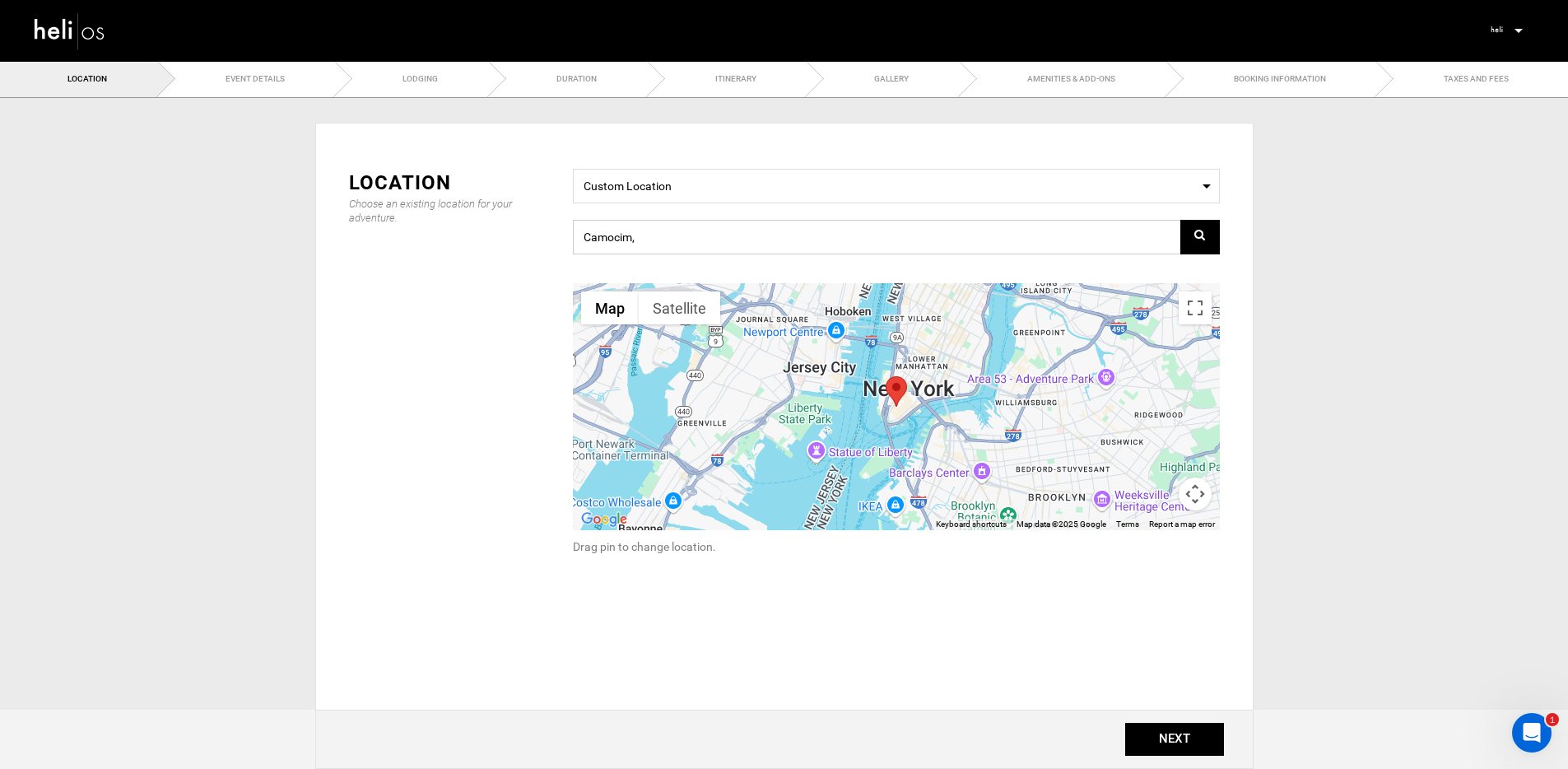 type on "Camocim" 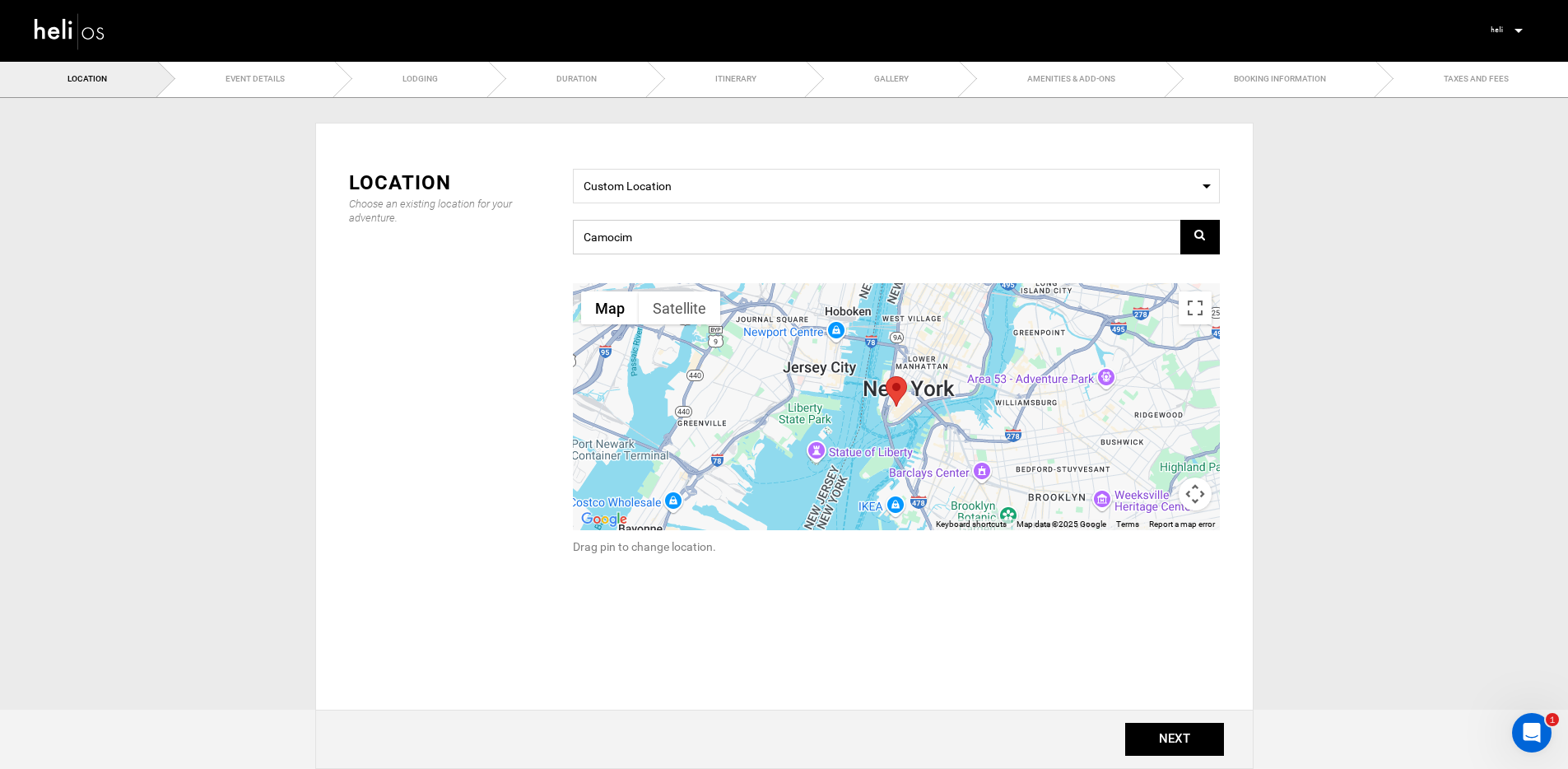 drag, startPoint x: 649, startPoint y: 232, endPoint x: 500, endPoint y: 232, distance: 149 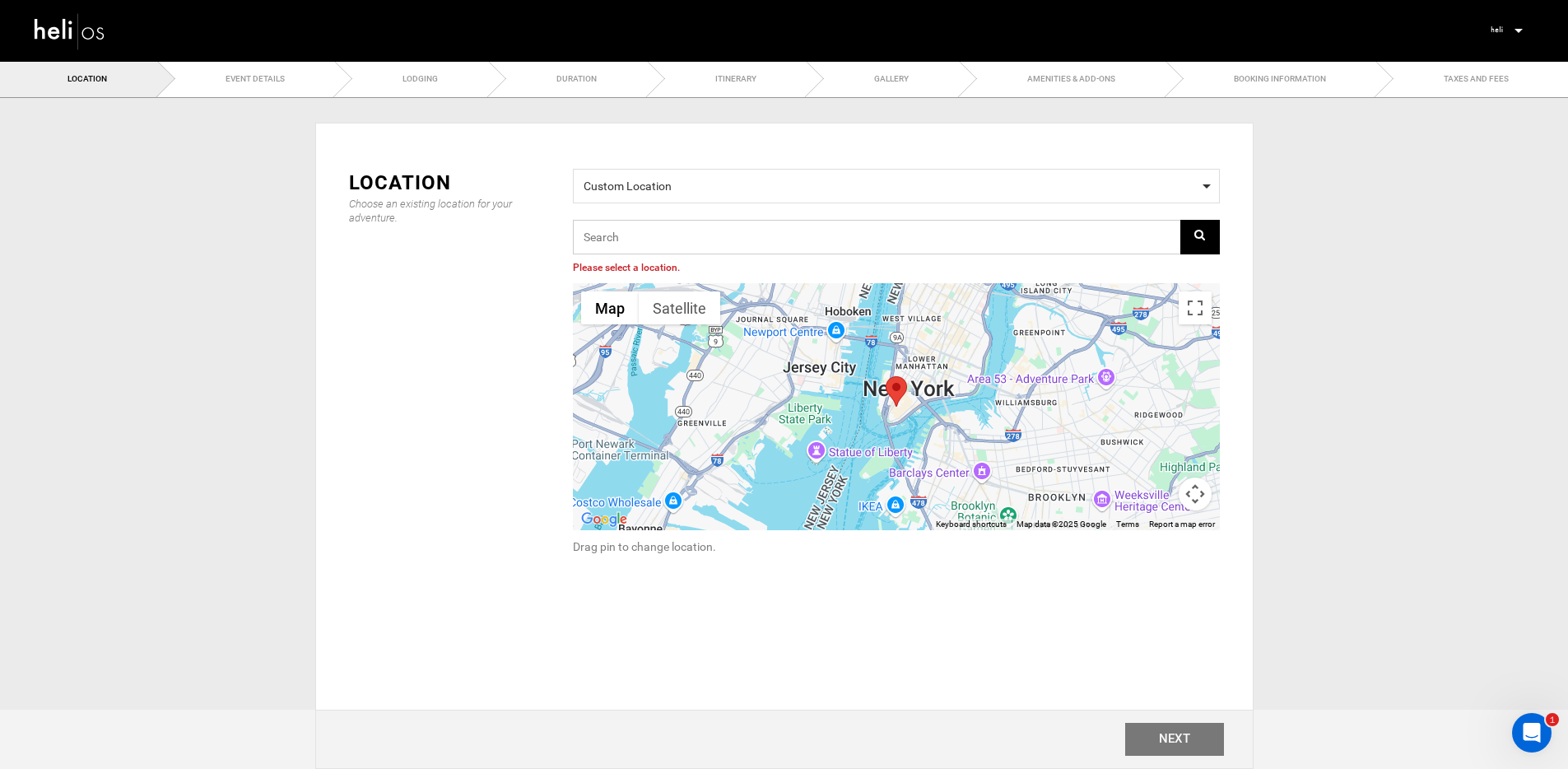 type 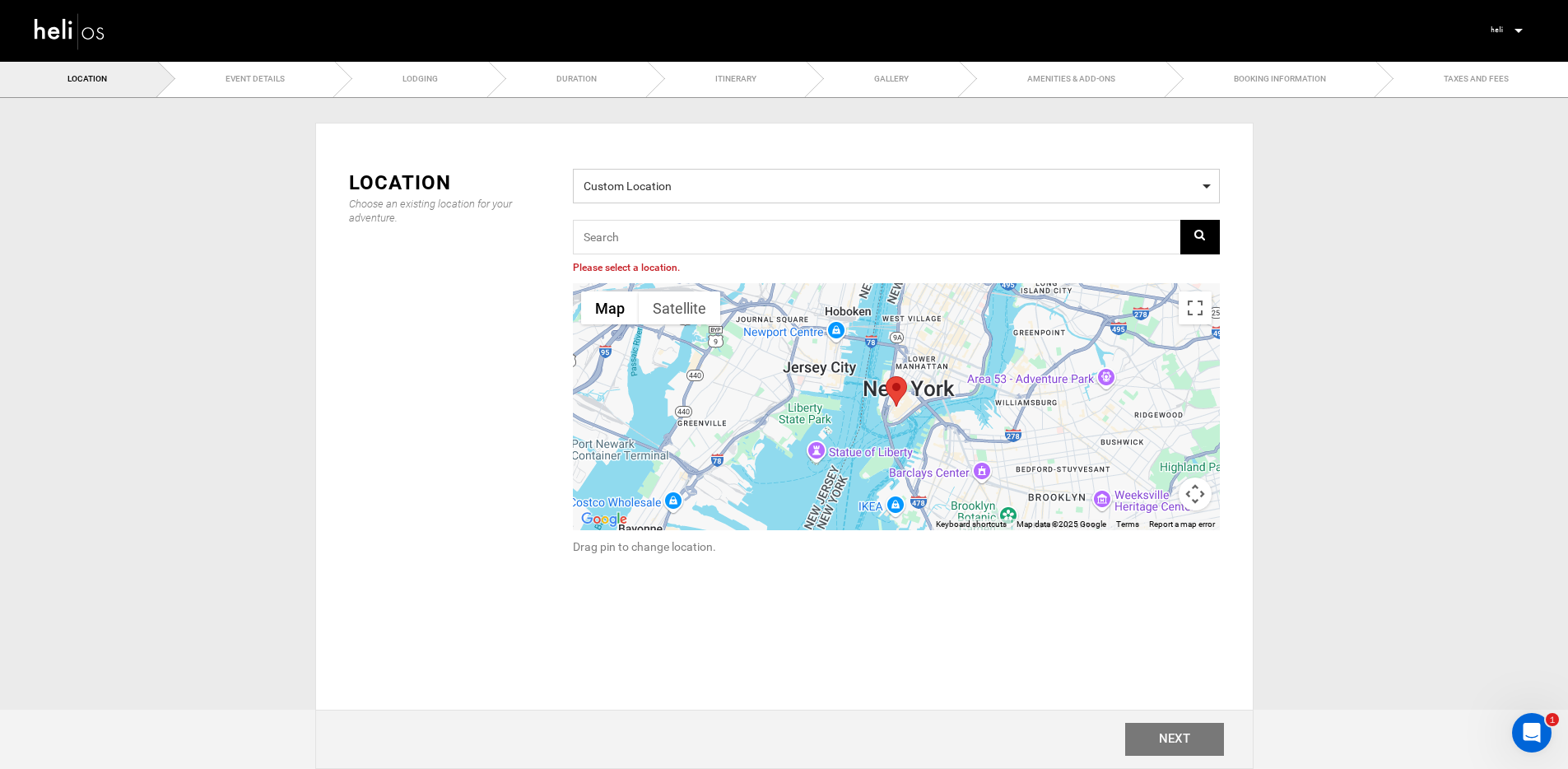 click on "Custom Location" at bounding box center [896, 184] 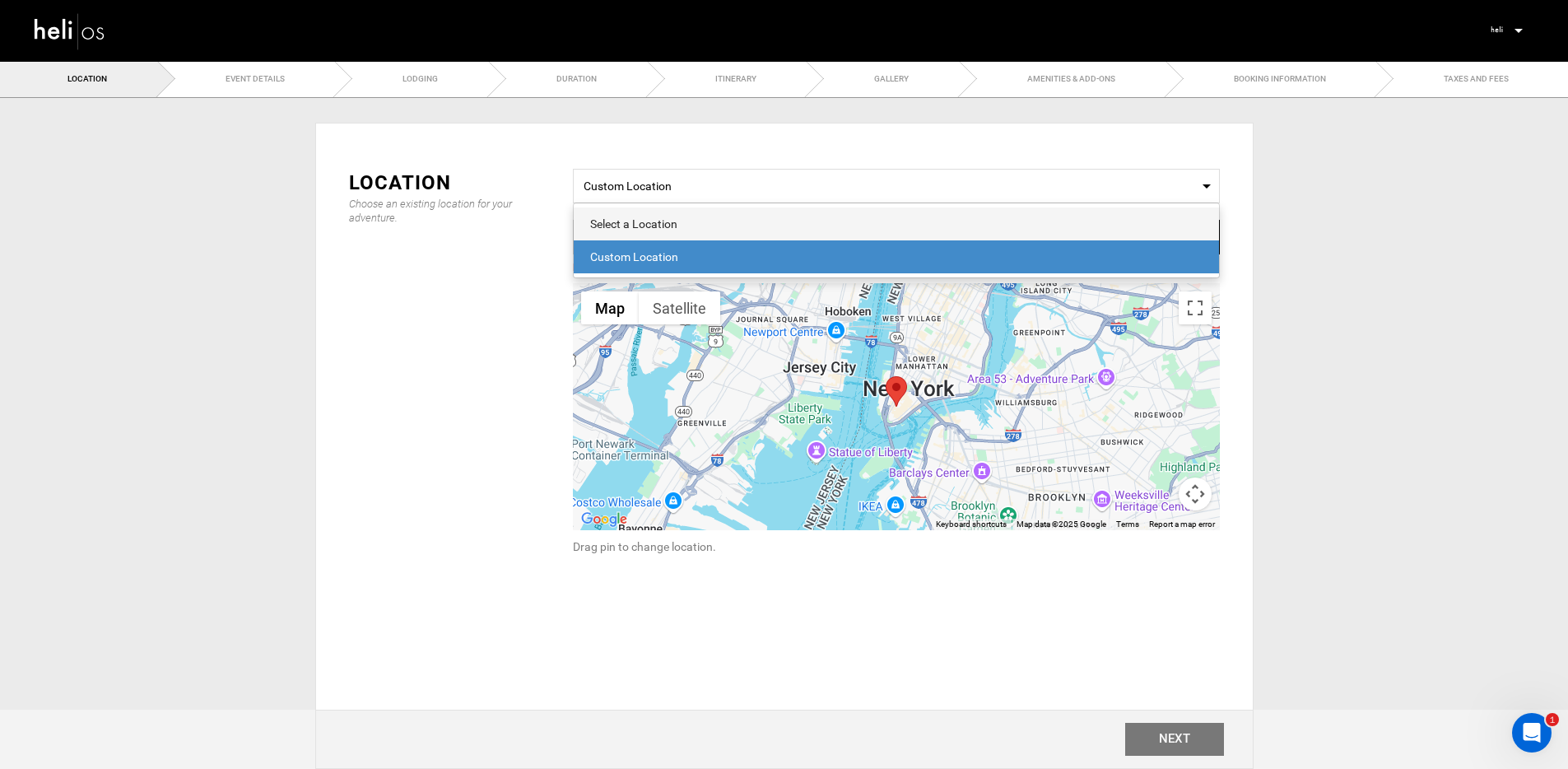 click on "Select a Location" at bounding box center [896, 224] 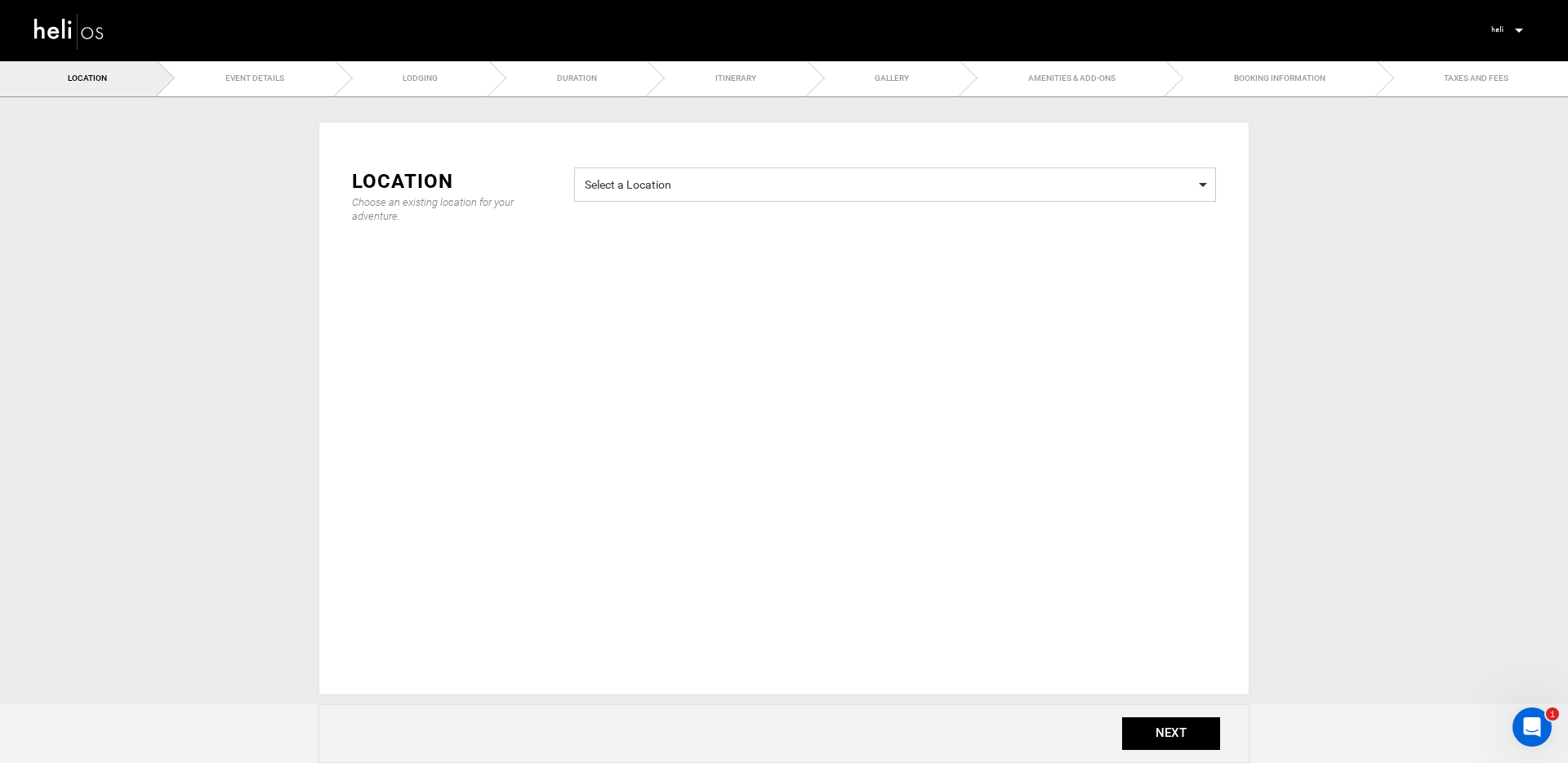 click on "Select a Location" at bounding box center (895, 182) 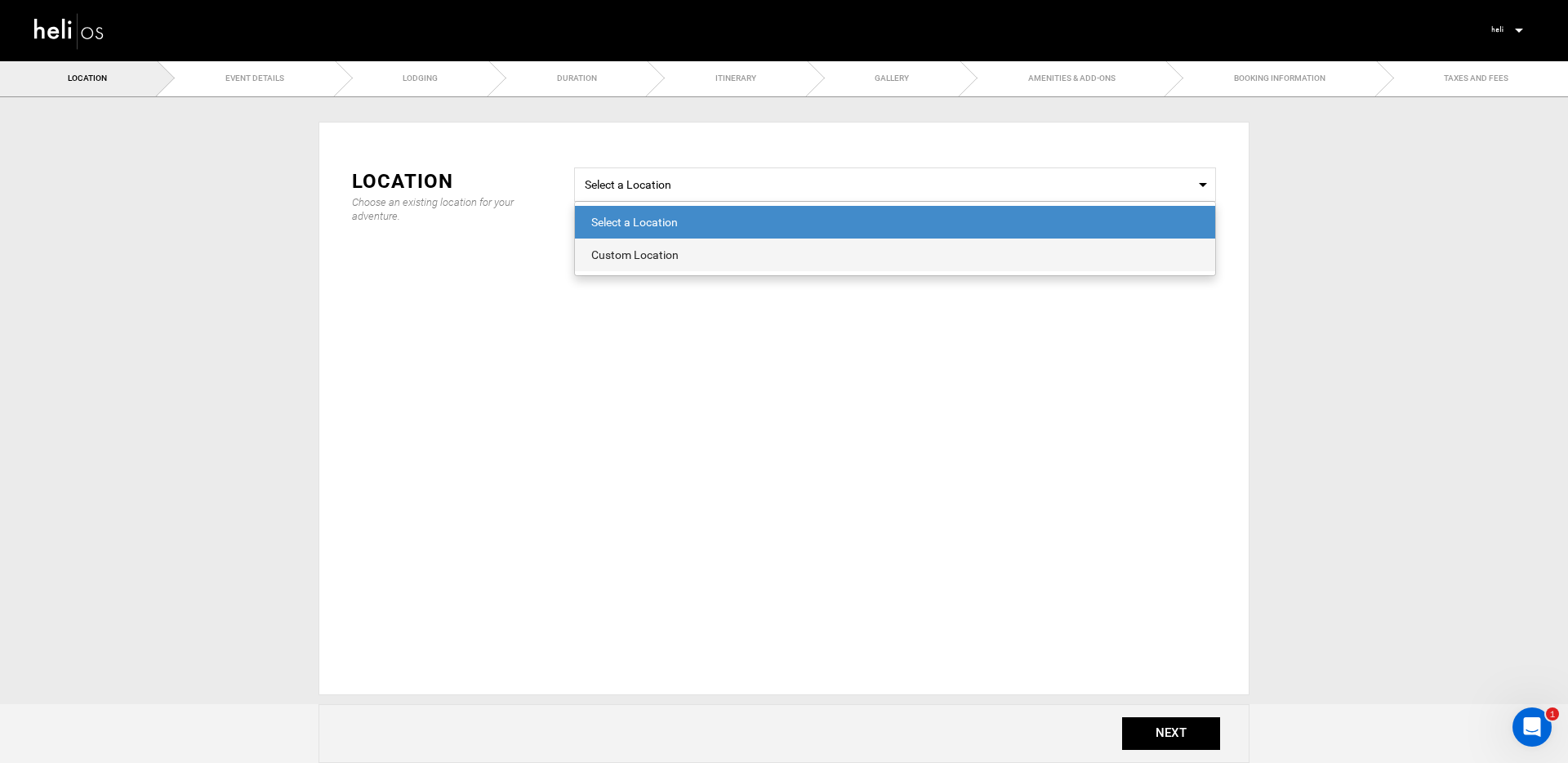 click on "Custom Location" at bounding box center (895, 255) 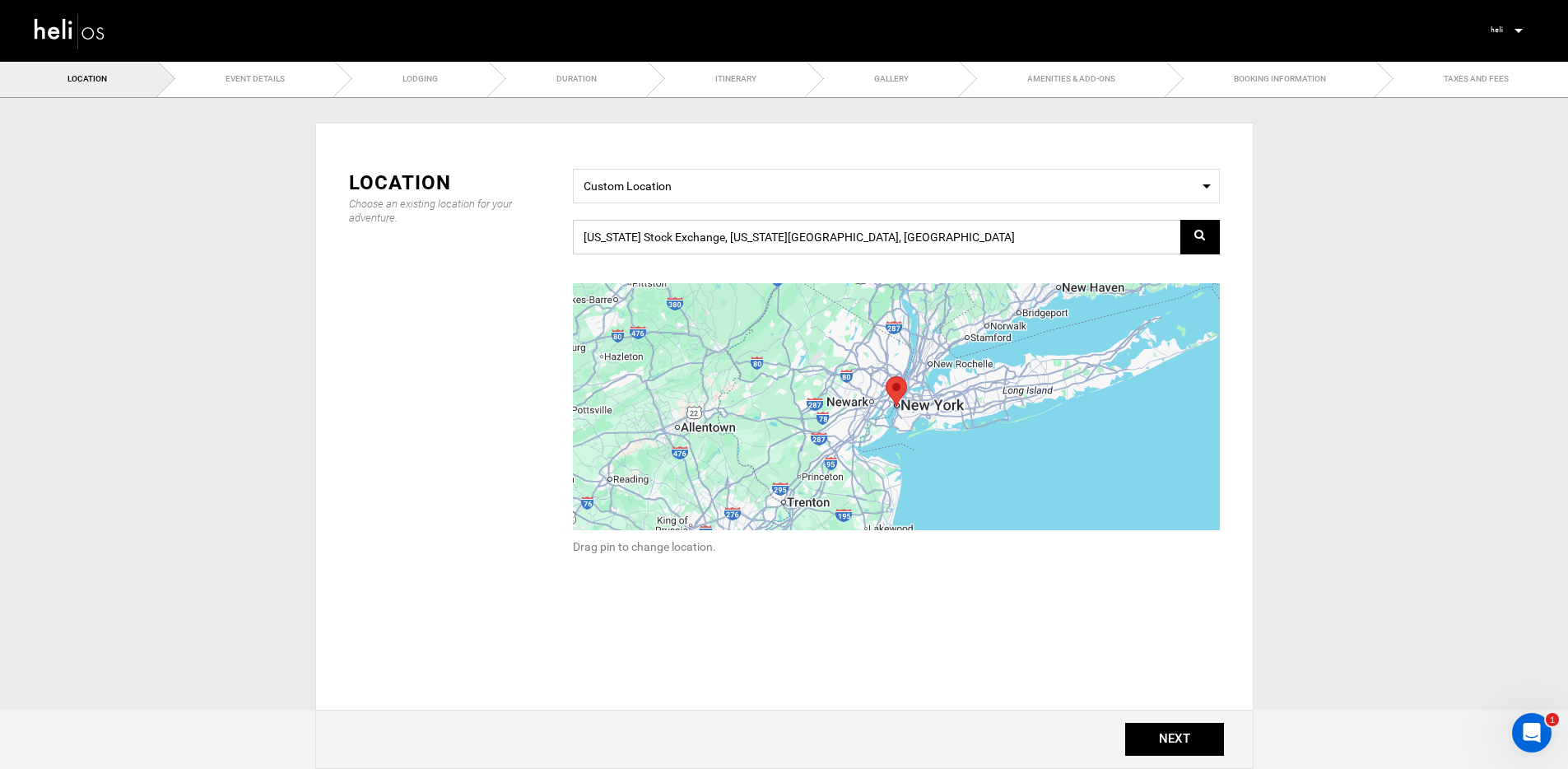 click on "[US_STATE] Stock Exchange, [US_STATE][GEOGRAPHIC_DATA], [GEOGRAPHIC_DATA]" at bounding box center (896, 237) 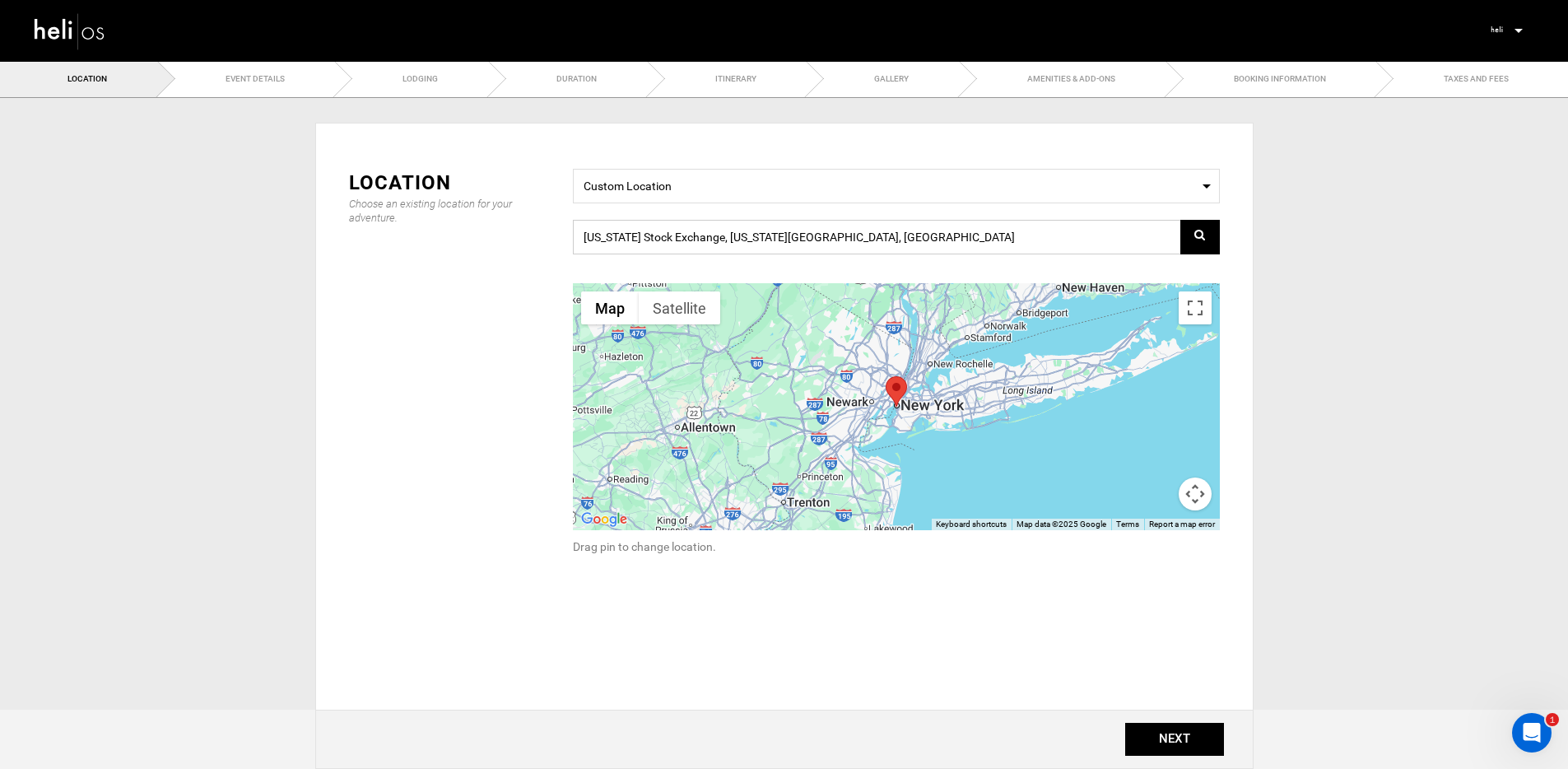 drag, startPoint x: 861, startPoint y: 236, endPoint x: 441, endPoint y: 237, distance: 420.00119 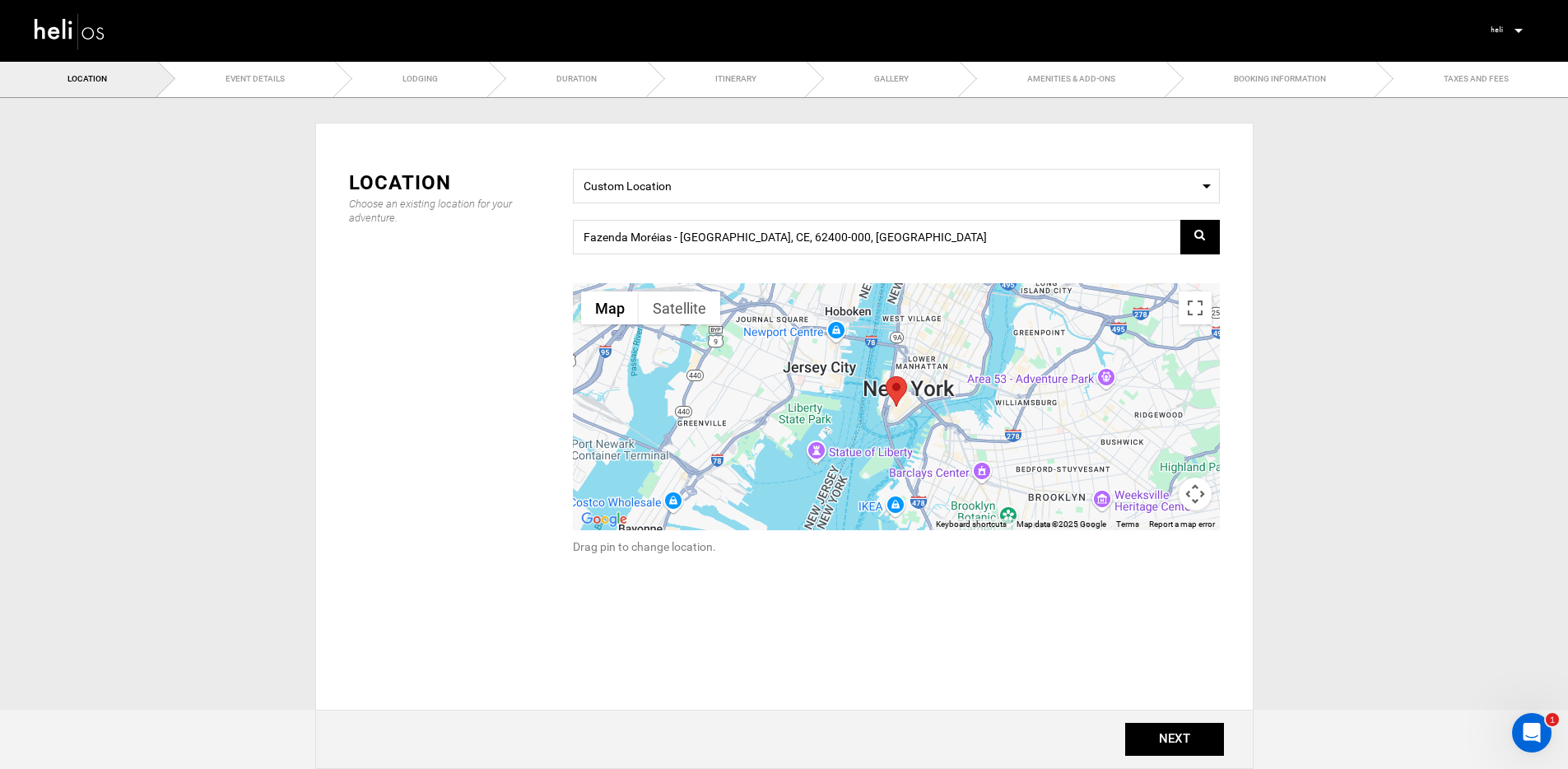click at bounding box center [1200, 237] 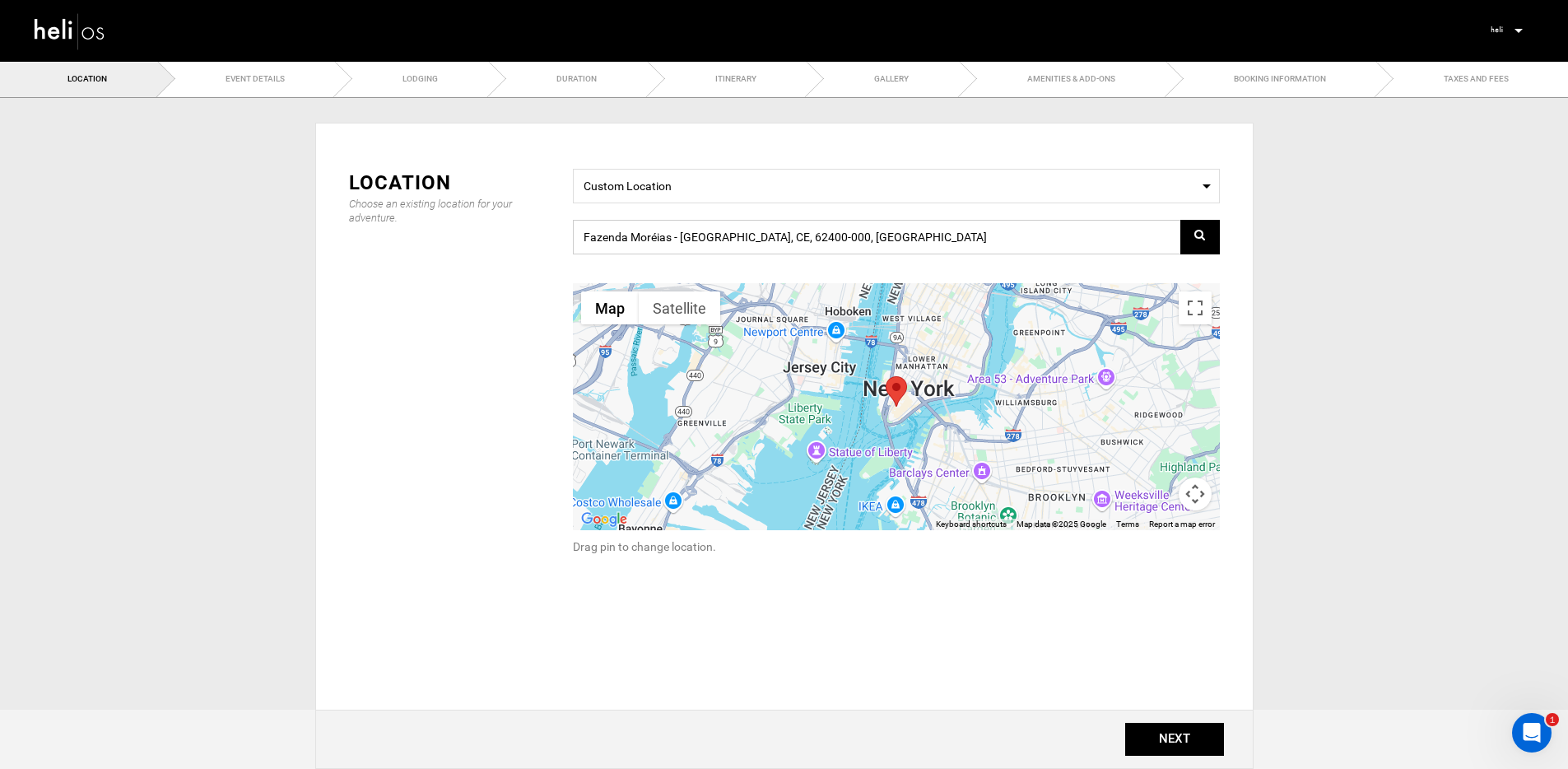 click on "Fazenda Moréias - [GEOGRAPHIC_DATA], CE, 62400-000, [GEOGRAPHIC_DATA]" at bounding box center (896, 237) 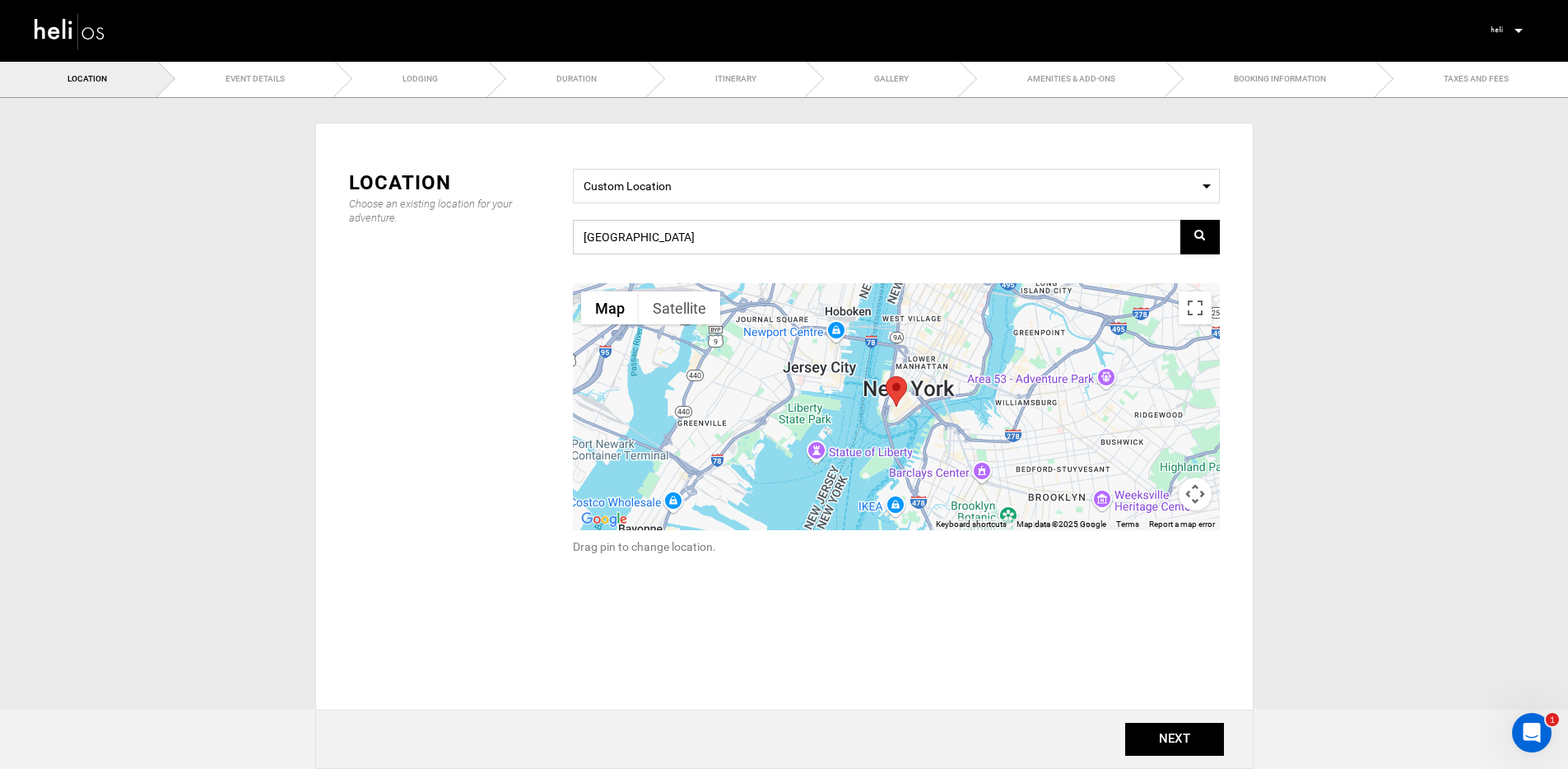 type on "[GEOGRAPHIC_DATA]" 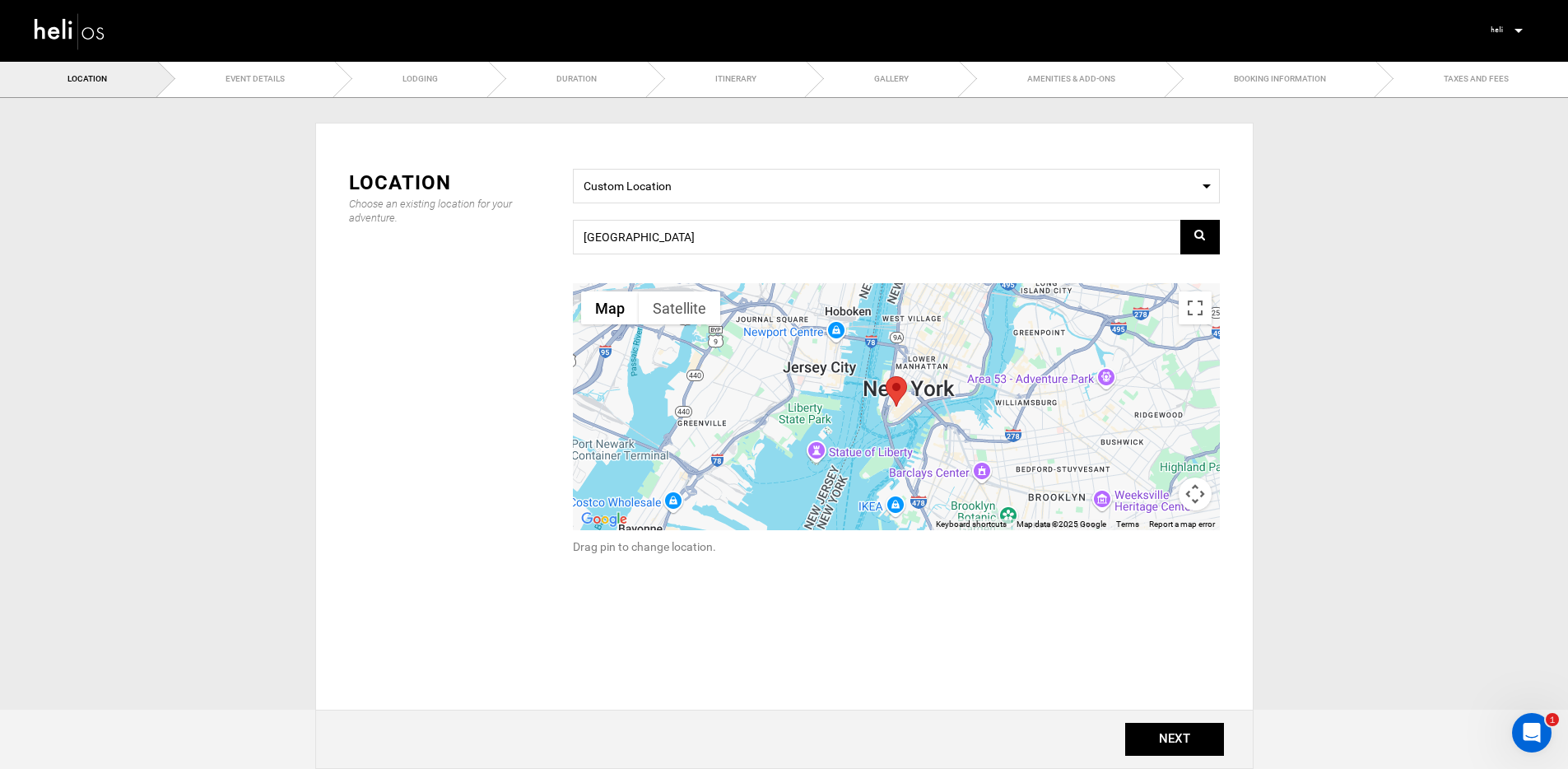 click at bounding box center (1199, 235) 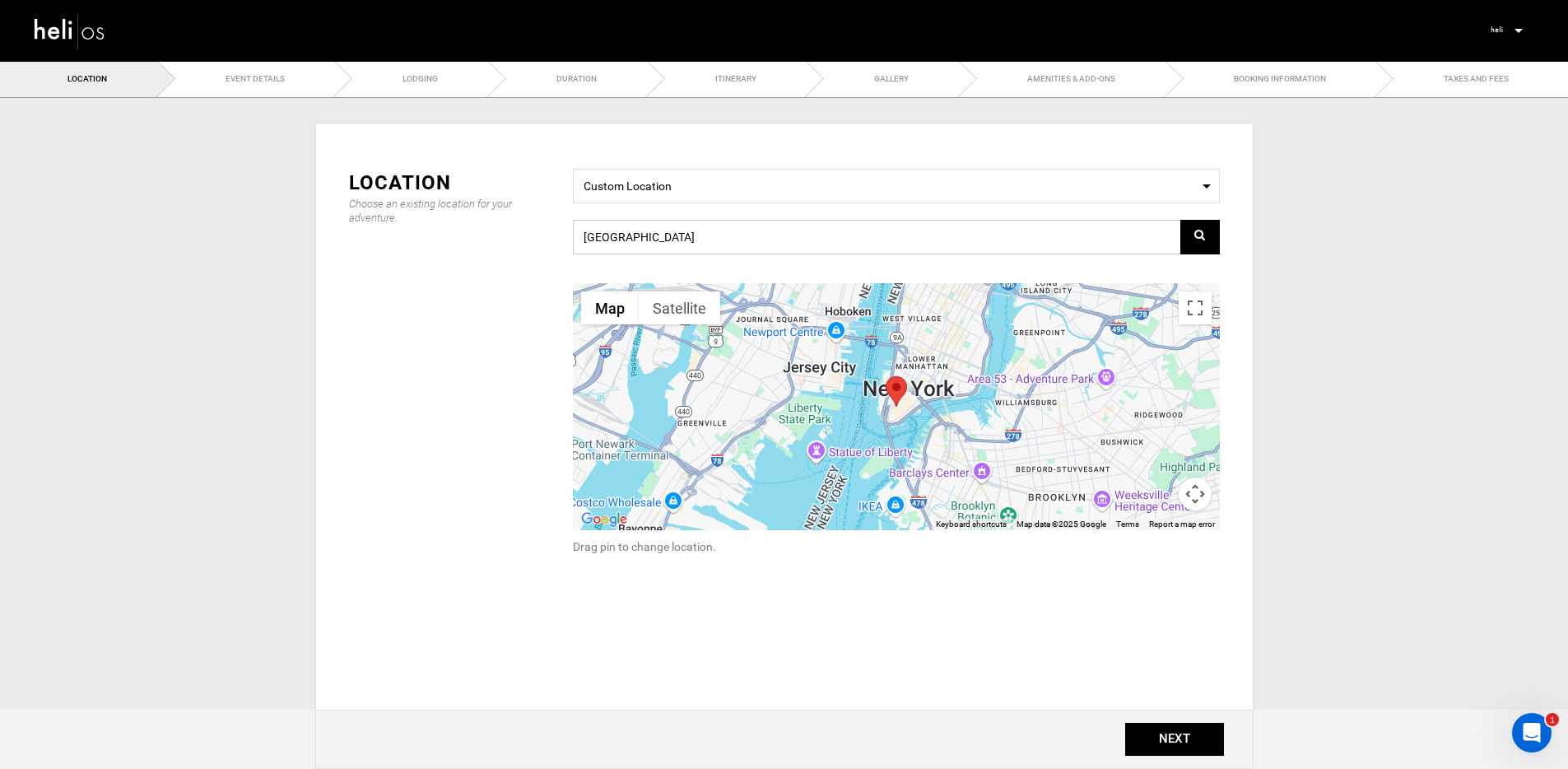 click on "[GEOGRAPHIC_DATA]" at bounding box center (896, 237) 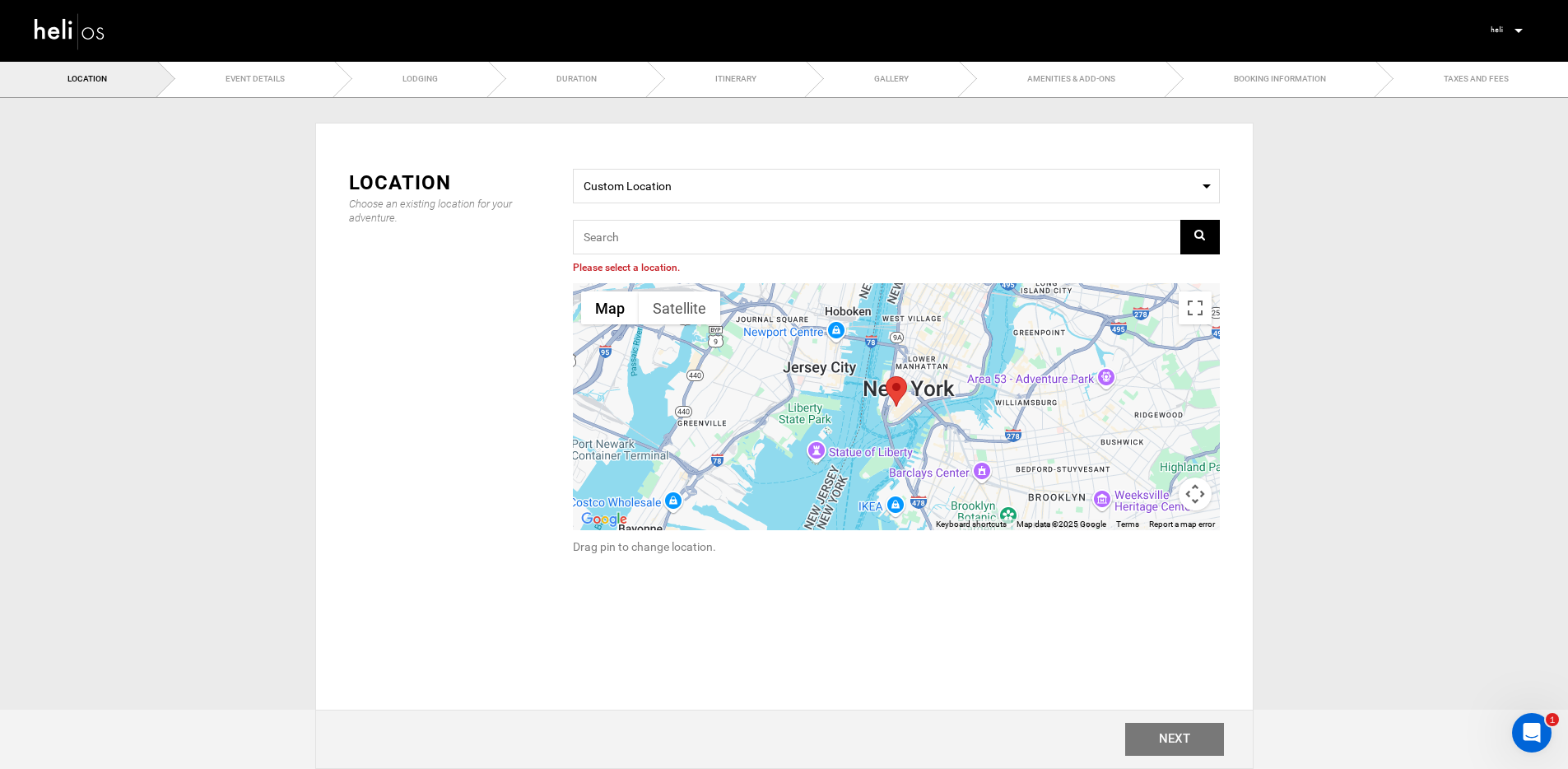 click on "Location
Choose an existing location for your adventure.
Select a Location   Custom Location
Please select a location.
← Move left → Move right ↑ Move up ↓ Move down + Zoom in - Zoom out Home Jump left by 75% End Jump right by 75% Page Up Jump up by 75% Page Down Jump down by 75% Map Terrain Satellite Labels Keyboard shortcuts Map Data Map data ©2025 Google Map data ©2025 Google 2 km  Terms Report a map error" at bounding box center (784, 372) 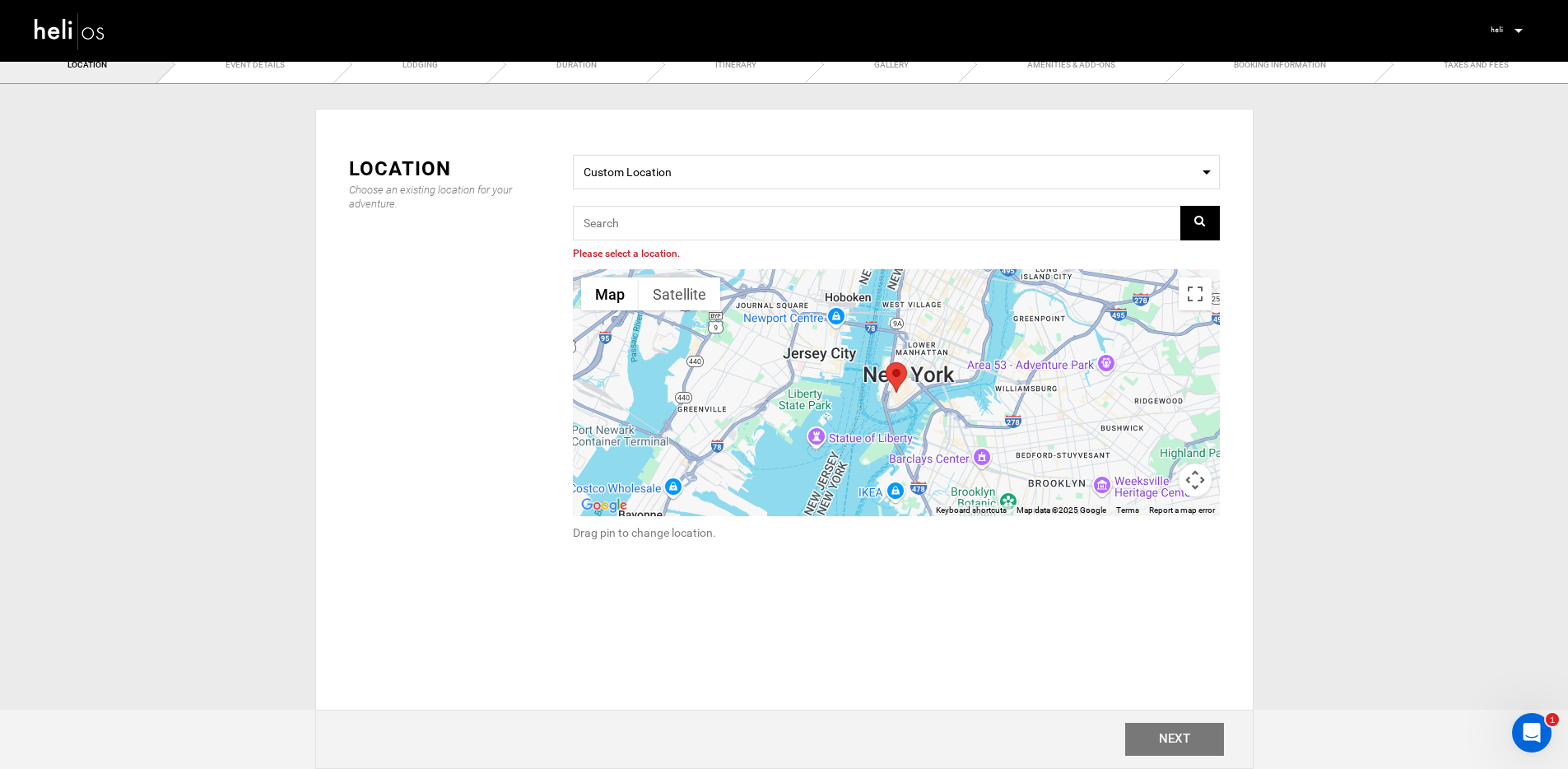 scroll, scrollTop: 0, scrollLeft: 0, axis: both 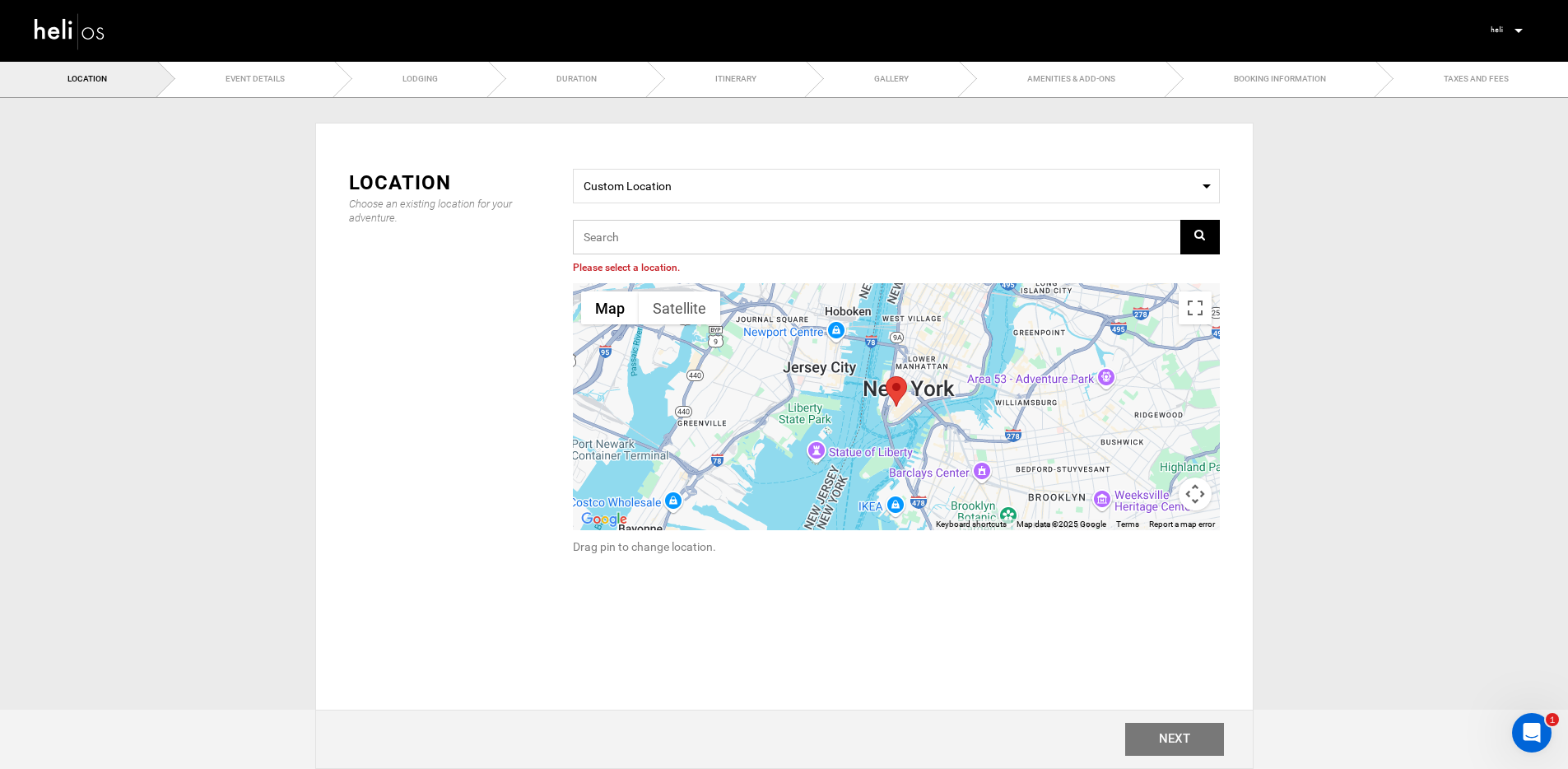 click at bounding box center [896, 237] 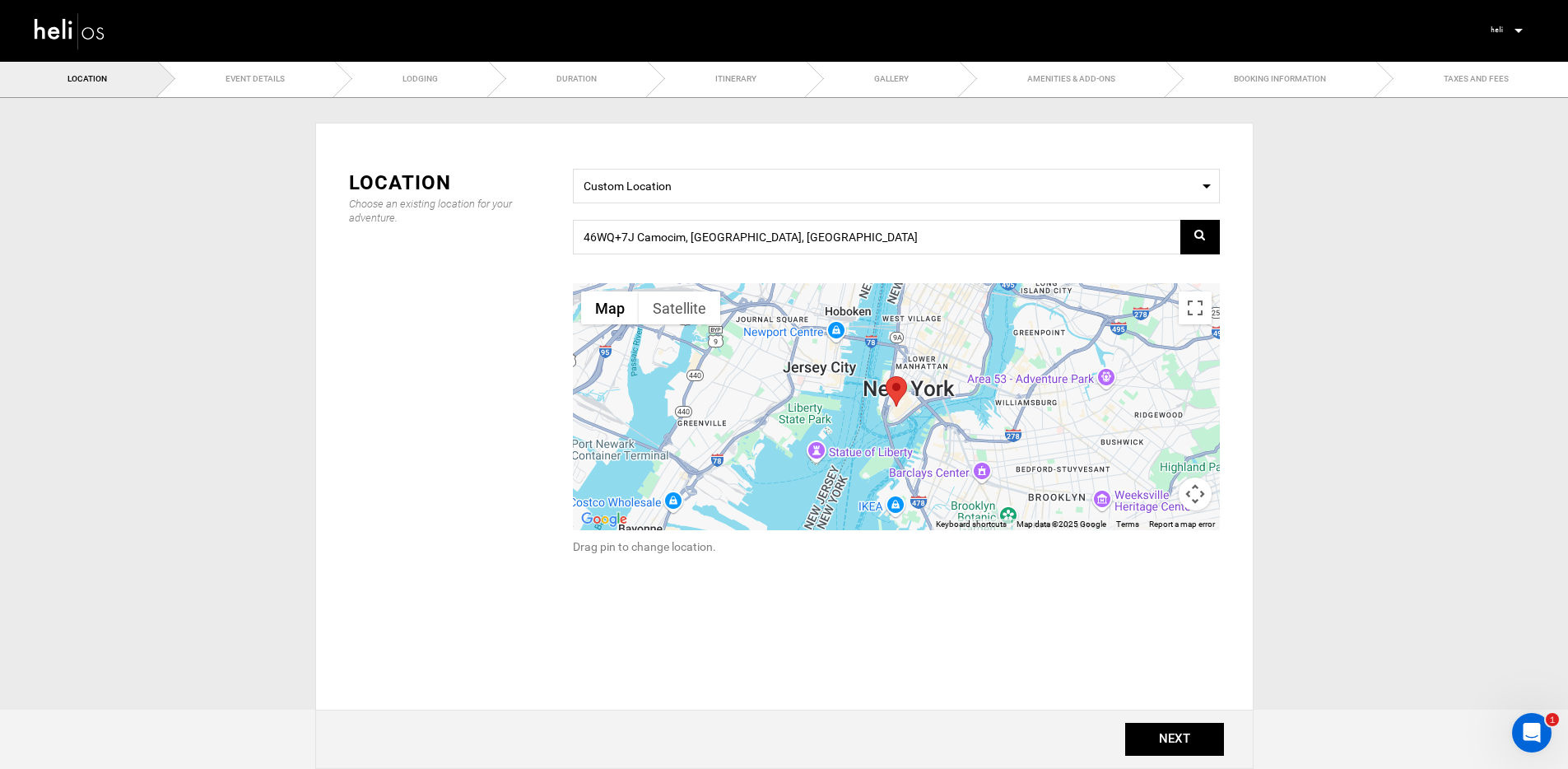 click at bounding box center [1199, 235] 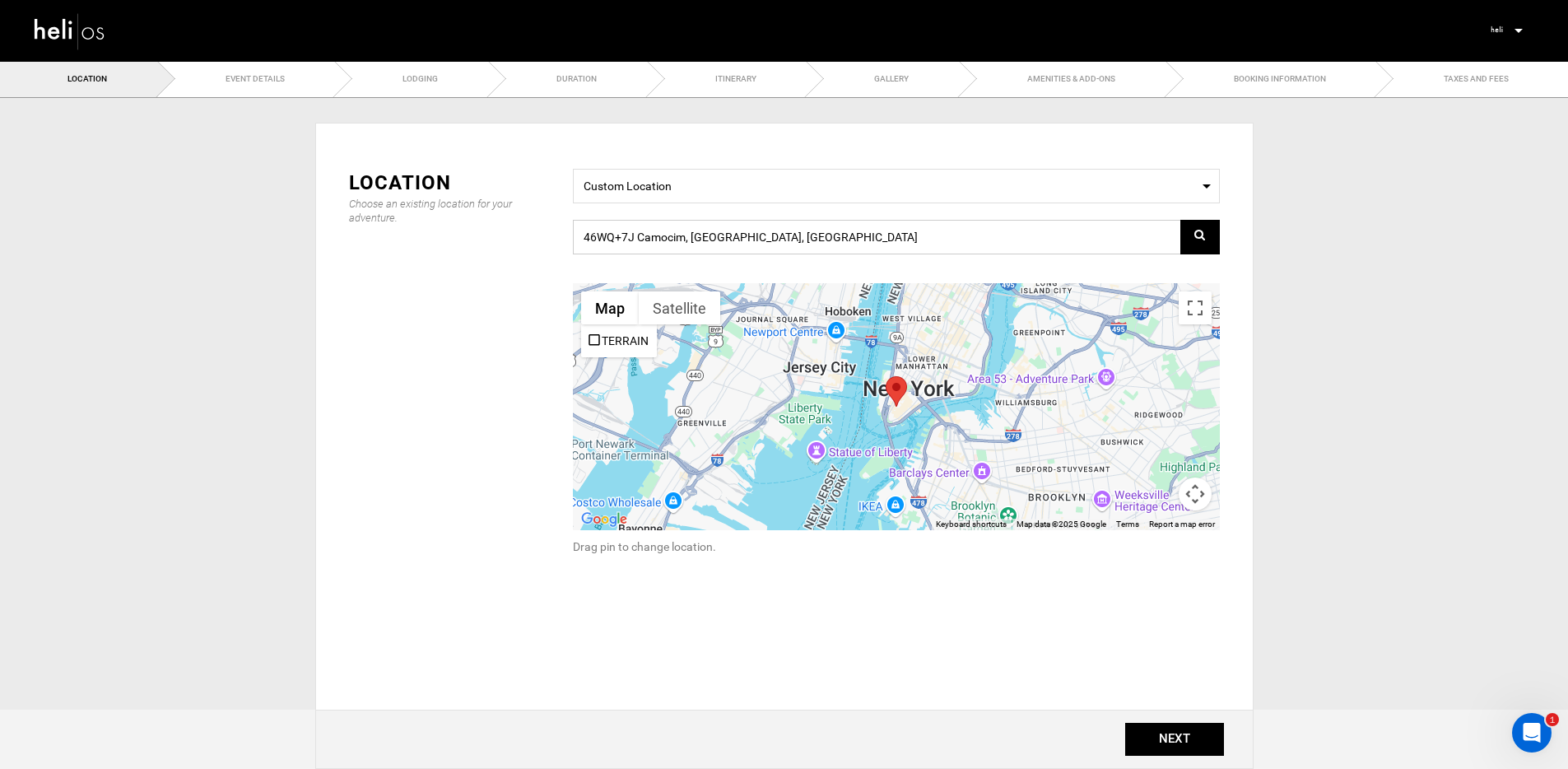 click on "46WQ+7J Camocim, [GEOGRAPHIC_DATA], [GEOGRAPHIC_DATA]" at bounding box center [896, 237] 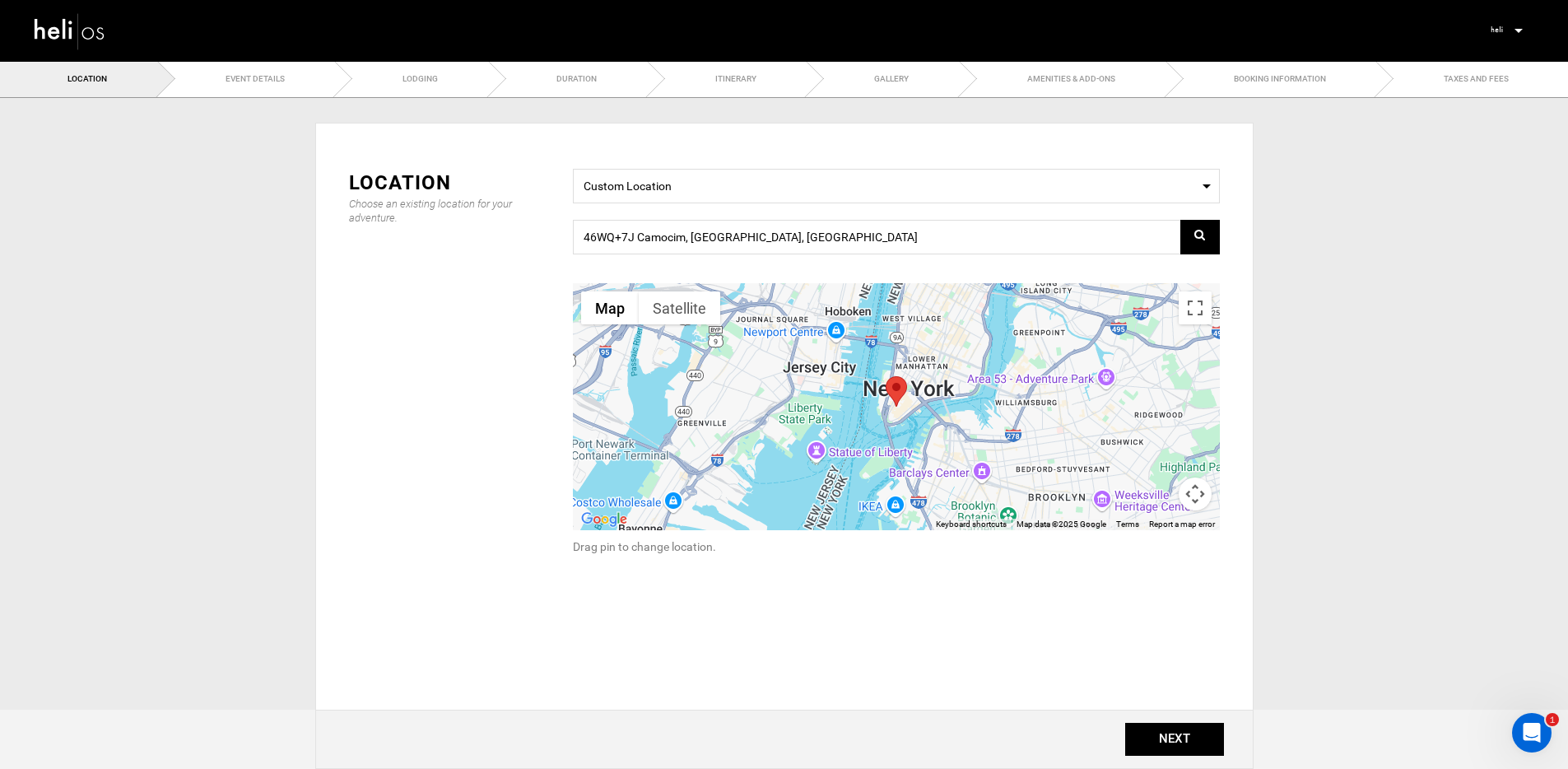 click at bounding box center [1199, 235] 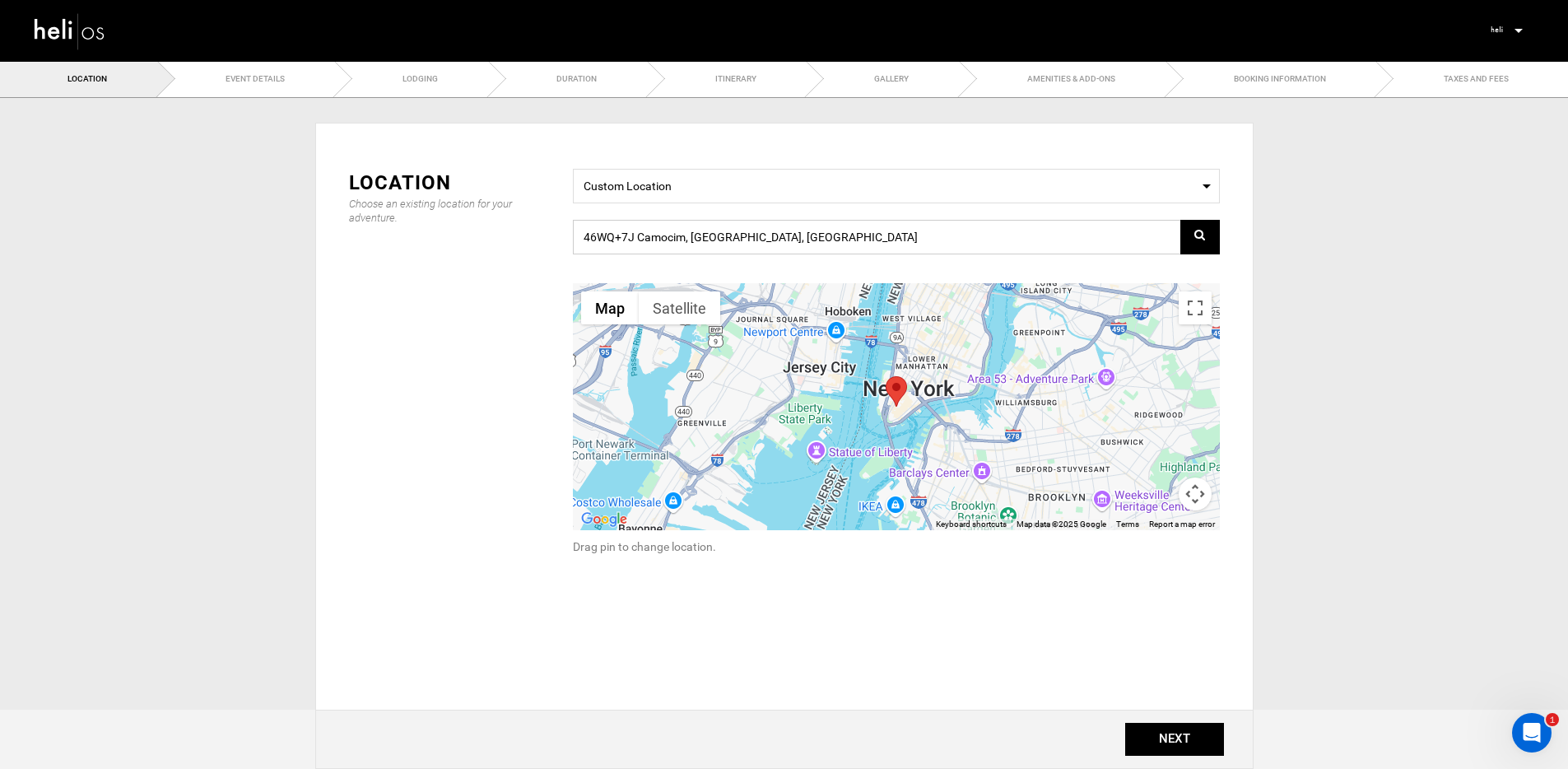 drag, startPoint x: 935, startPoint y: 241, endPoint x: 342, endPoint y: 230, distance: 593.102 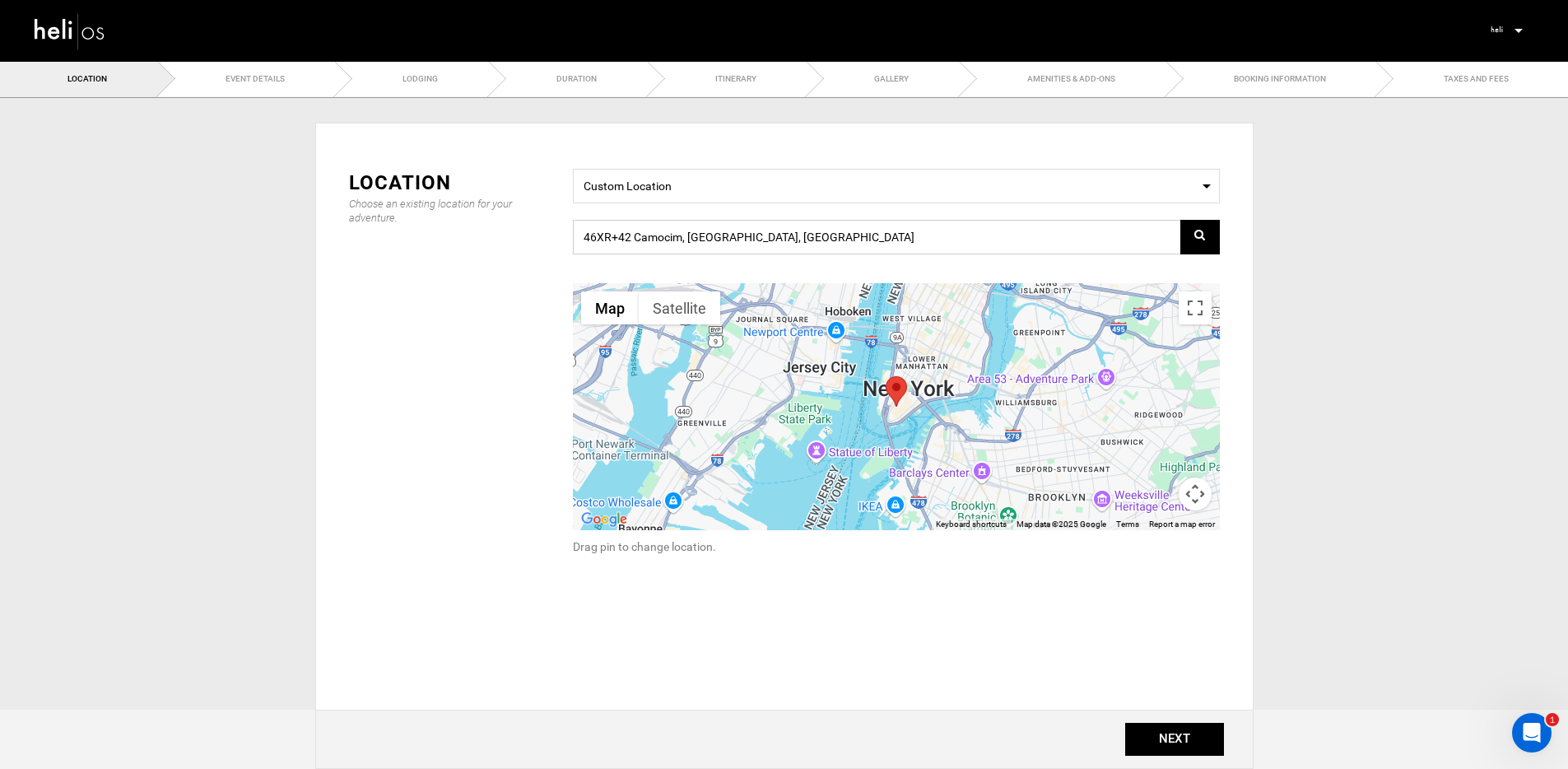 type on "46XR+42 Camocim, [GEOGRAPHIC_DATA], [GEOGRAPHIC_DATA]" 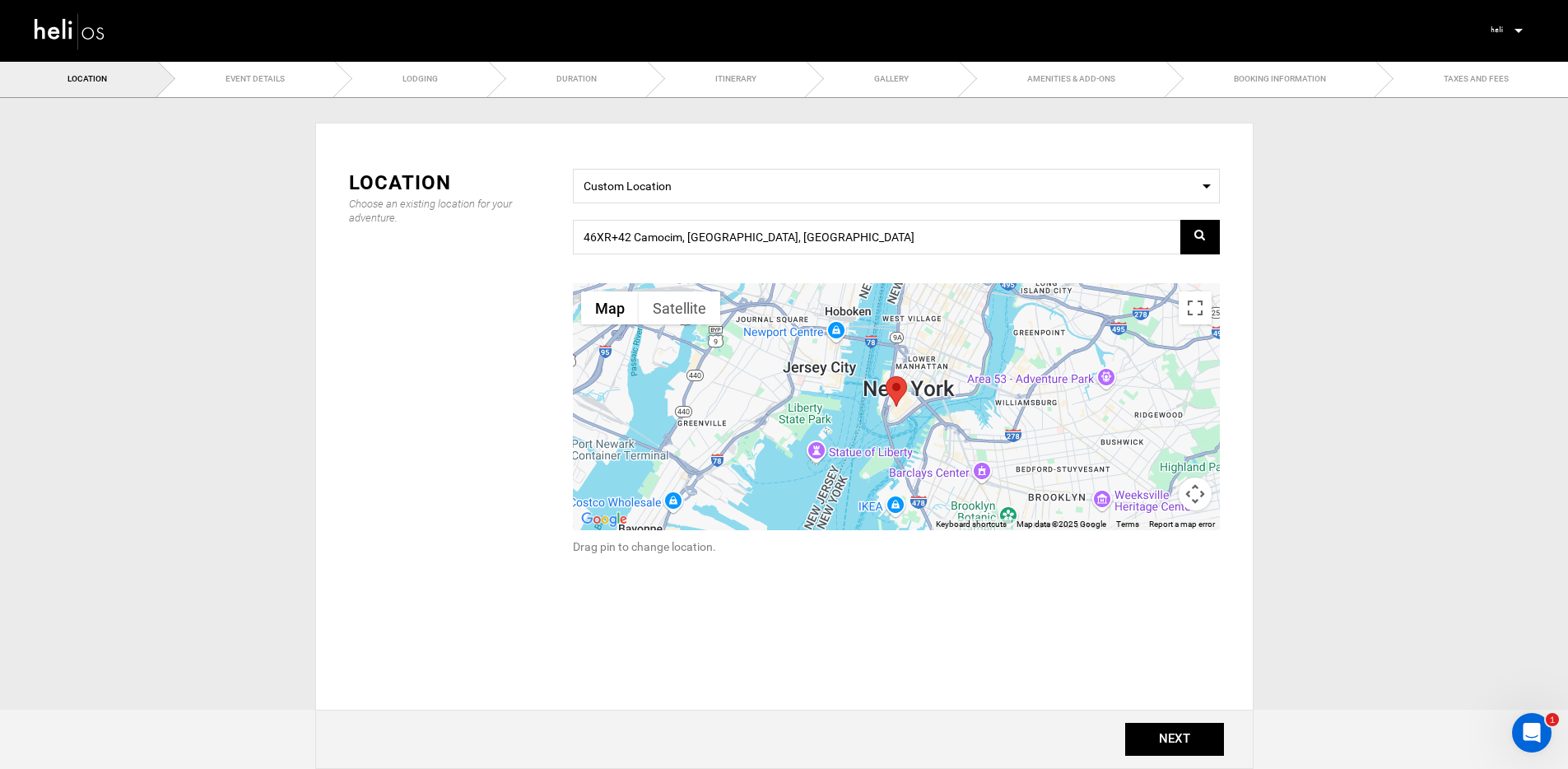 click at bounding box center (1200, 237) 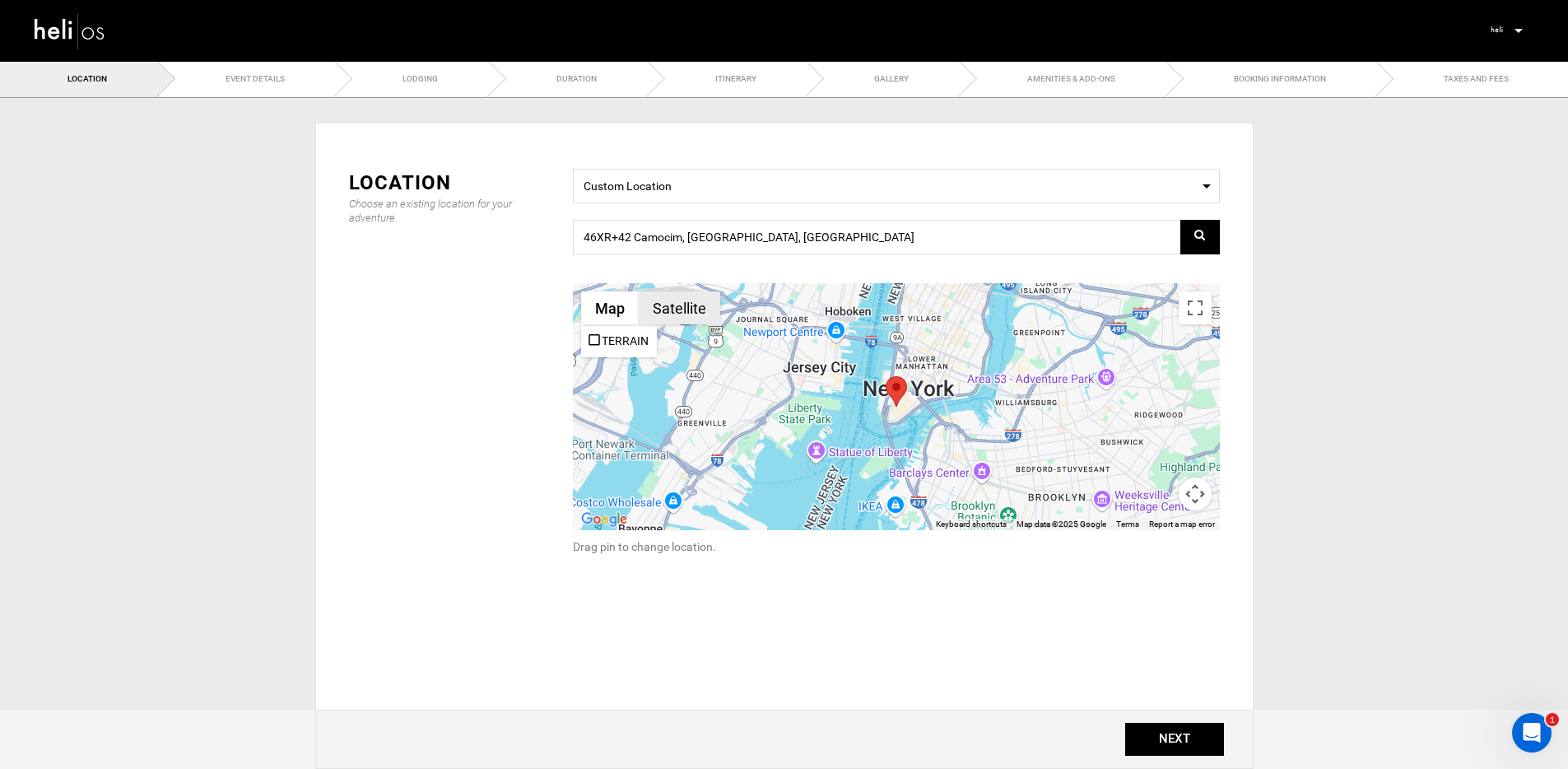 click on "Satellite" at bounding box center [679, 308] 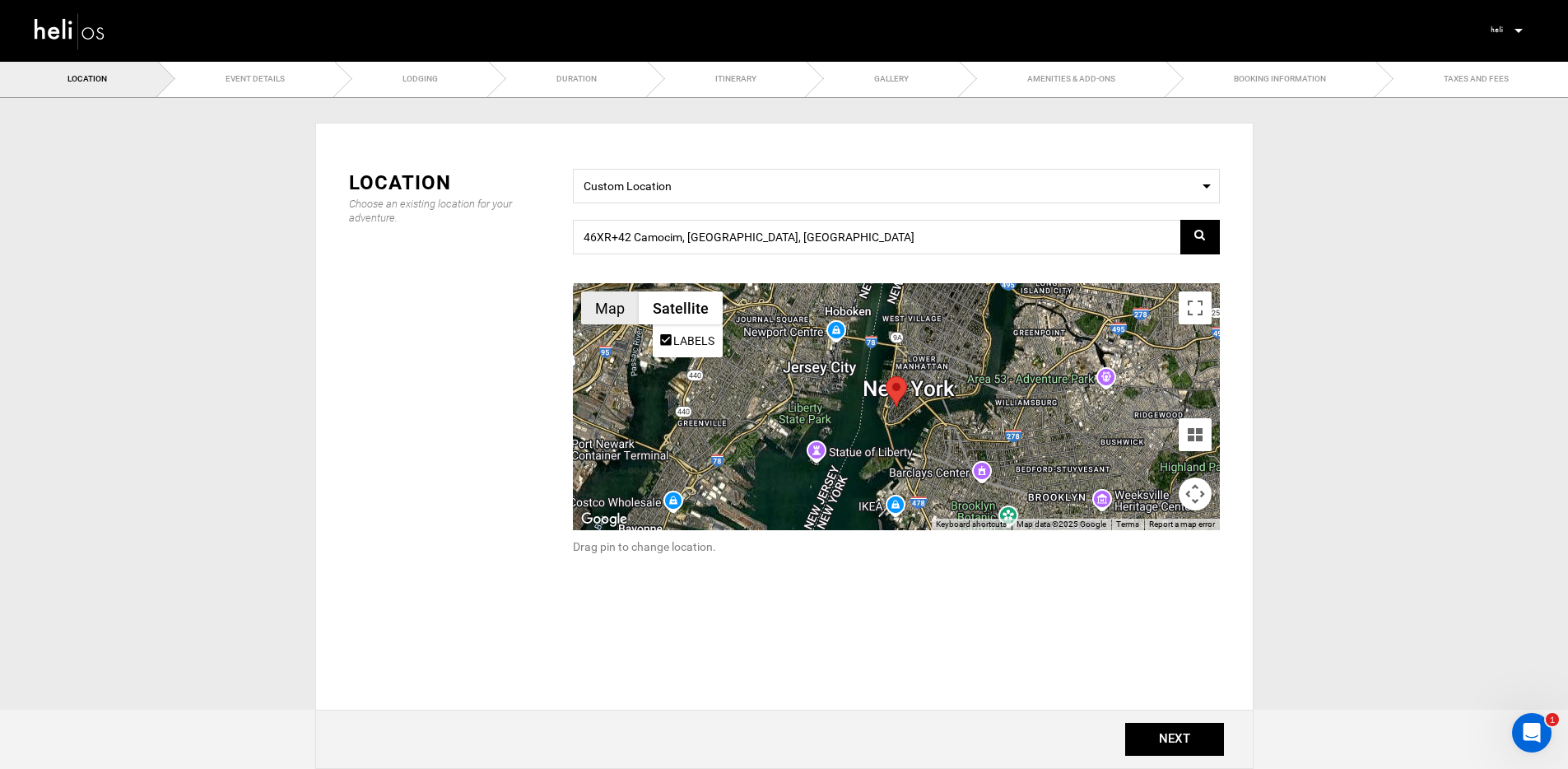 click on "Map" at bounding box center [610, 308] 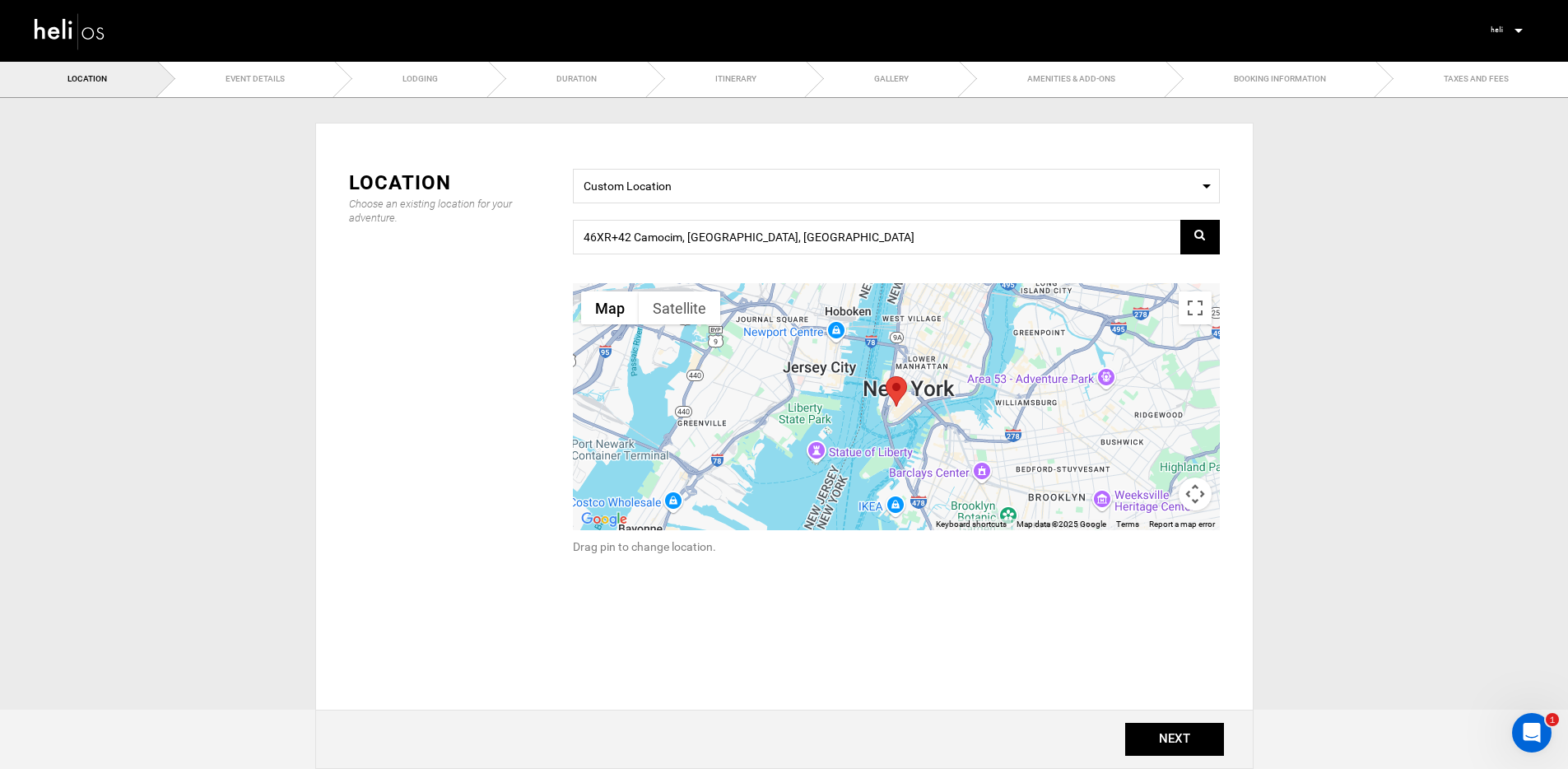 click at bounding box center (1195, 494) 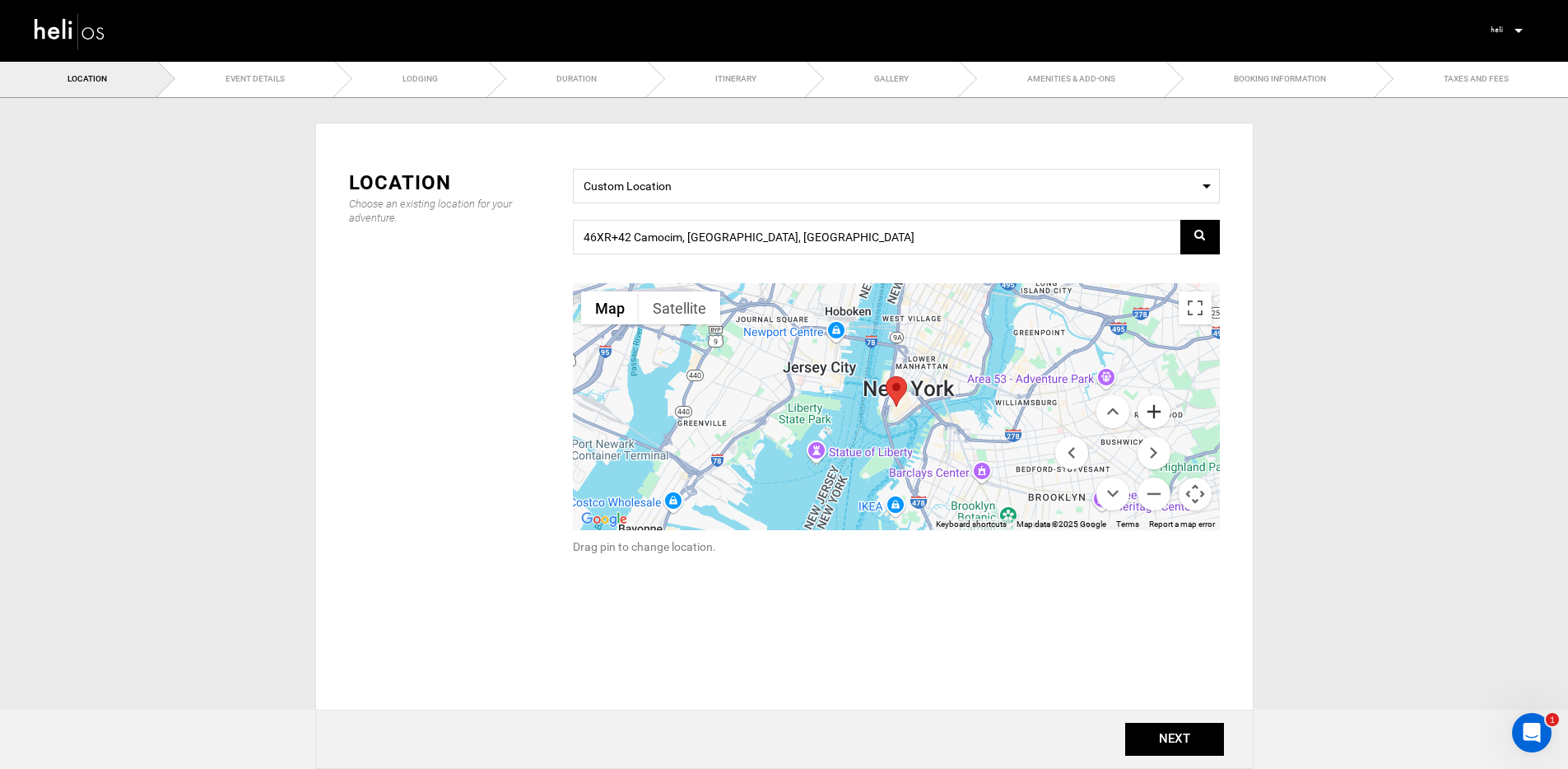 click at bounding box center (1154, 412) 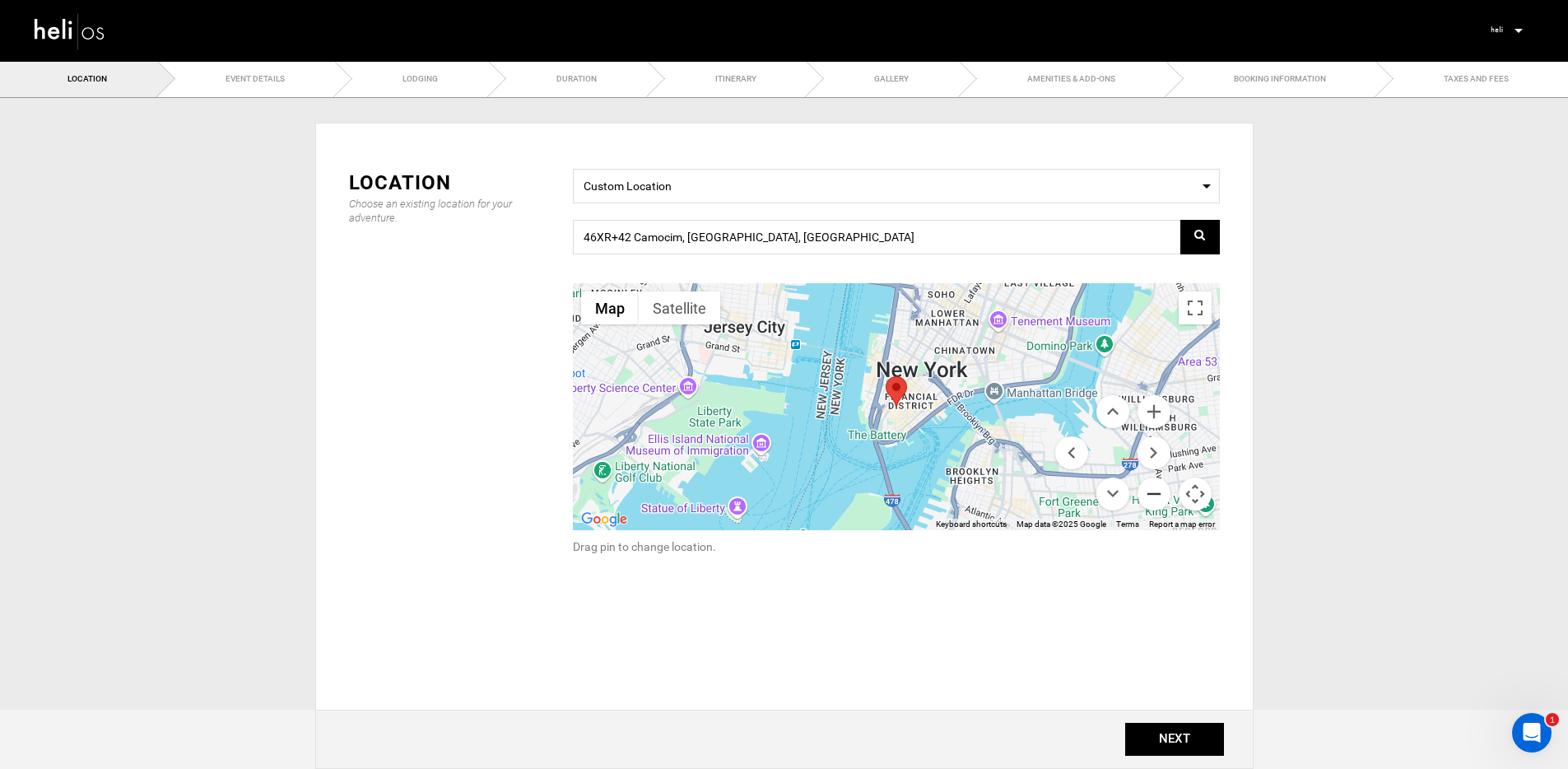 click at bounding box center [1154, 494] 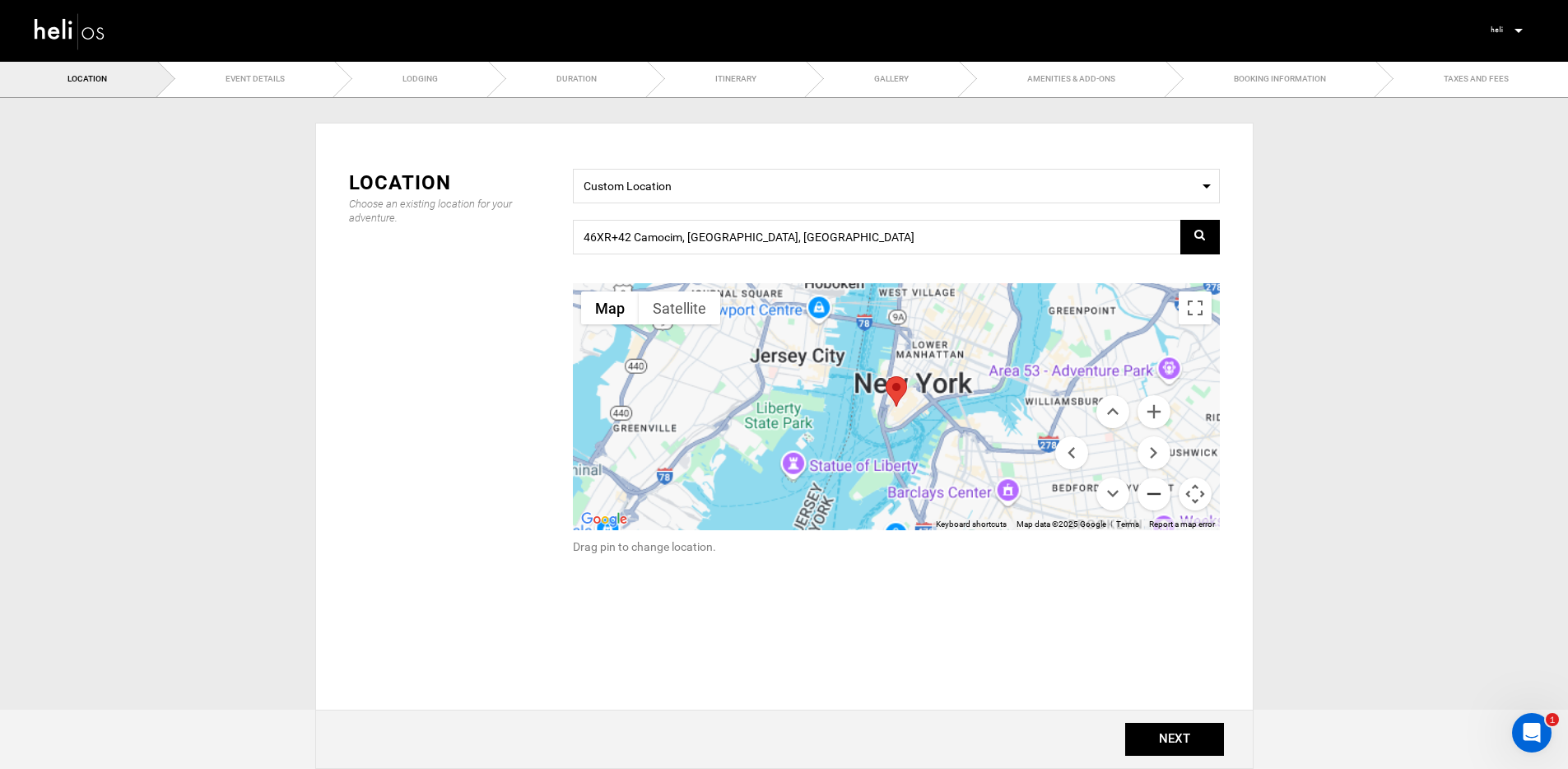 click at bounding box center [1154, 494] 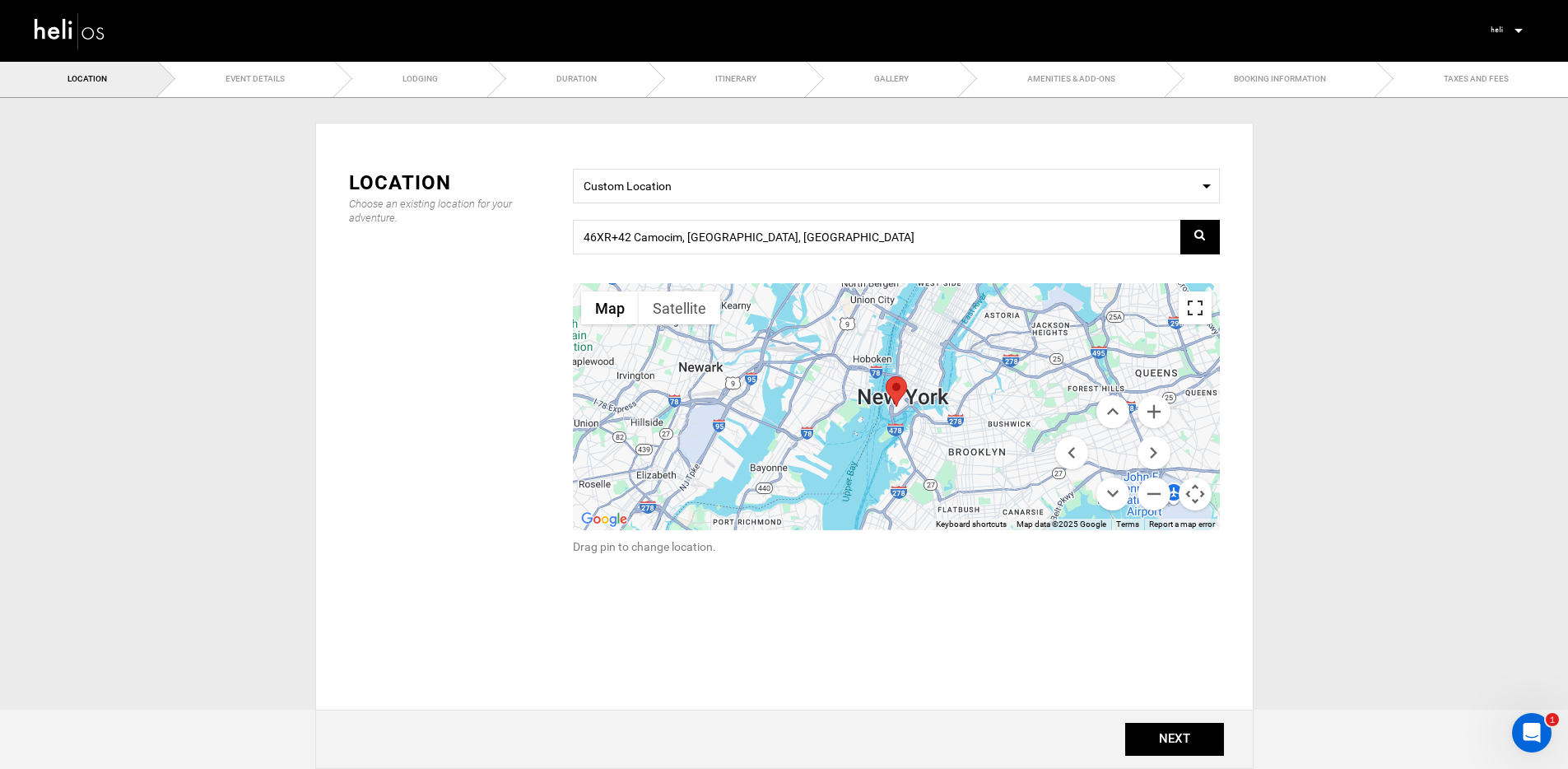 click at bounding box center [1195, 308] 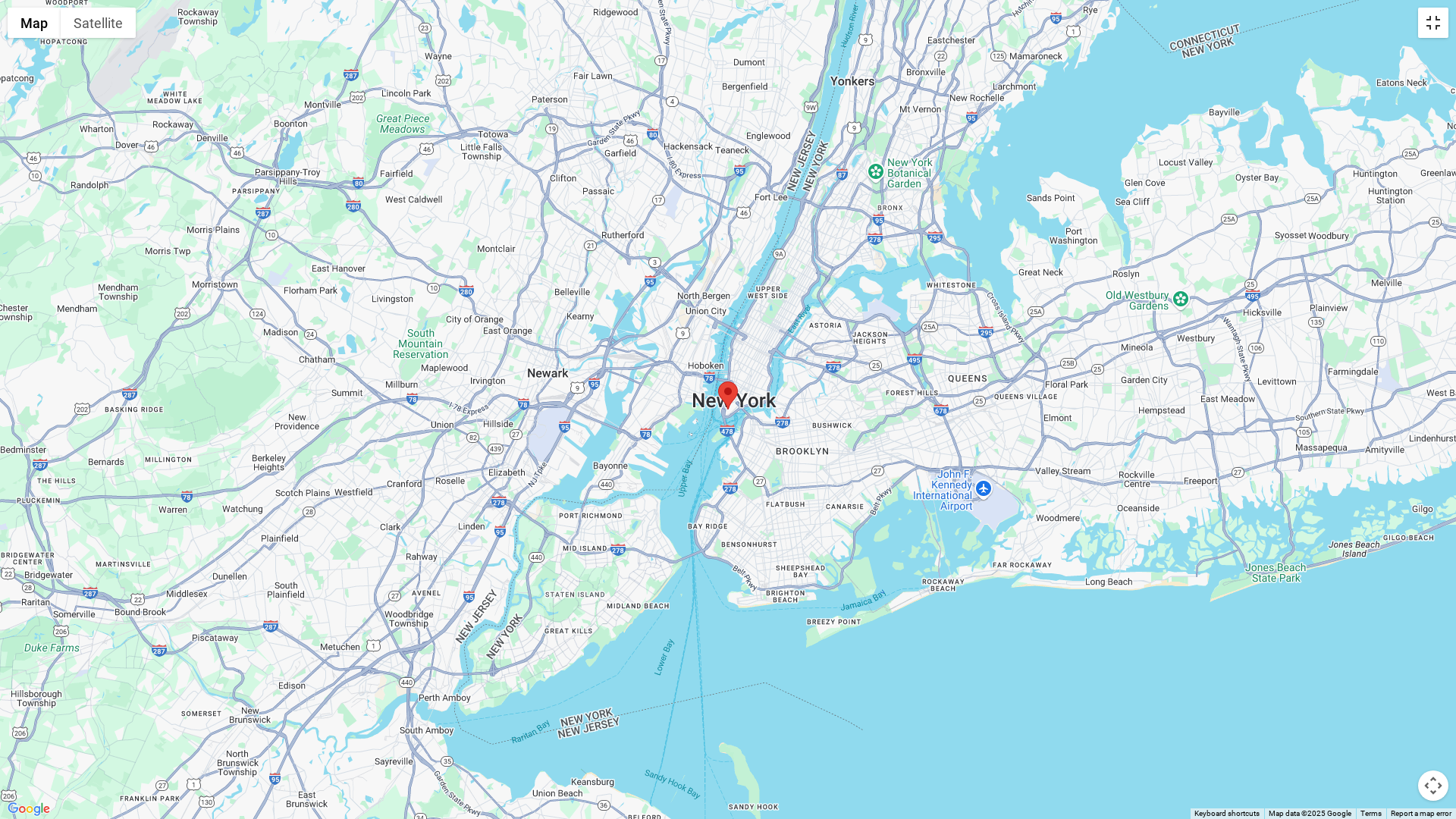 click at bounding box center [1433, 23] 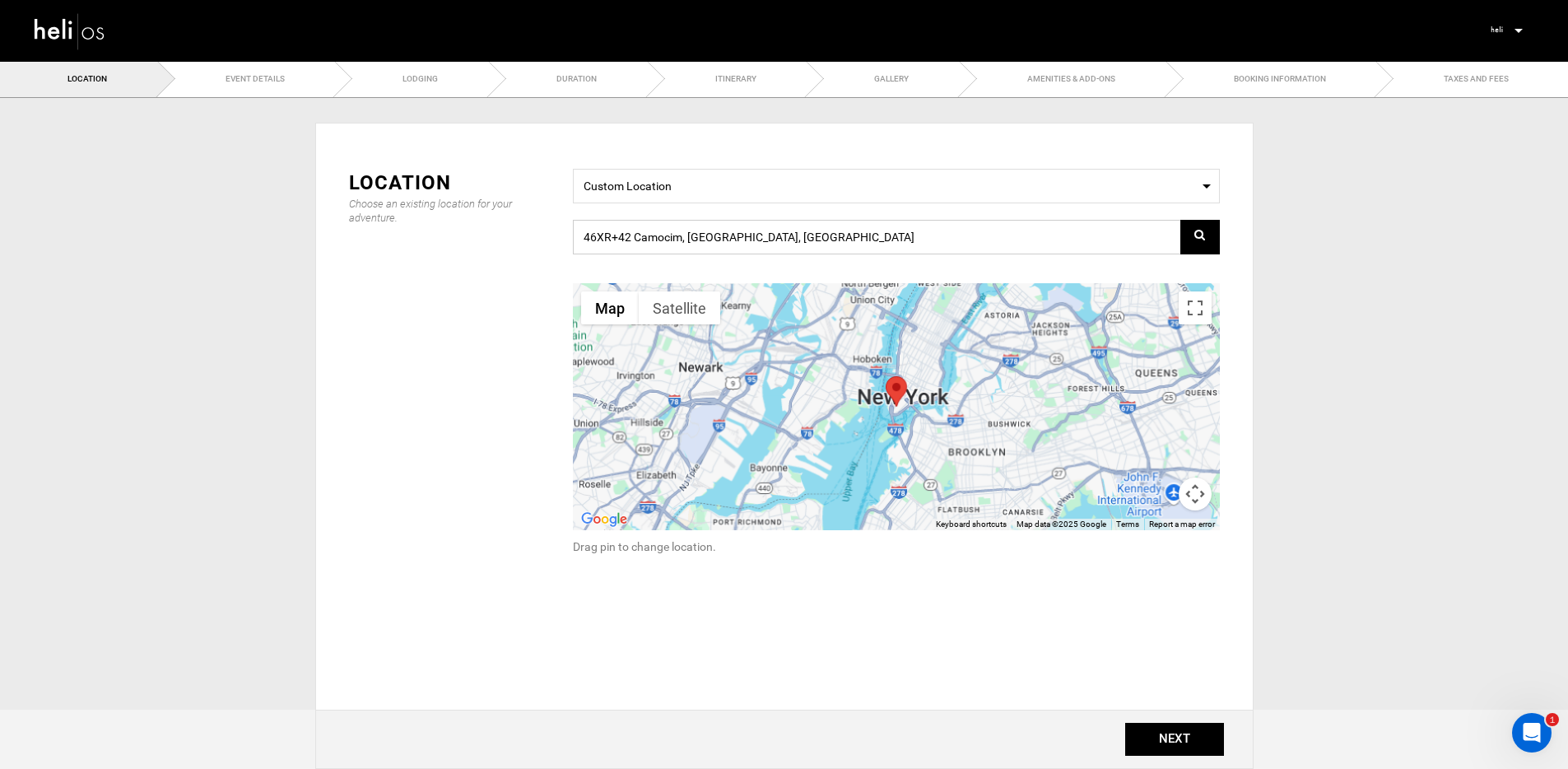 click on "46XR+42 Camocim, [GEOGRAPHIC_DATA], [GEOGRAPHIC_DATA]" at bounding box center (896, 237) 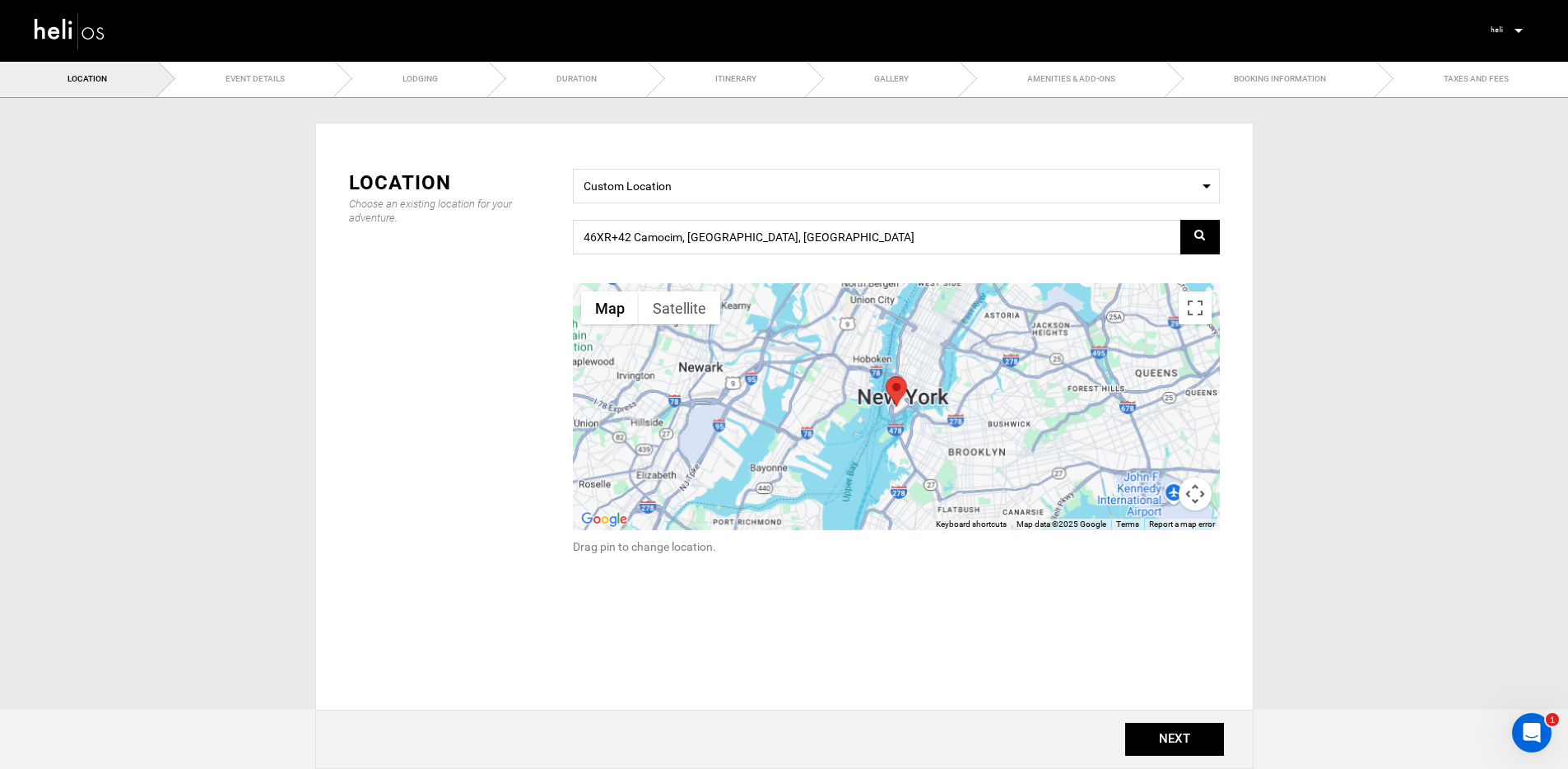 click at bounding box center (1200, 237) 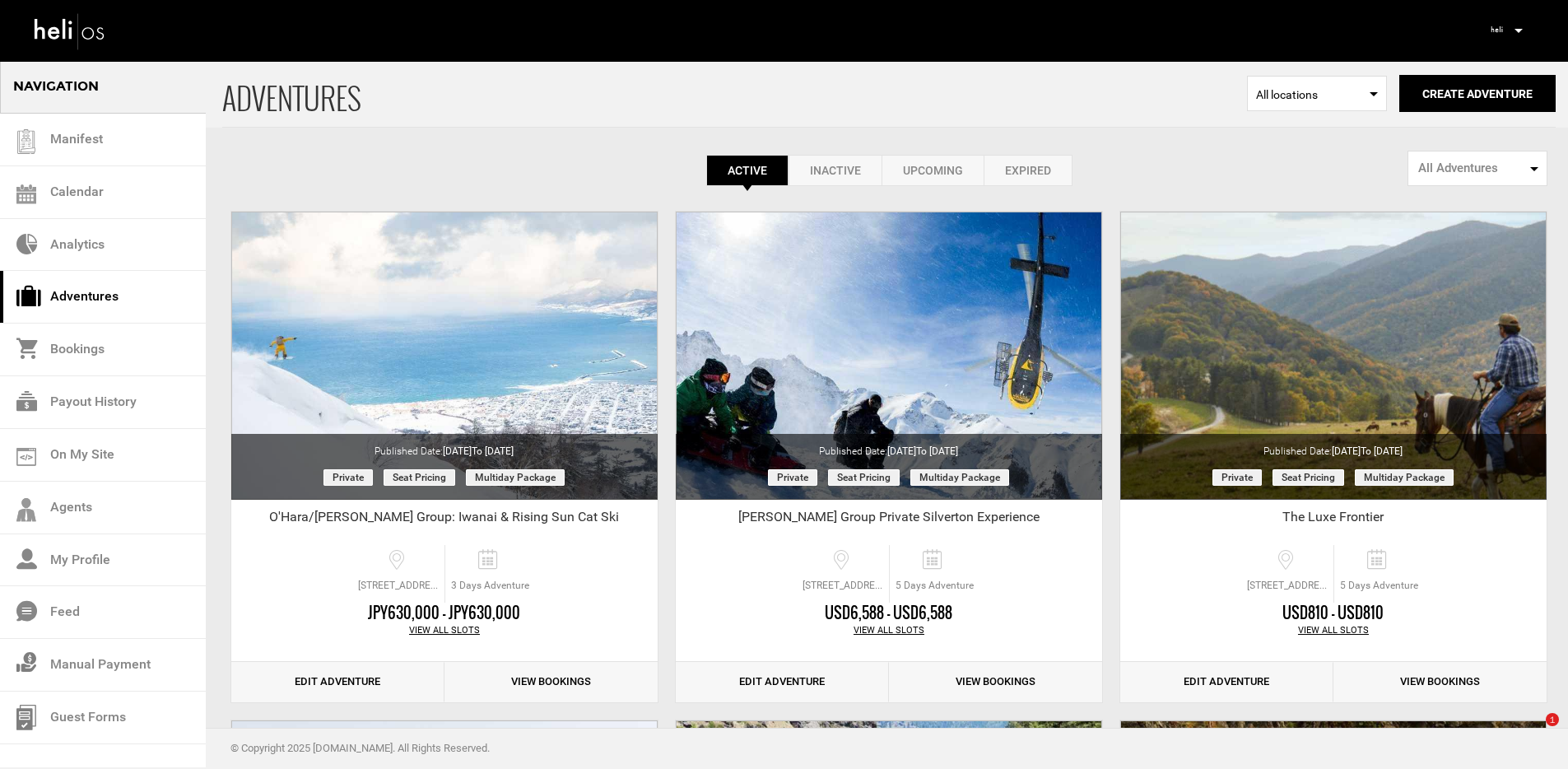 scroll, scrollTop: 0, scrollLeft: 0, axis: both 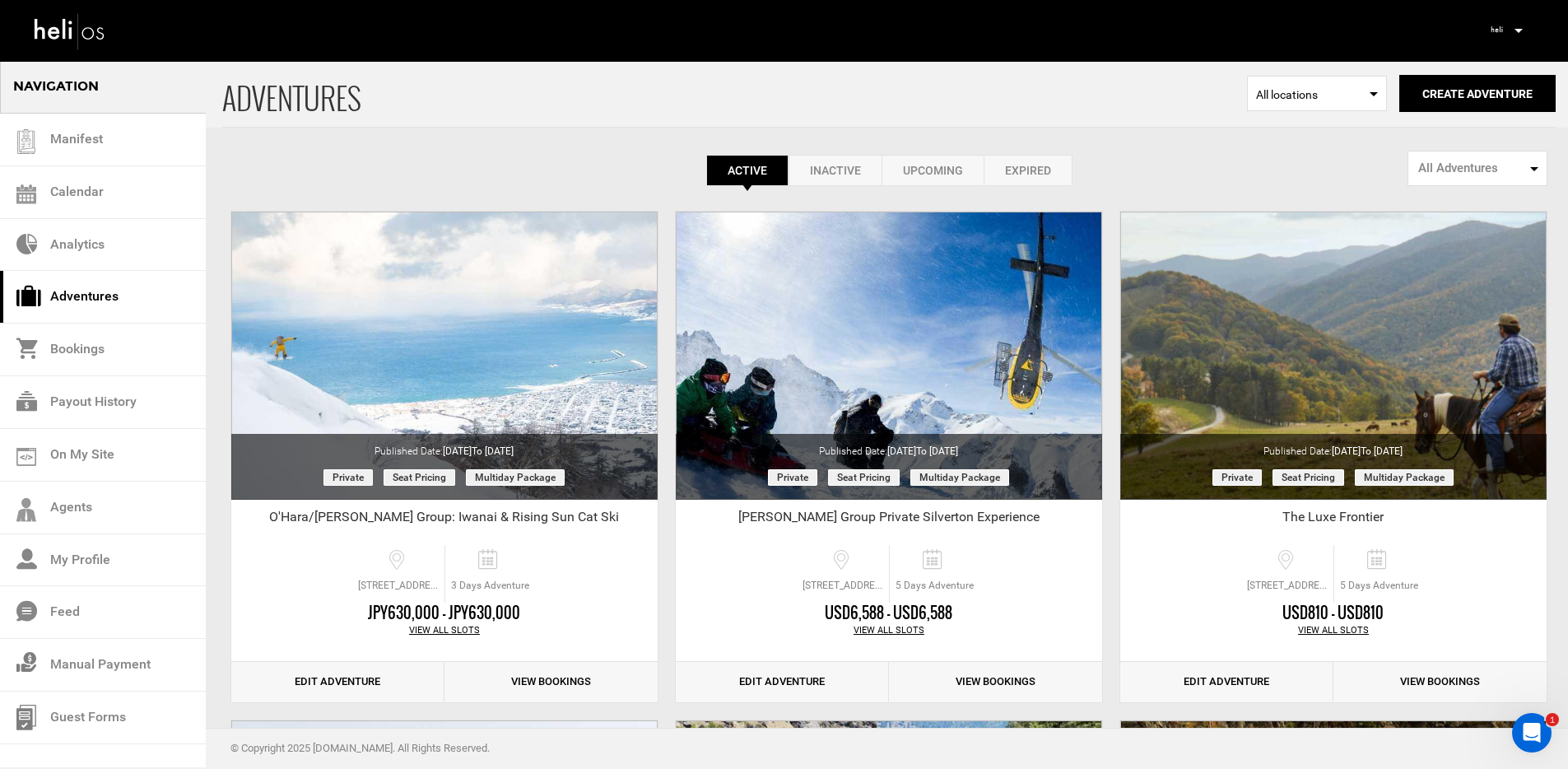 click on "ADVENTURES" at bounding box center (734, 93) 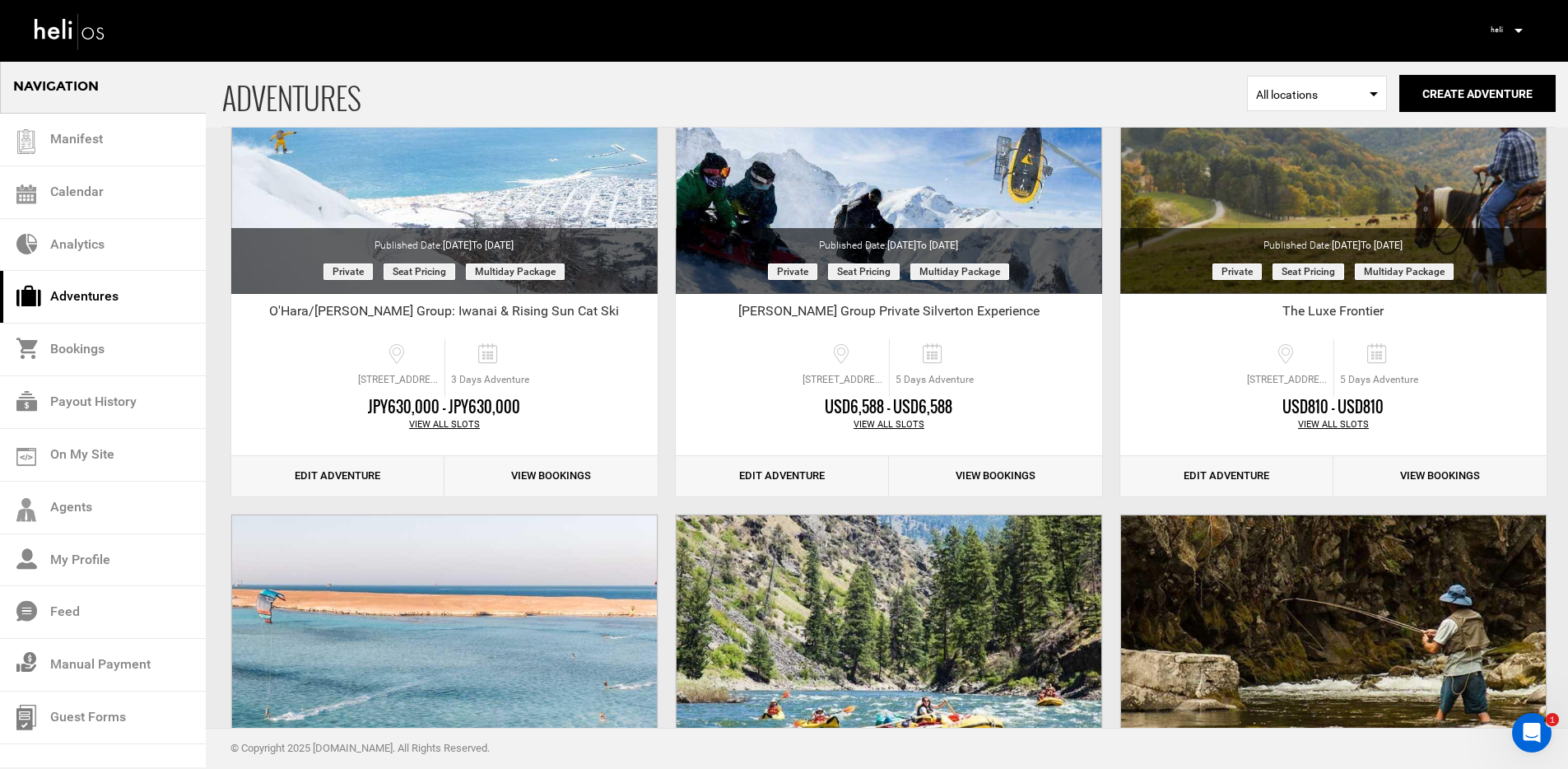 scroll, scrollTop: 0, scrollLeft: 0, axis: both 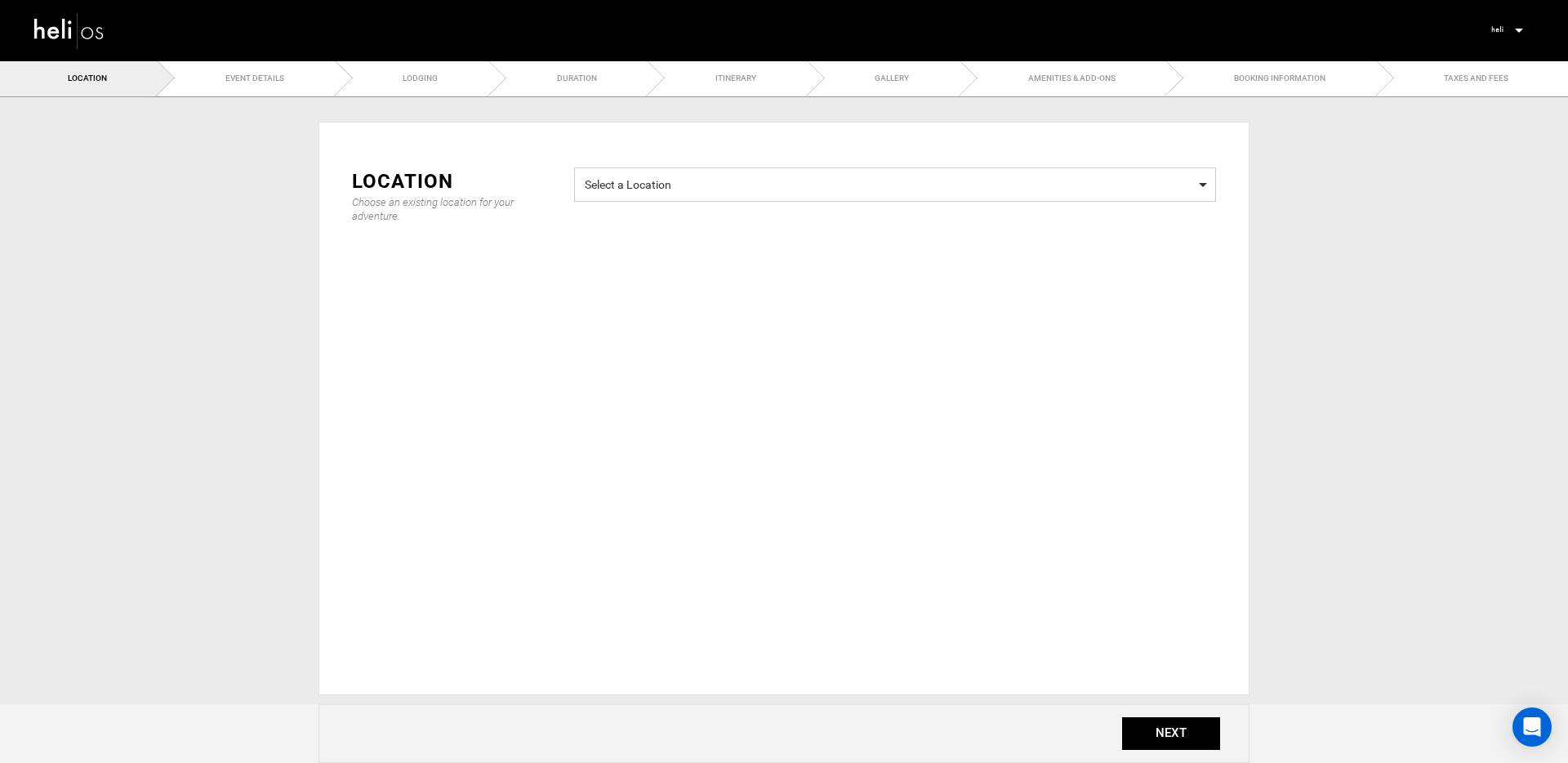 click on "Select a Location" at bounding box center (895, 182) 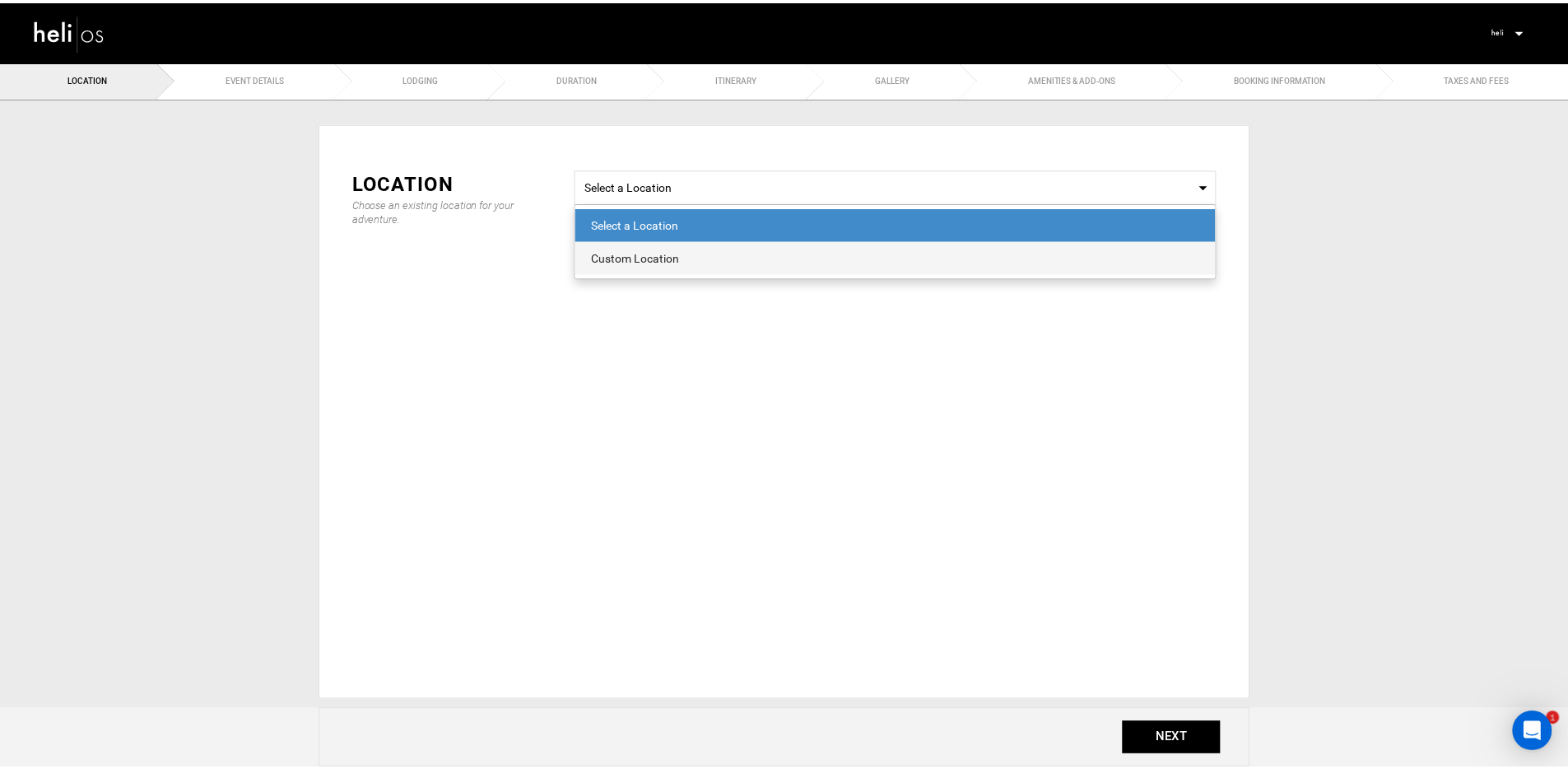 scroll, scrollTop: 0, scrollLeft: 0, axis: both 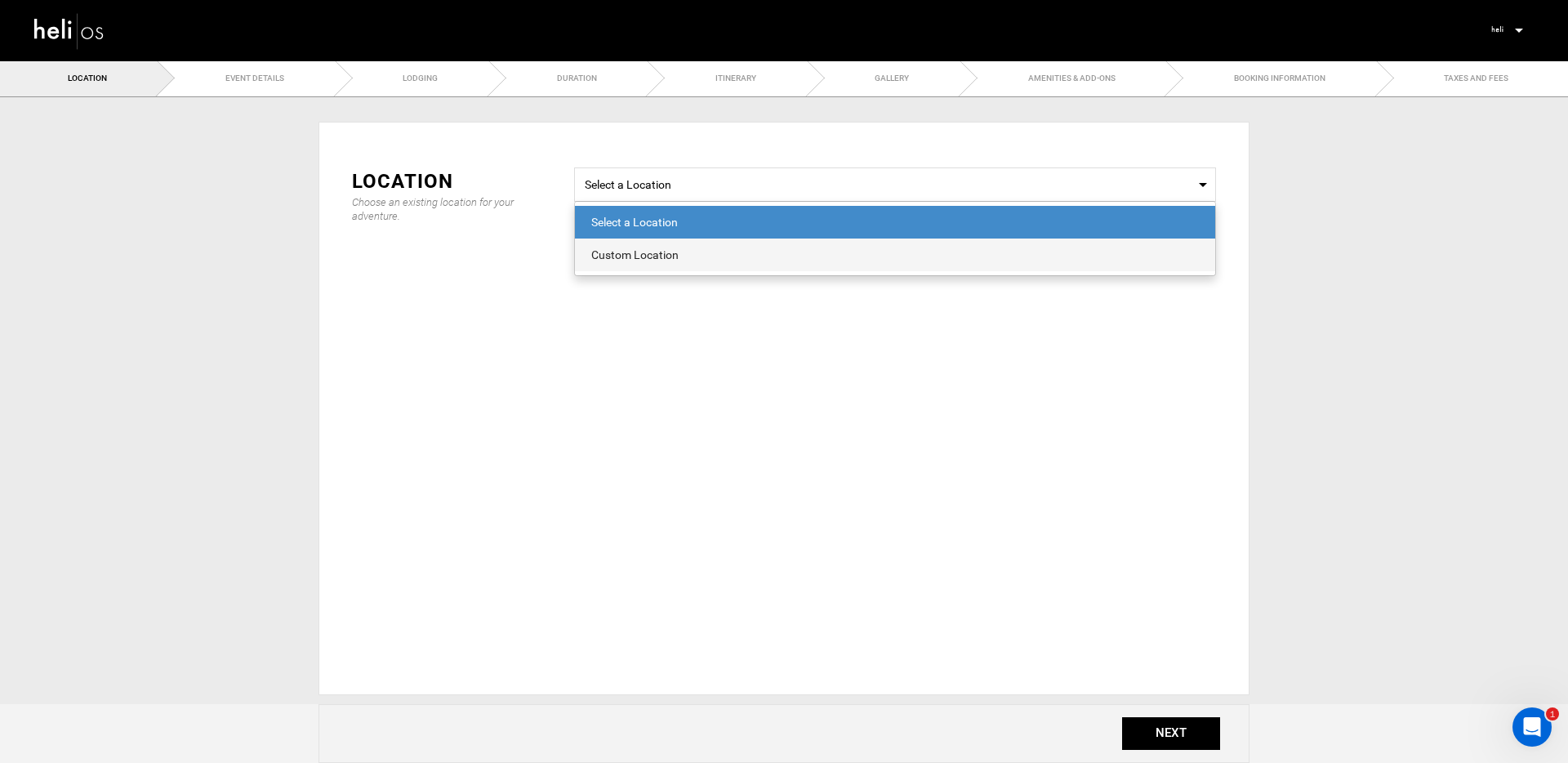 click on "Custom Location" at bounding box center (895, 255) 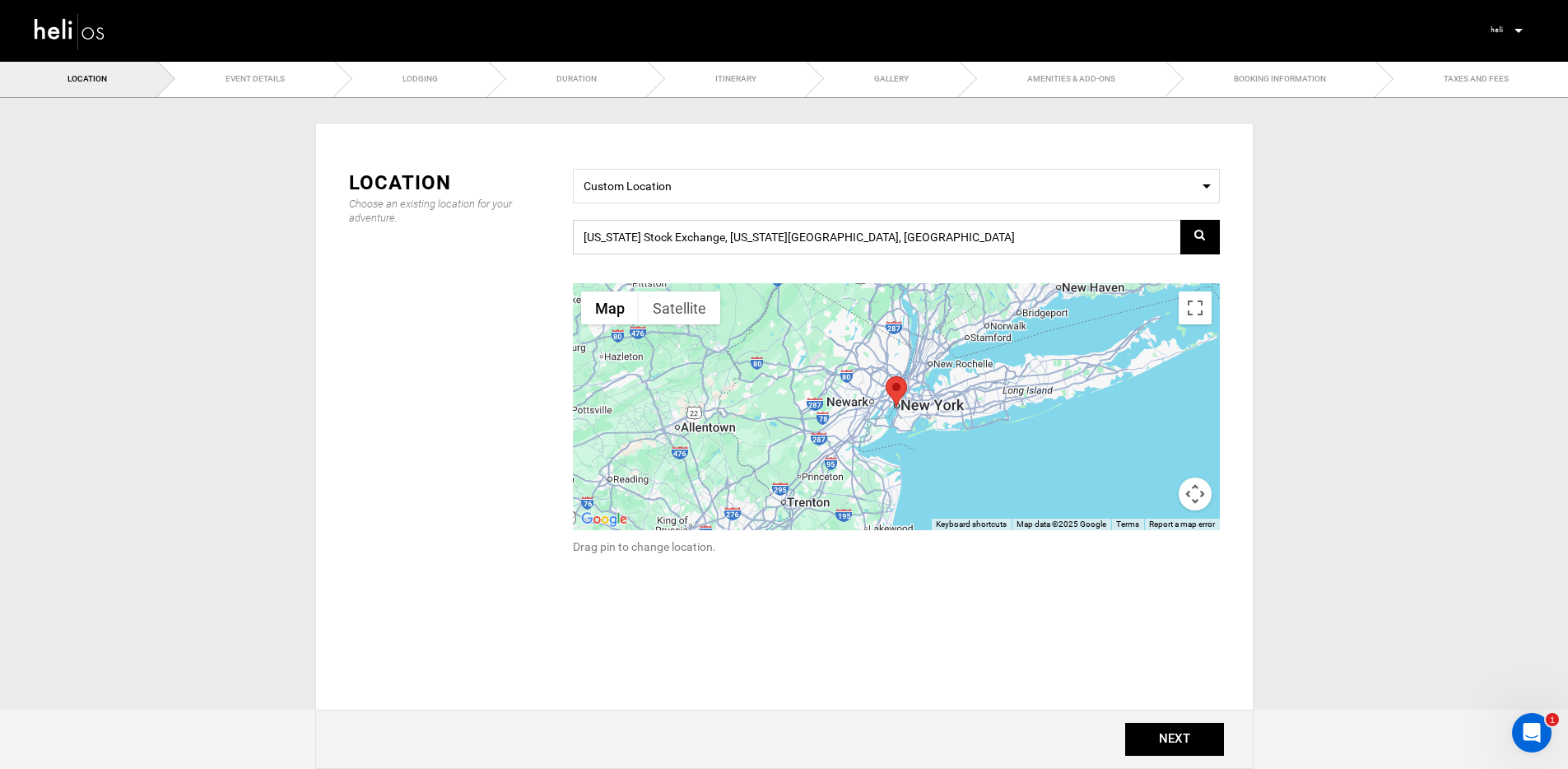 drag, startPoint x: 881, startPoint y: 236, endPoint x: 456, endPoint y: 236, distance: 425 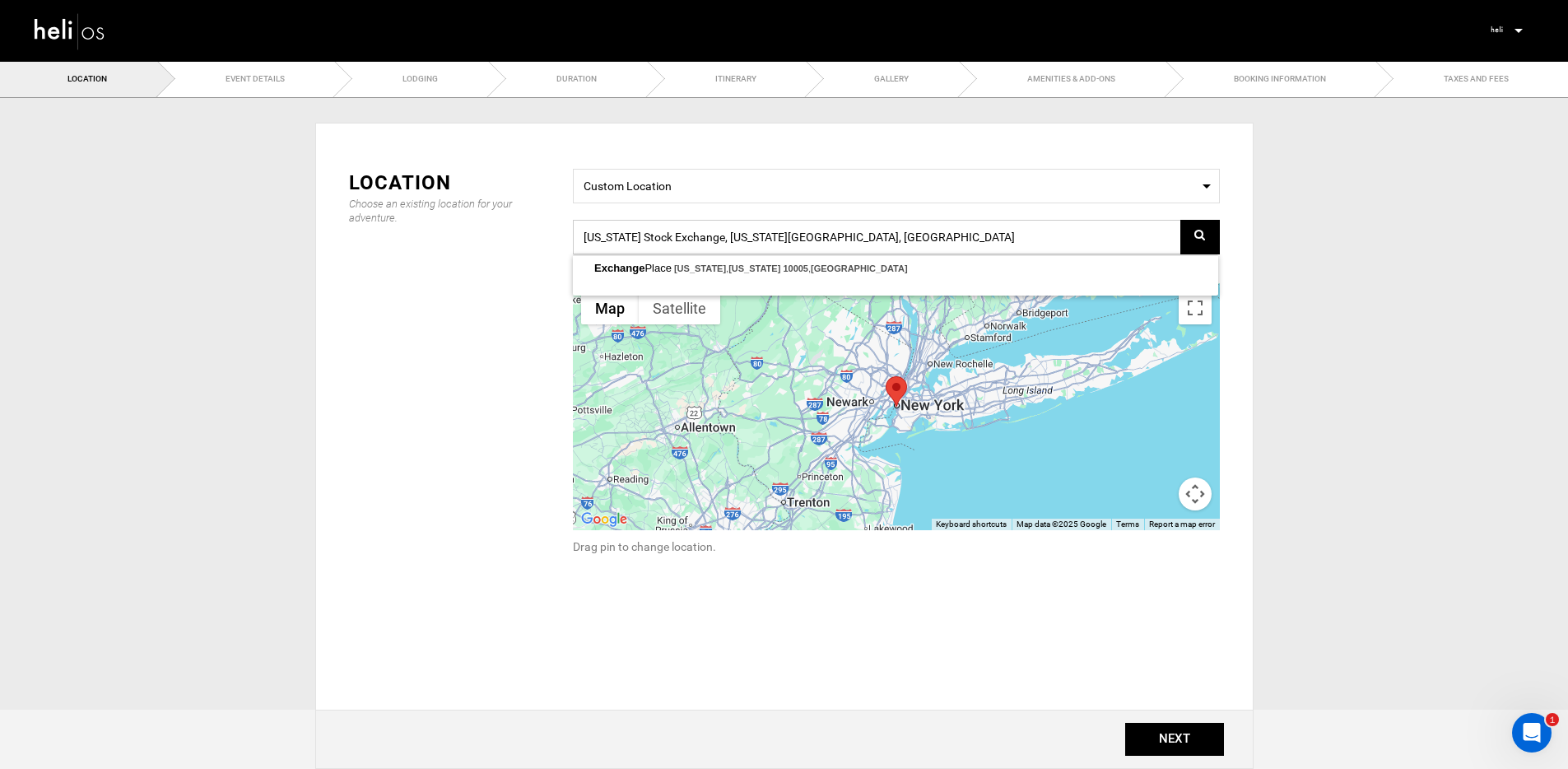 paste on "46XR+42 Camocim, [GEOGRAPHIC_DATA], [GEOGRAPHIC_DATA]" 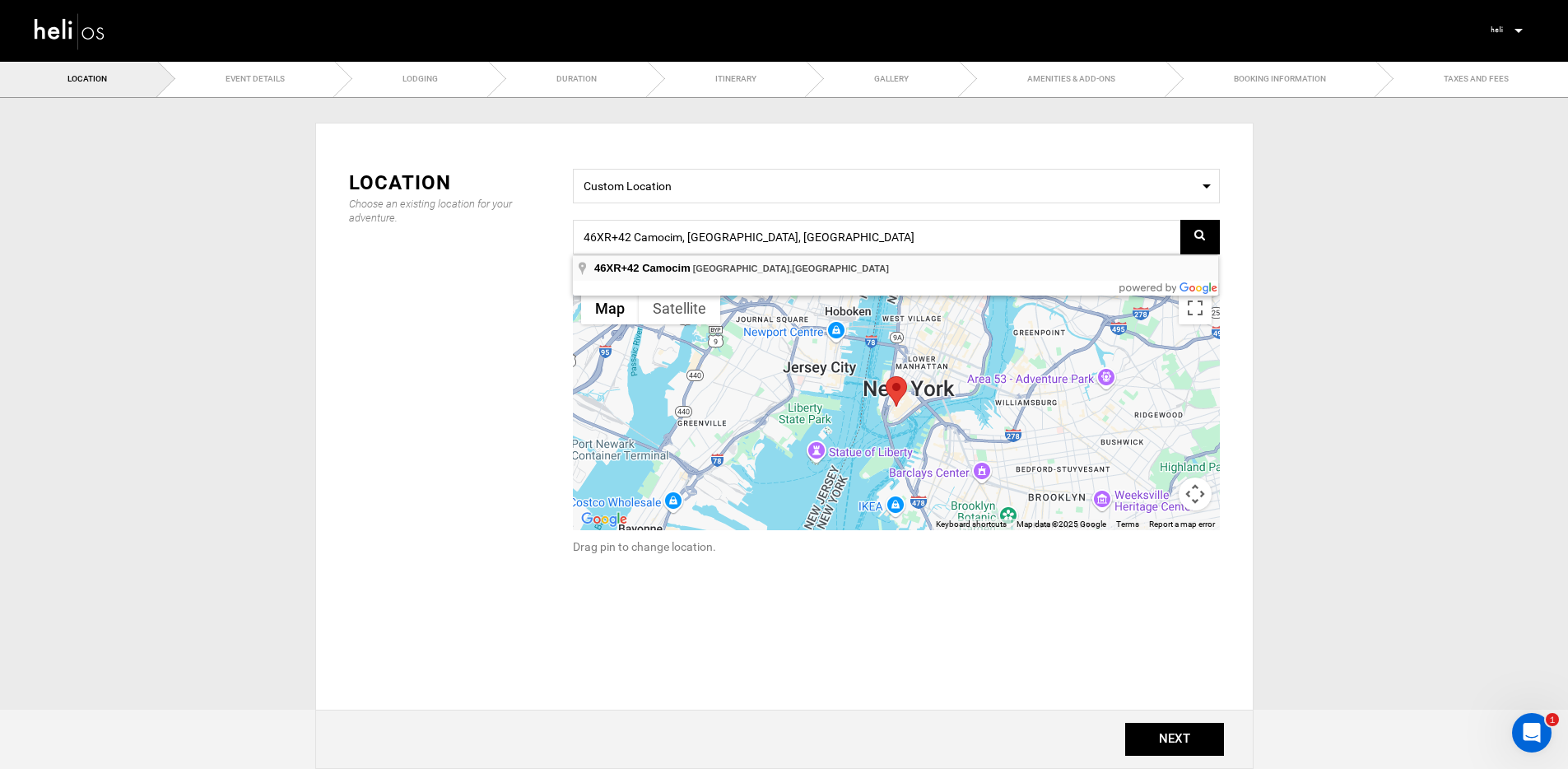 type on "46XR+42 - Camocim, Ceará, 62400-000, Brazil" 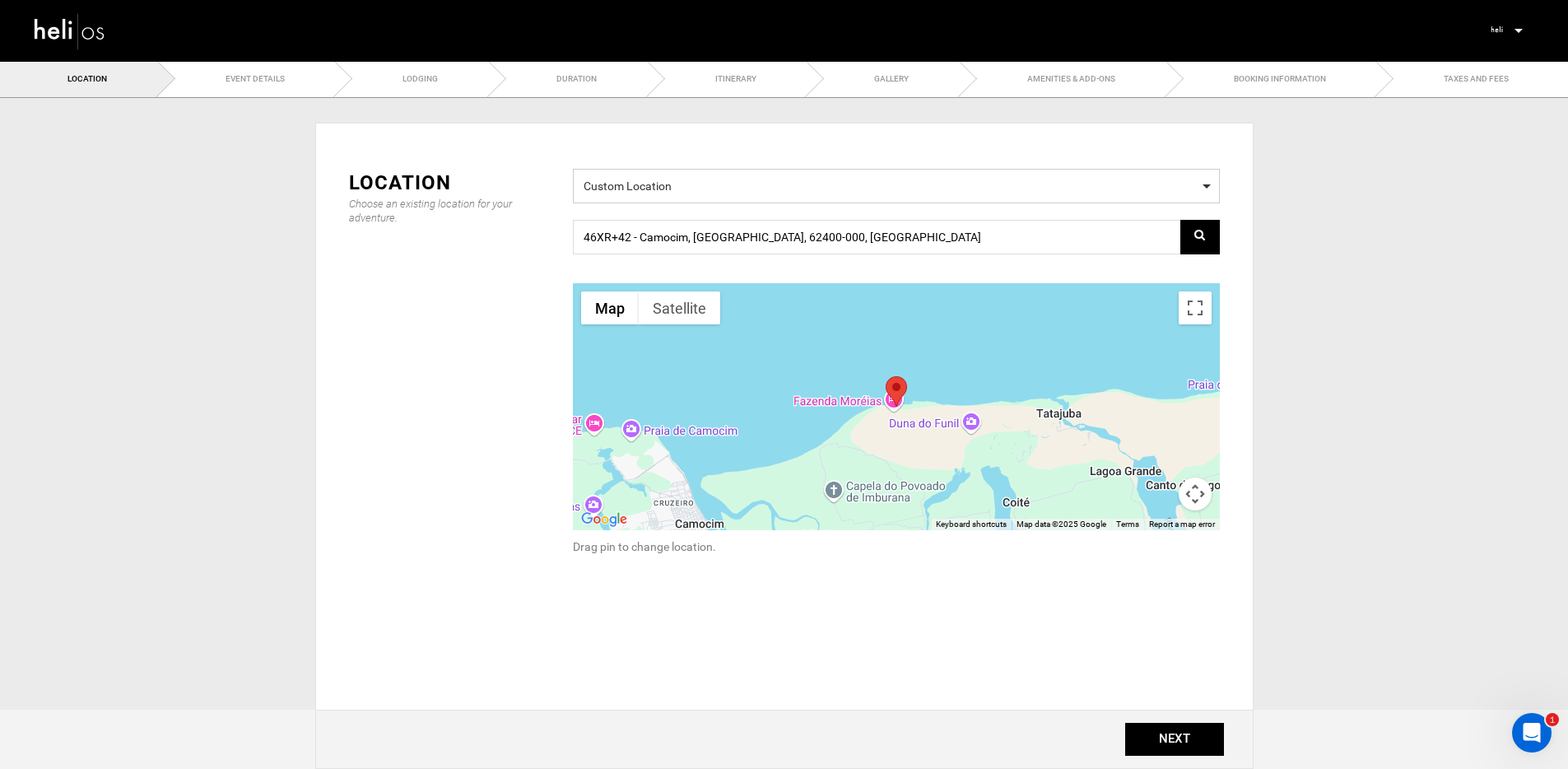 click on "Custom Location" at bounding box center [896, 184] 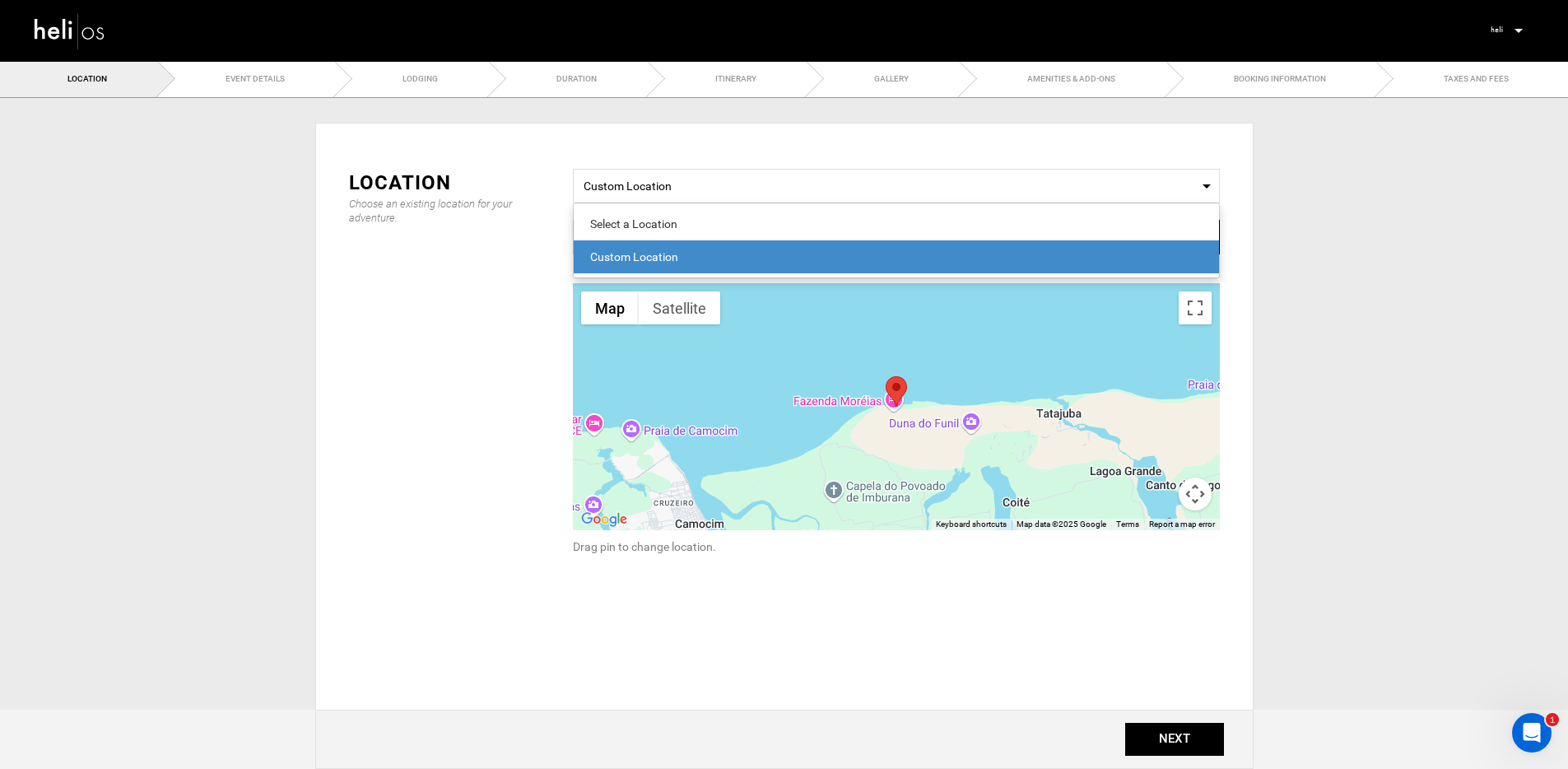 click on "Location
Choose an existing location for your adventure.
Select a Location   Custom Location
Select a Location
Custom Location
46XR+42 - Camocim, Ceará, 62400-000, Brazil
← Move left → Move right ↑ Move up ↓ Move down +" at bounding box center [784, 419] 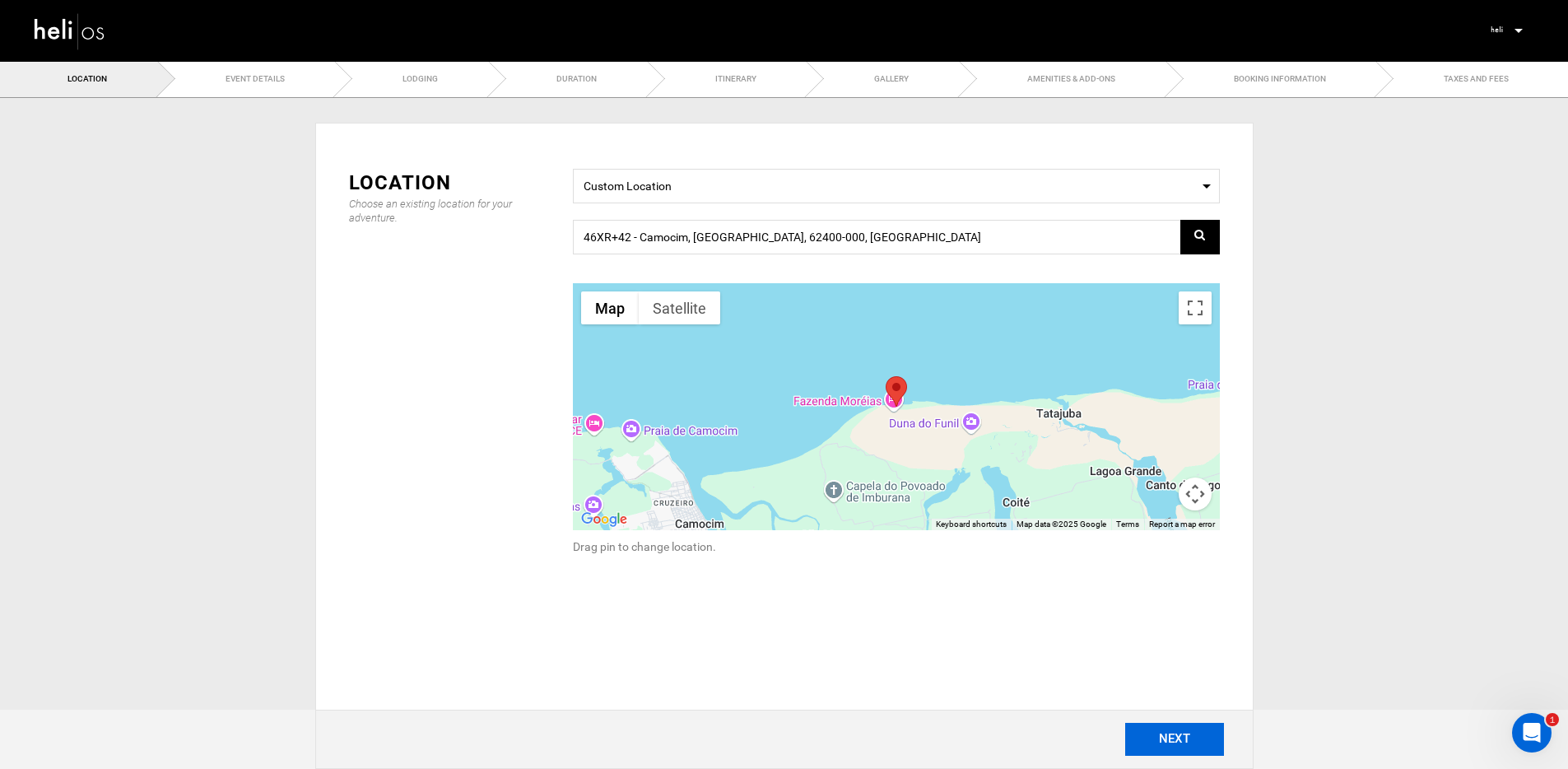 click on "NEXT" at bounding box center (1175, 739) 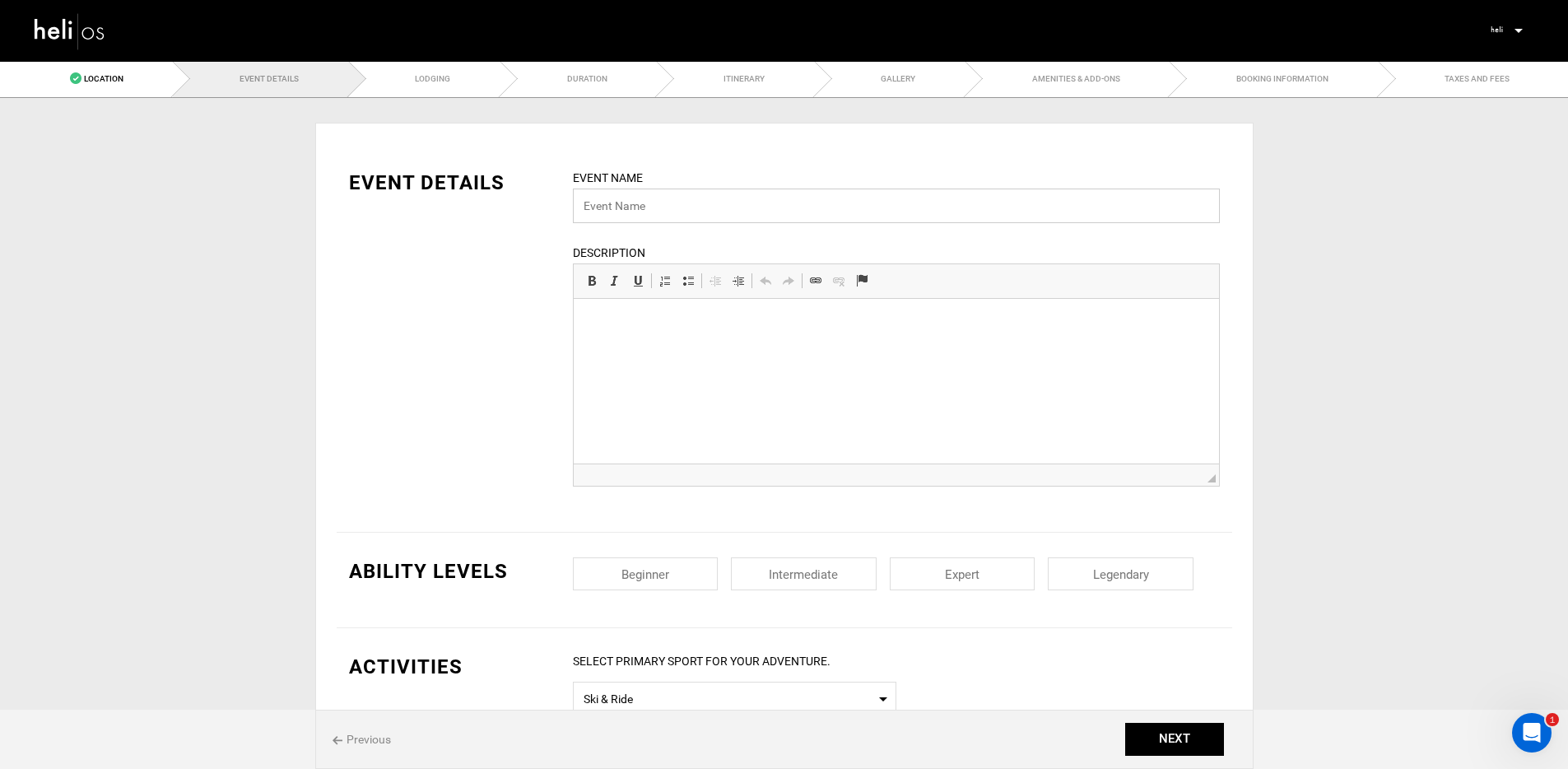 click at bounding box center [896, 206] 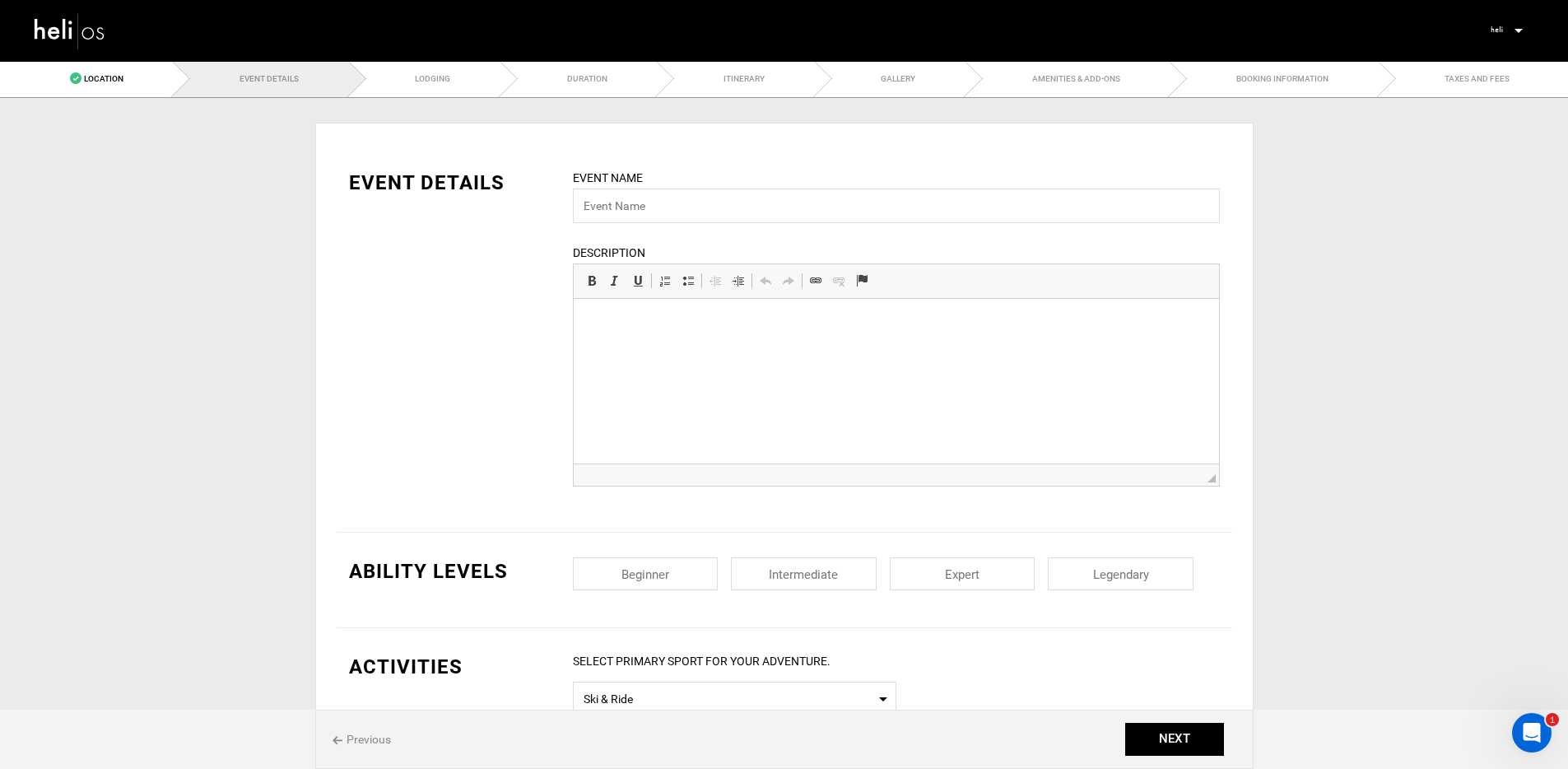 click on "EVENT DETAILS
Event Name
Event name can not be less
than
3 characters.
Description
Rich Text Editor, editor12 Editor toolbars Basic Styles   Bold Keyboard shortcut Command+B   Italic Keyboard shortcut Command+I   Underline Keyboard shortcut Command+U Paragraph   Insert/Remove Numbered List   Insert/Remove Bulleted List   Decrease Indent   Increase Indent Clipboard/Undo   Undo Keyboard shortcut Command+Z   Redo Keyboard shortcut Command+Y Links   Link Keyboard shortcut Command+K   Unlink   Anchor Press ALT 0 for help ◢" at bounding box center (784, 338) 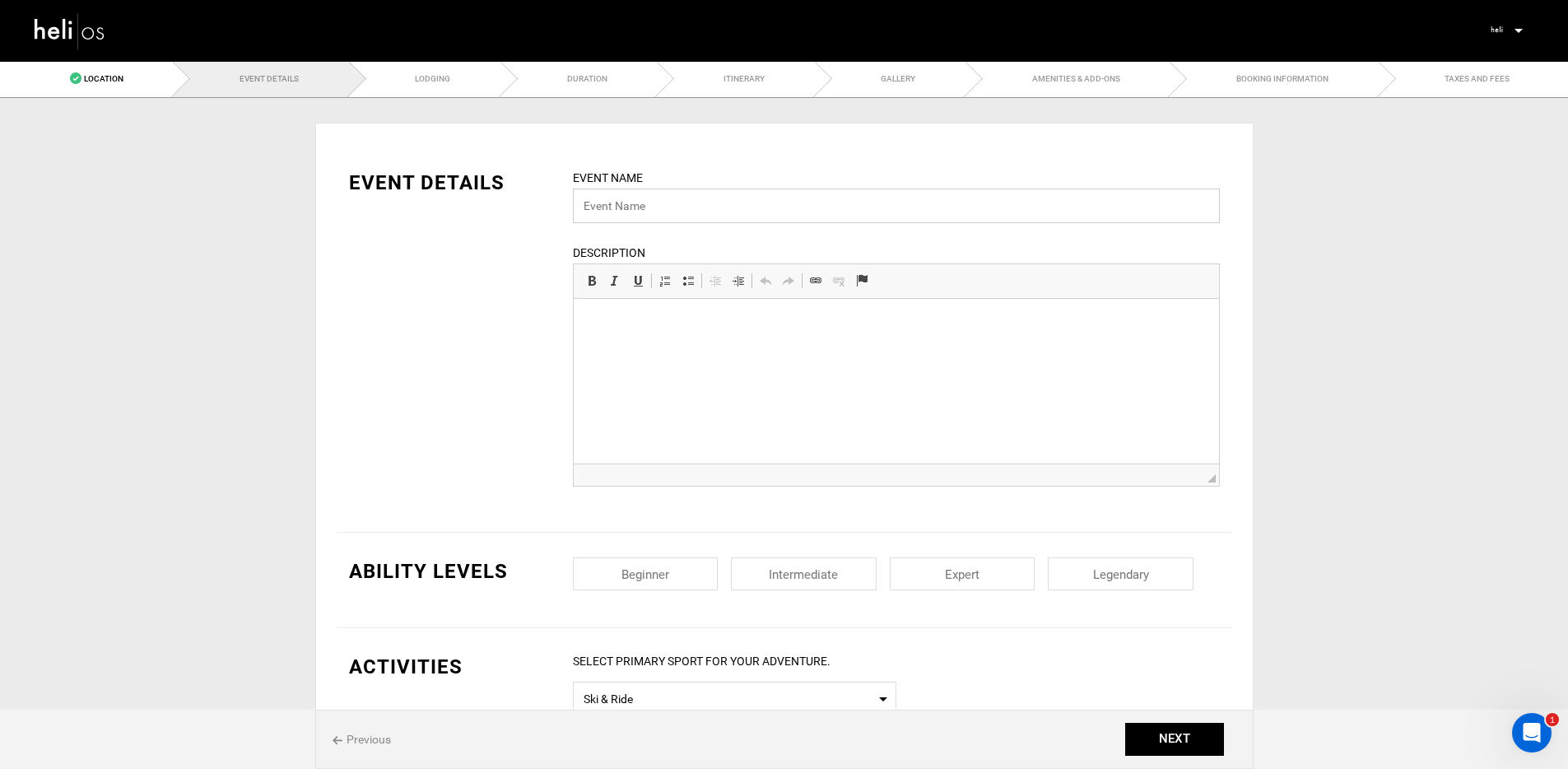 click at bounding box center (896, 206) 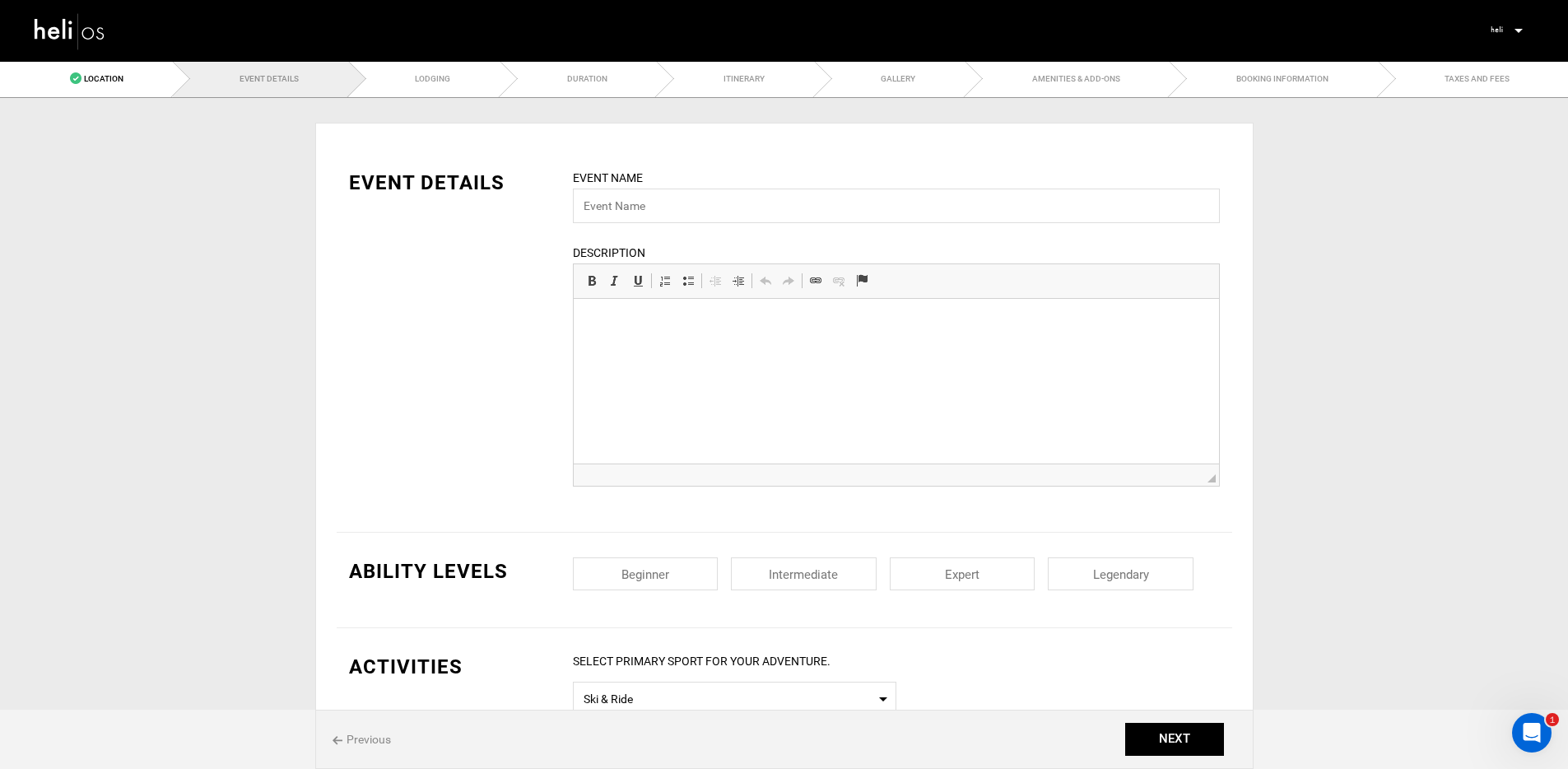 click on "EVENT DETAILS
Event Name
Event name can not be less
than
3 characters.
Description
Rich Text Editor, editor12 Editor toolbars Basic Styles   Bold Keyboard shortcut Command+B   Italic Keyboard shortcut Command+I   Underline Keyboard shortcut Command+U Paragraph   Insert/Remove Numbered List   Insert/Remove Bulleted List   Decrease Indent   Increase Indent Clipboard/Undo   Undo Keyboard shortcut Command+Z   Redo Keyboard shortcut Command+Y Links   Link Keyboard shortcut Command+K   Unlink   Anchor Press ALT 0 for help ◢" at bounding box center (784, 338) 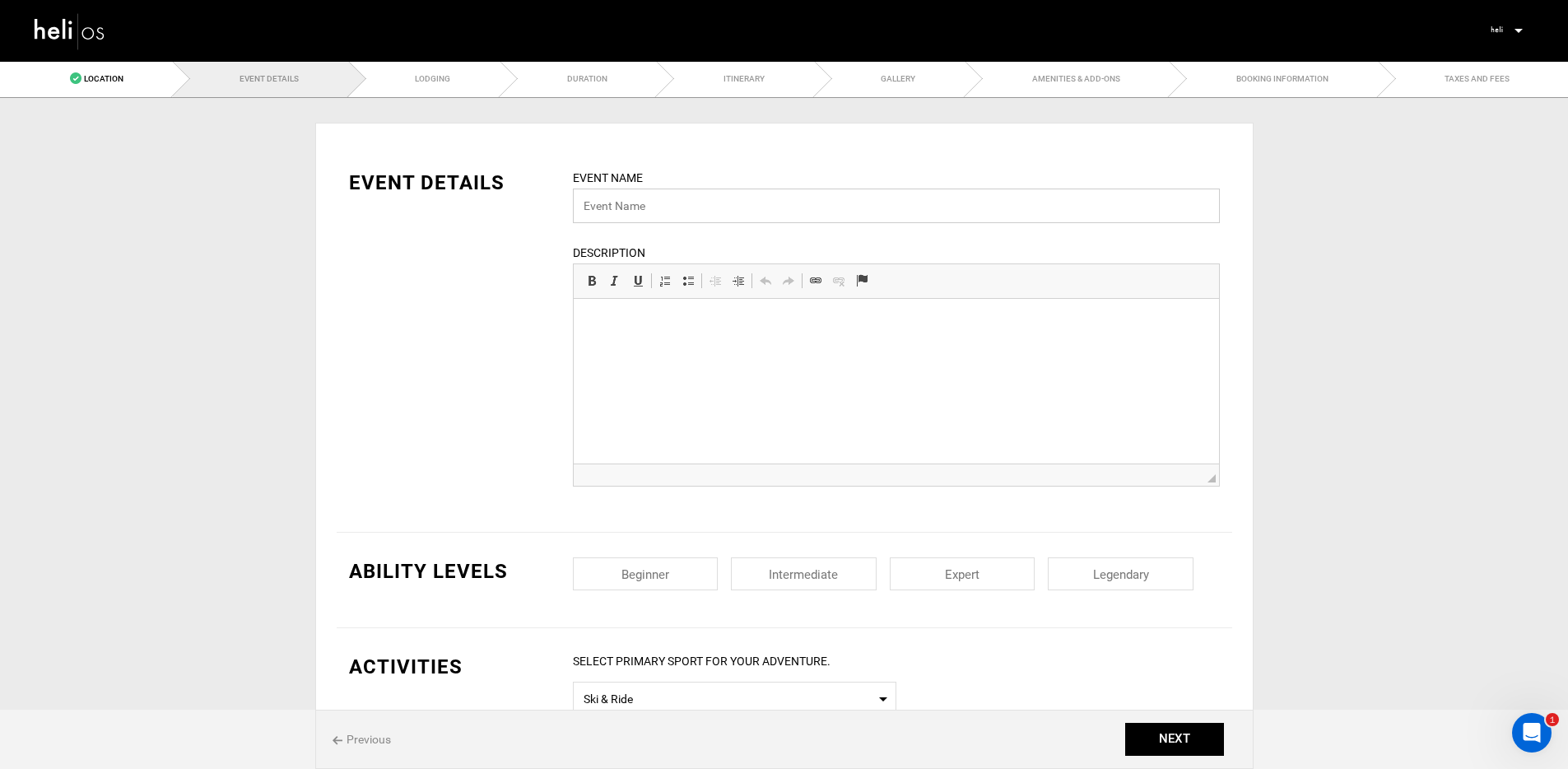 click at bounding box center [896, 206] 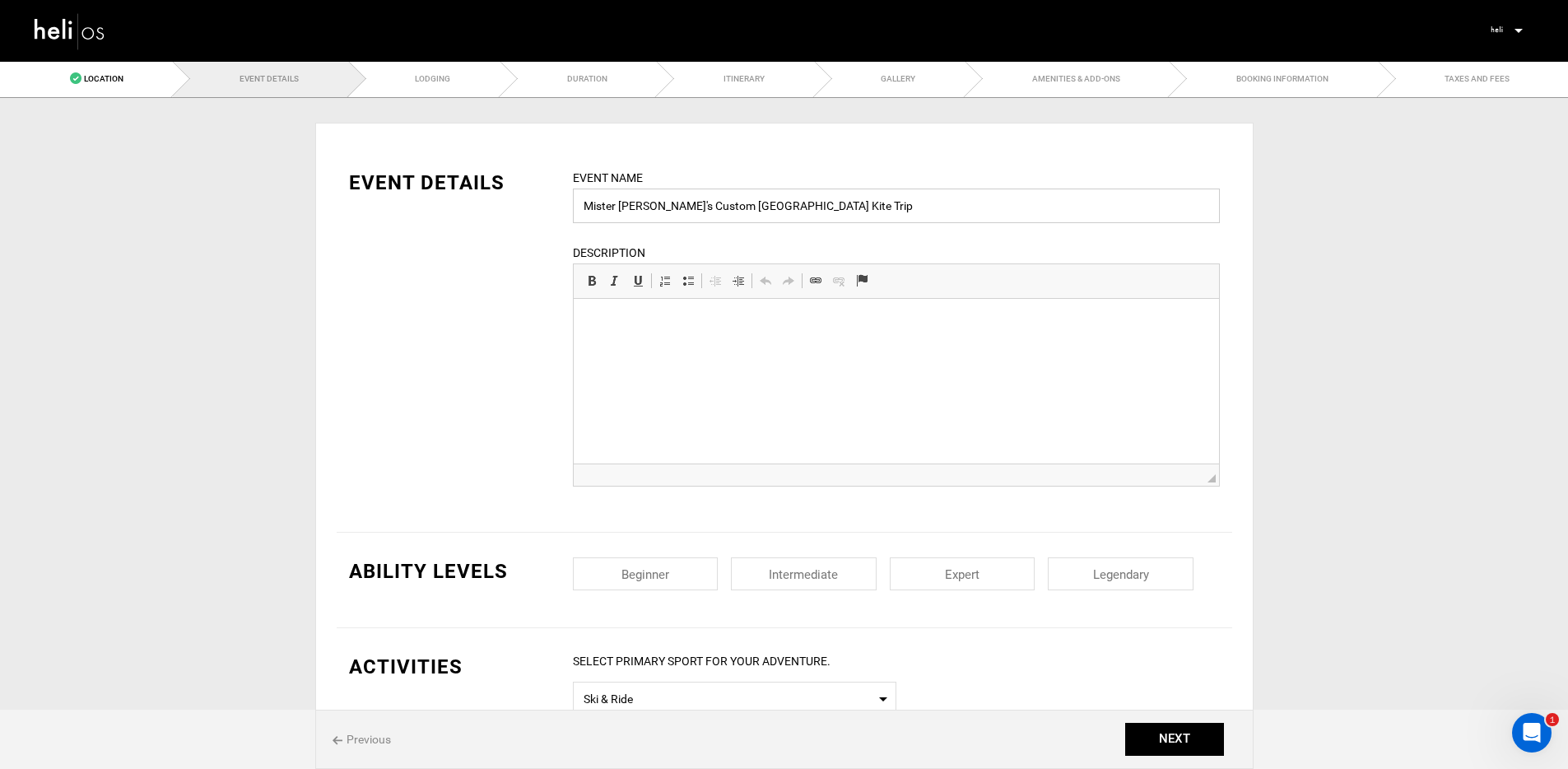 type on "Mister Heli's Custom Brazil Kite Trip" 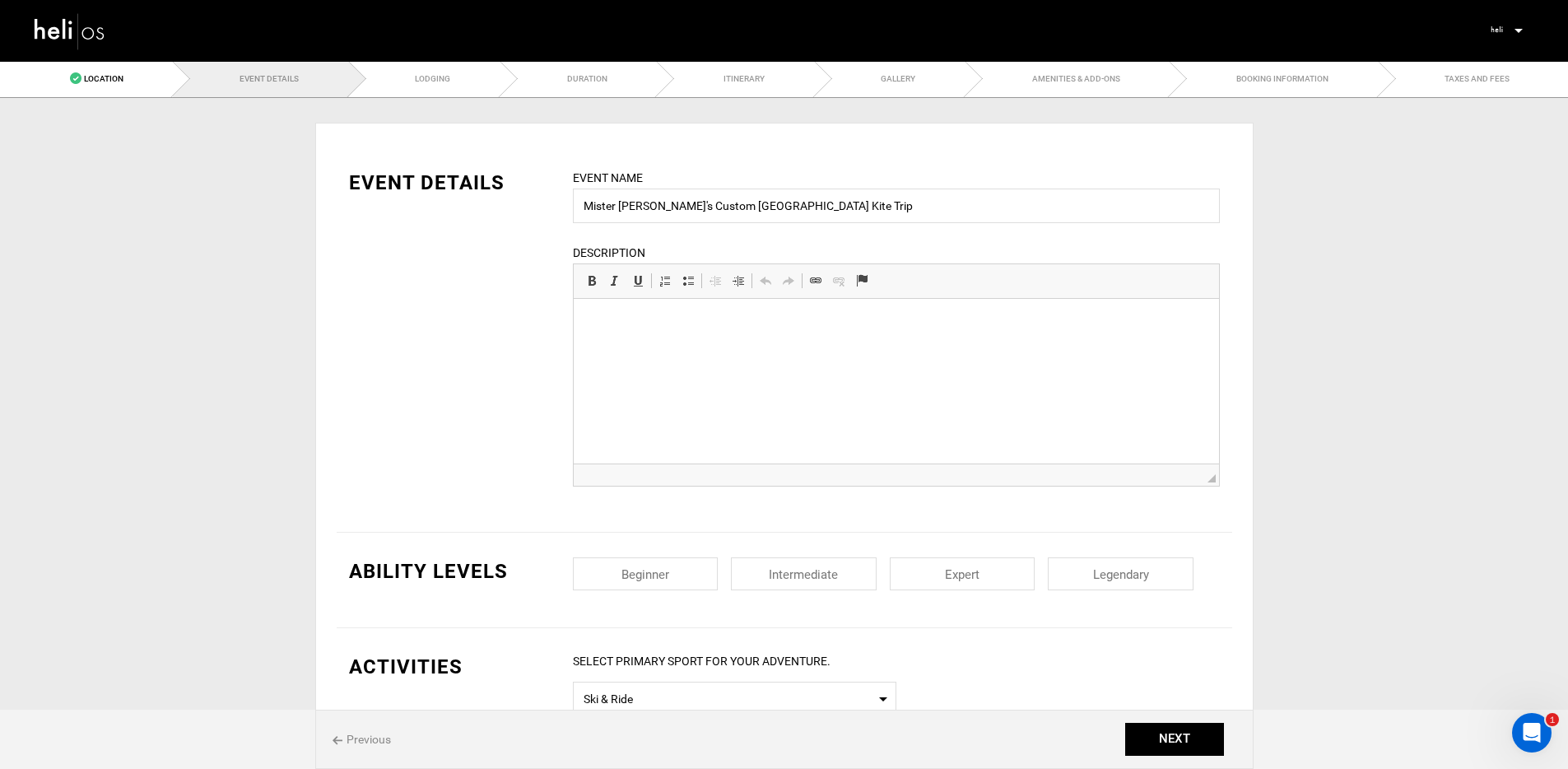 click on "◢" at bounding box center [896, 474] 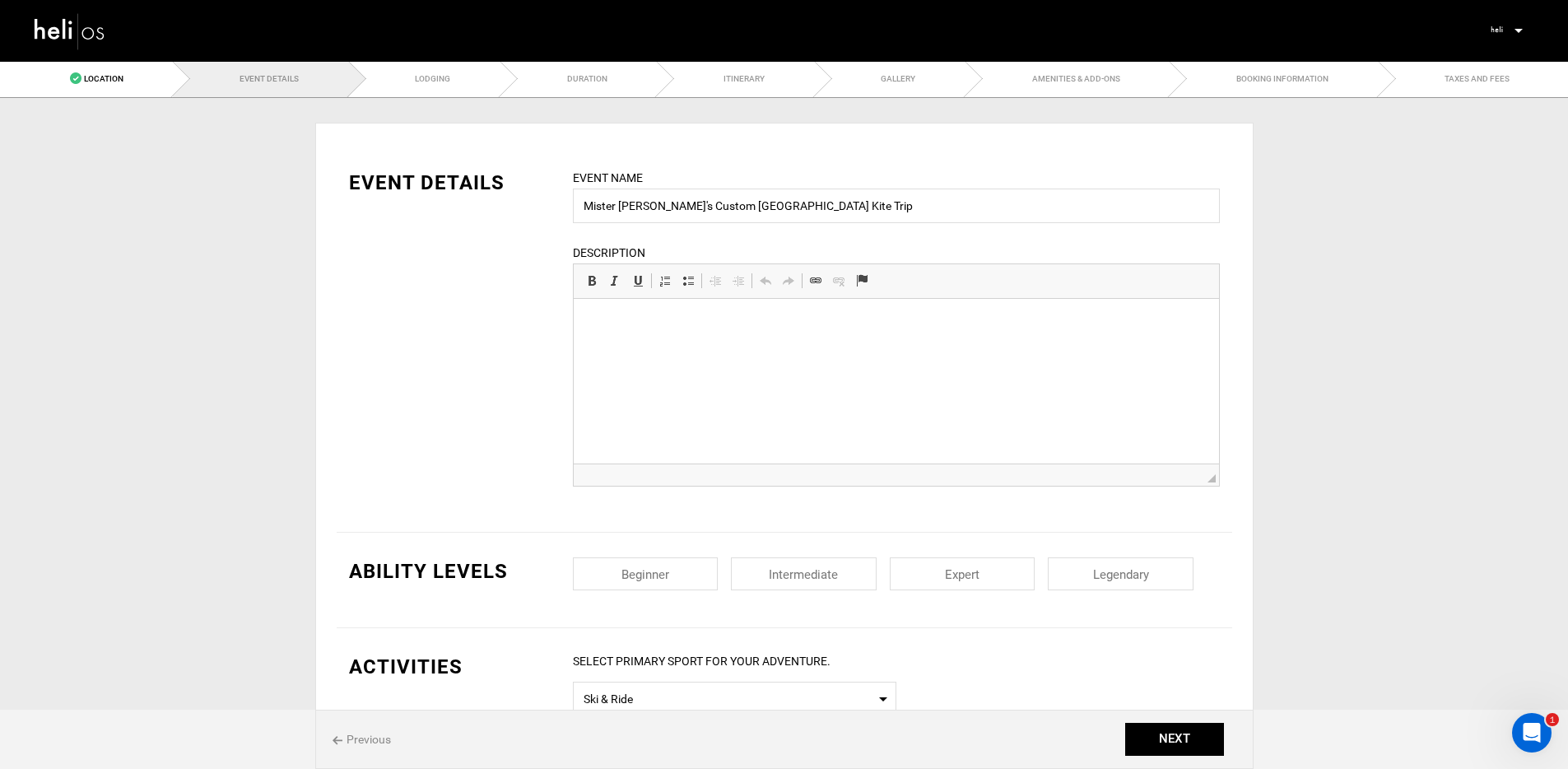 type 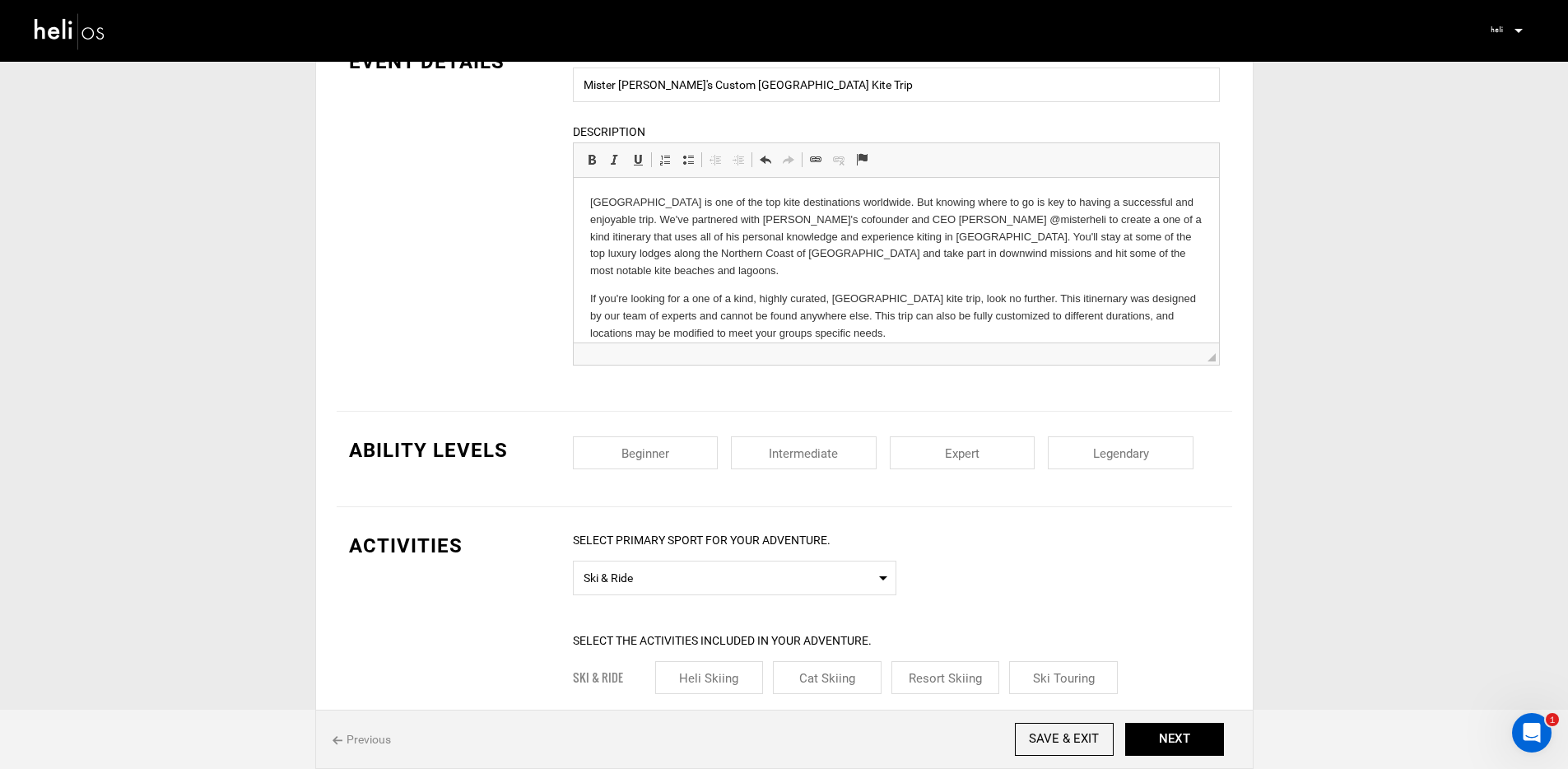 scroll, scrollTop: 136, scrollLeft: 0, axis: vertical 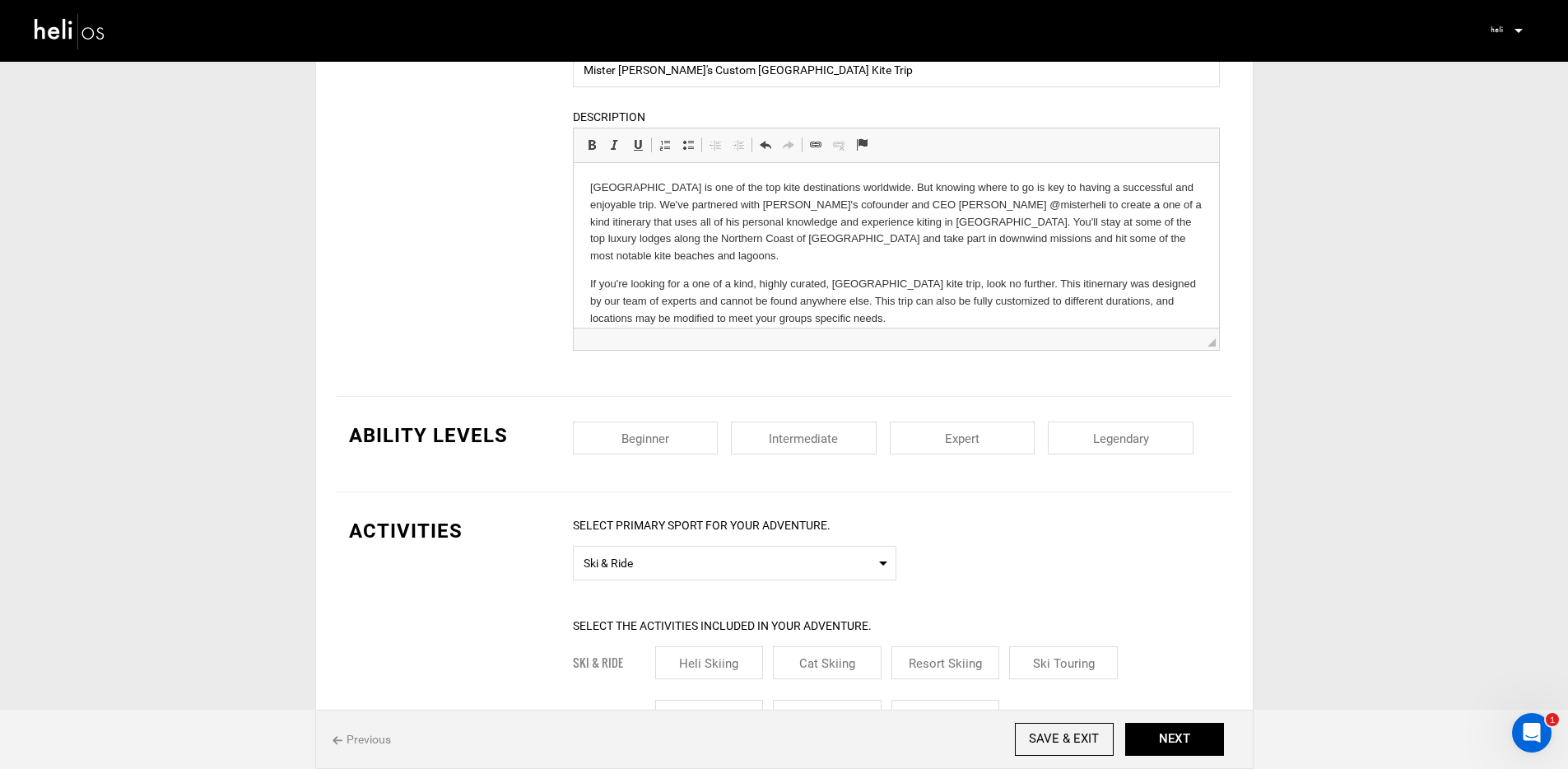 click at bounding box center (803, 438) 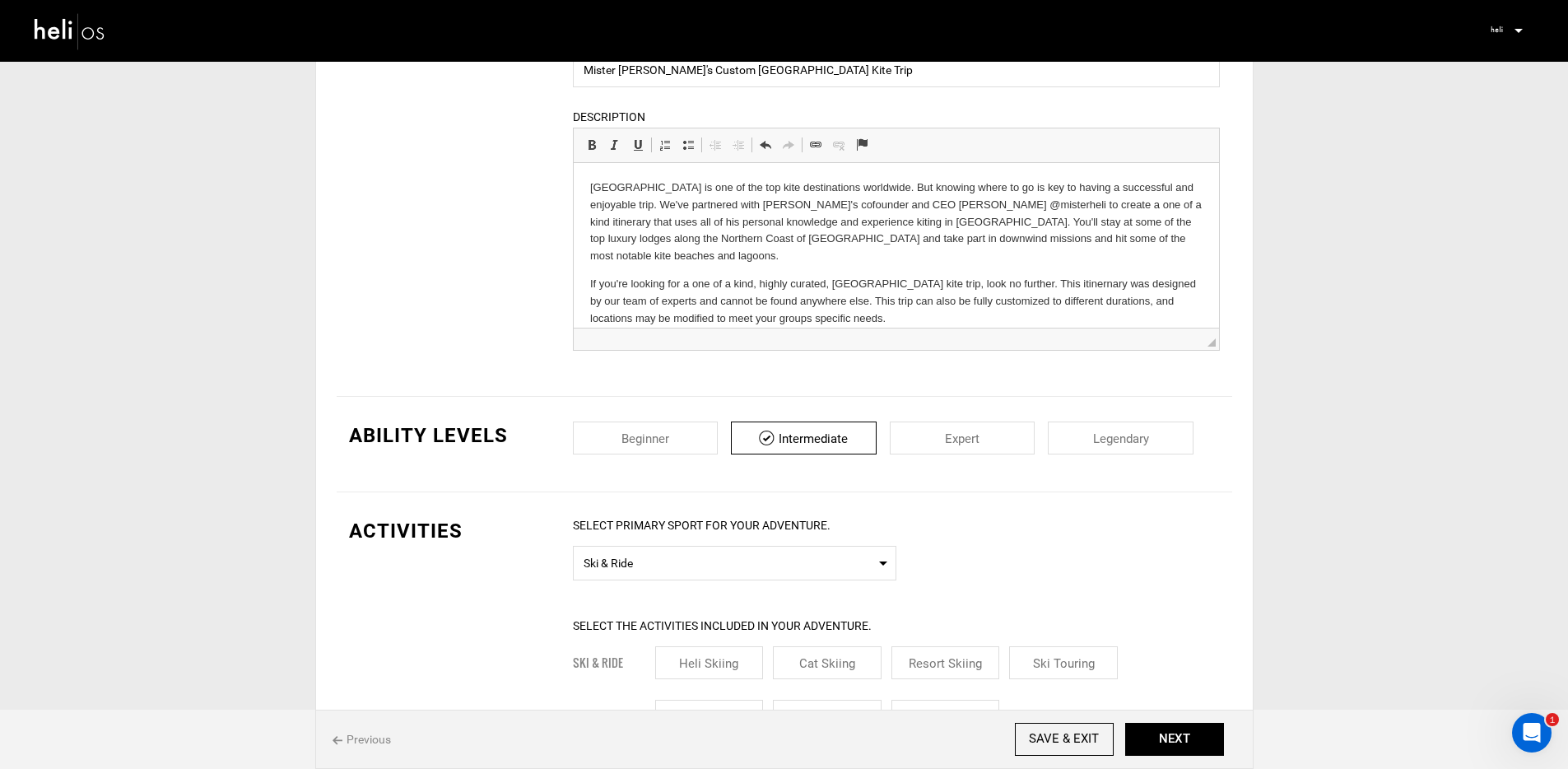 click at bounding box center (962, 438) 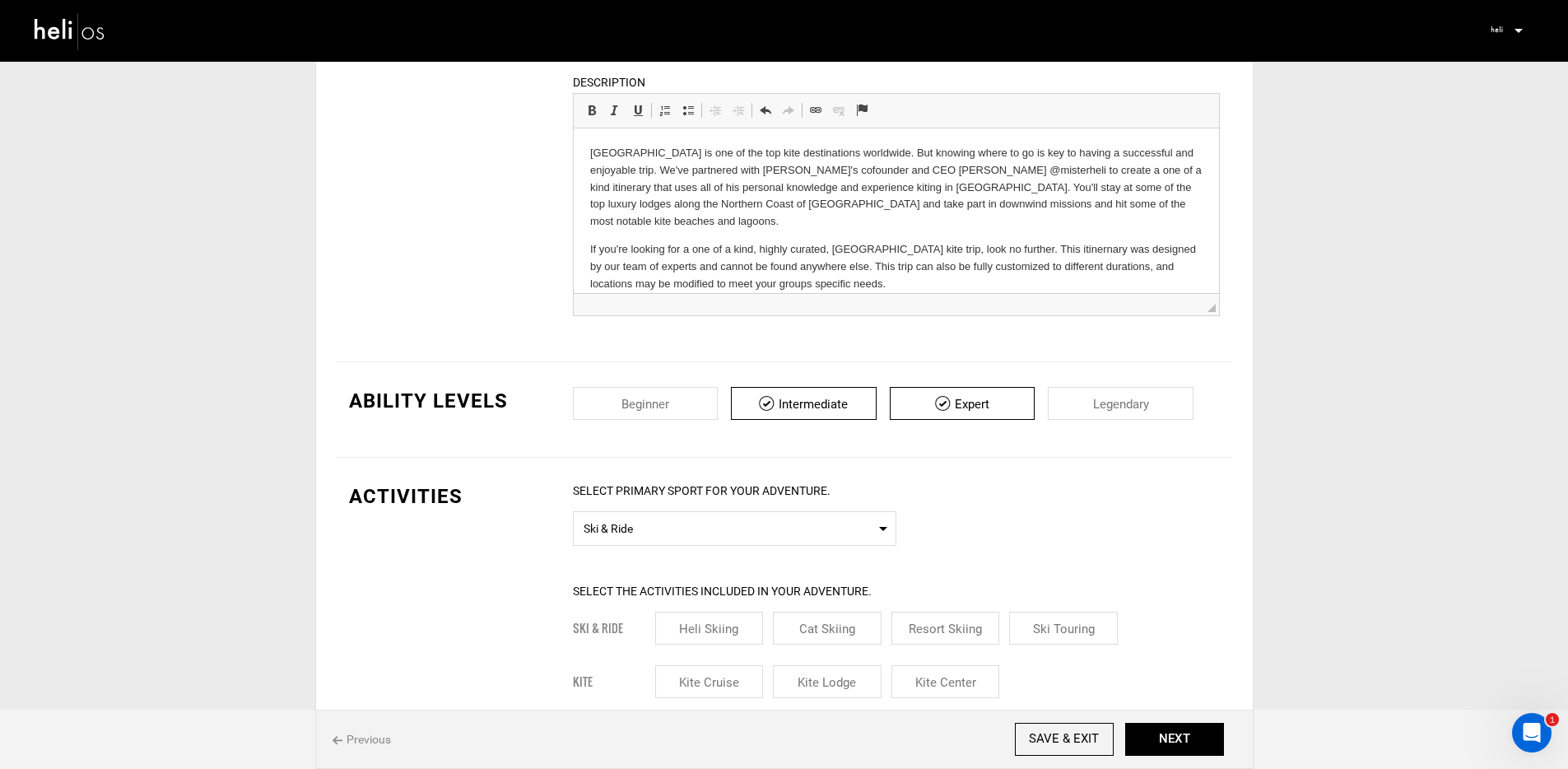 scroll, scrollTop: 269, scrollLeft: 0, axis: vertical 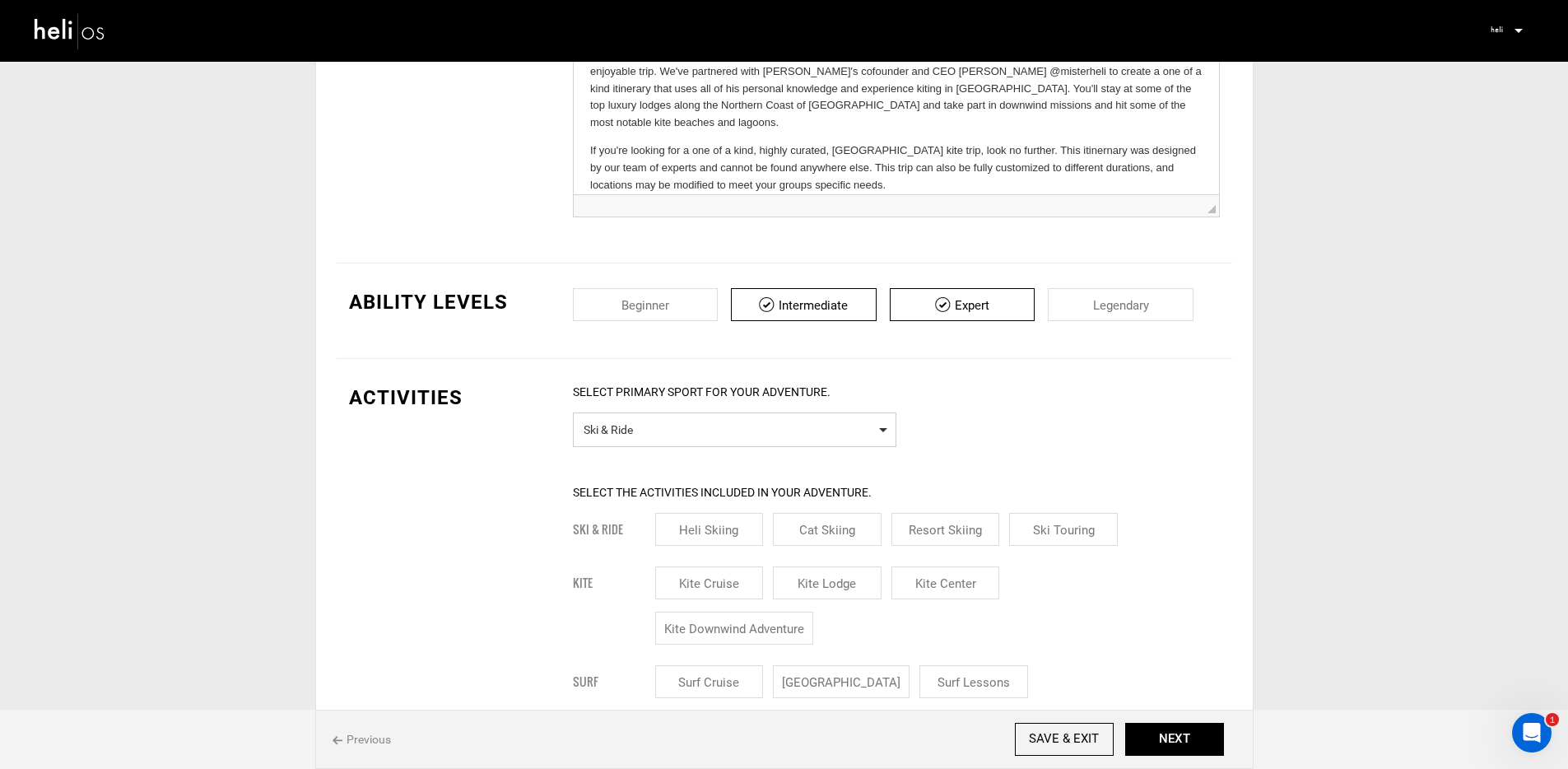 click on "Select Primary Sport   Ski & Ride" at bounding box center [734, 430] 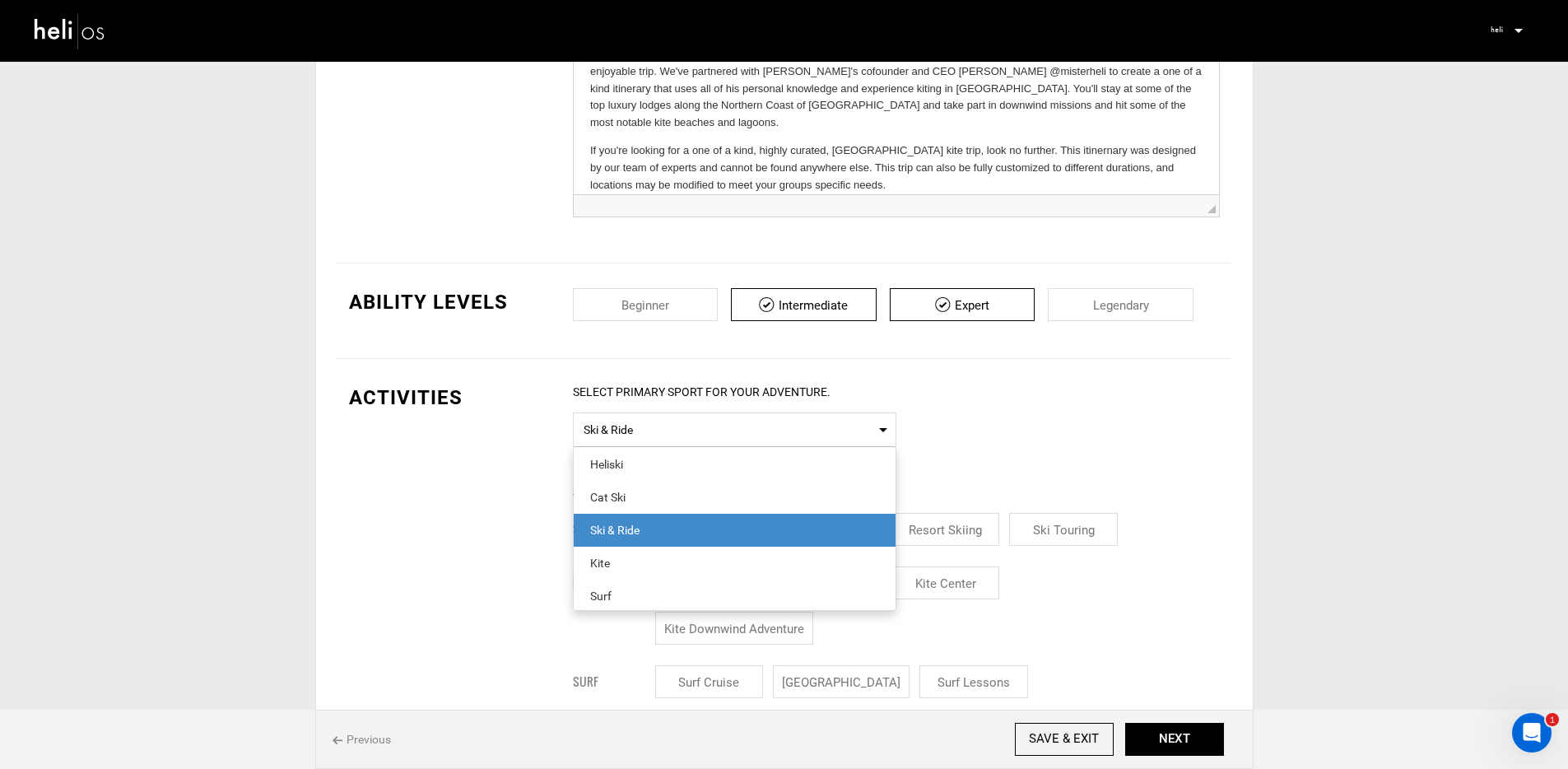 scroll, scrollTop: 7, scrollLeft: 0, axis: vertical 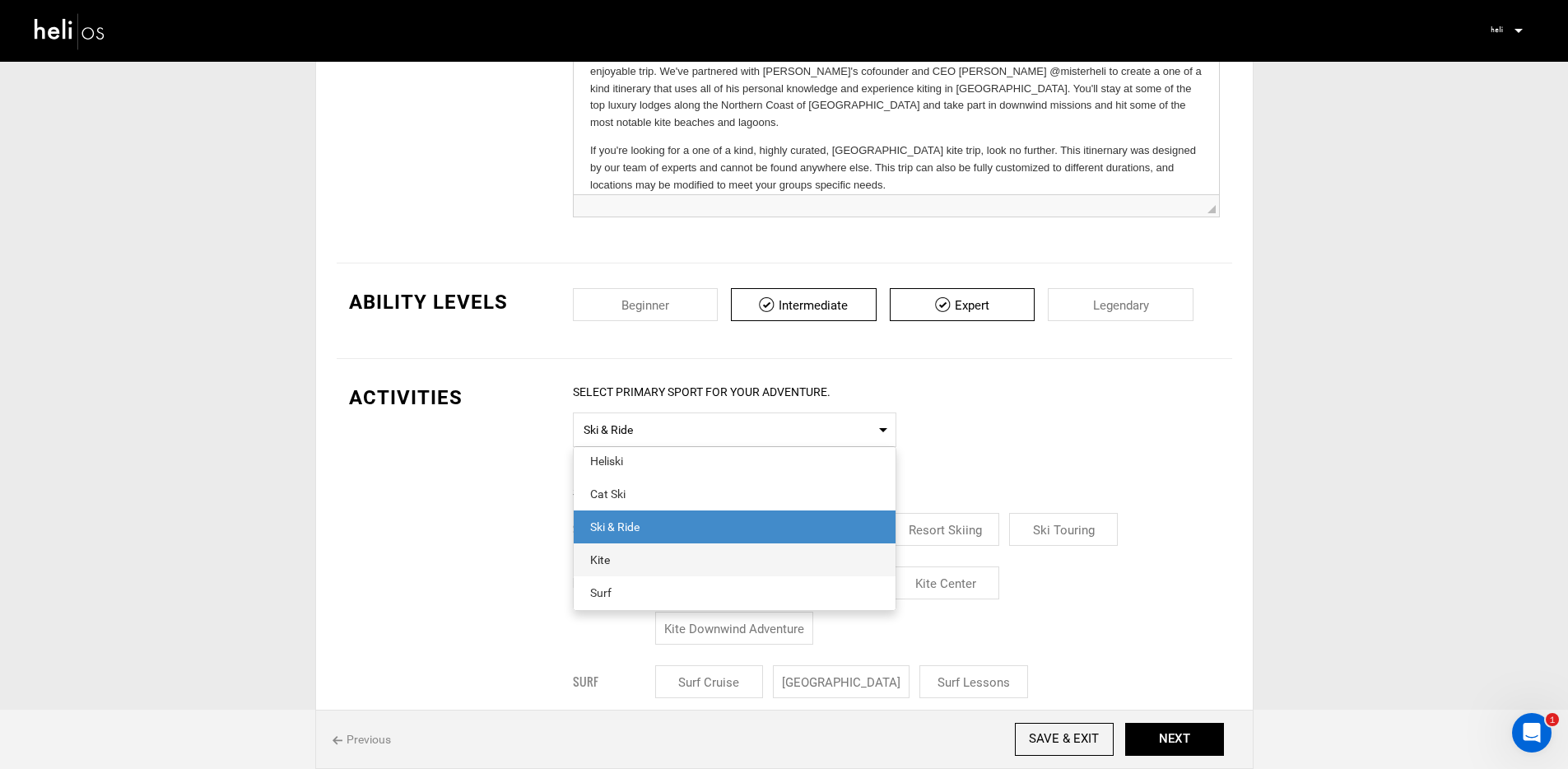 click on "Kite" at bounding box center (734, 560) 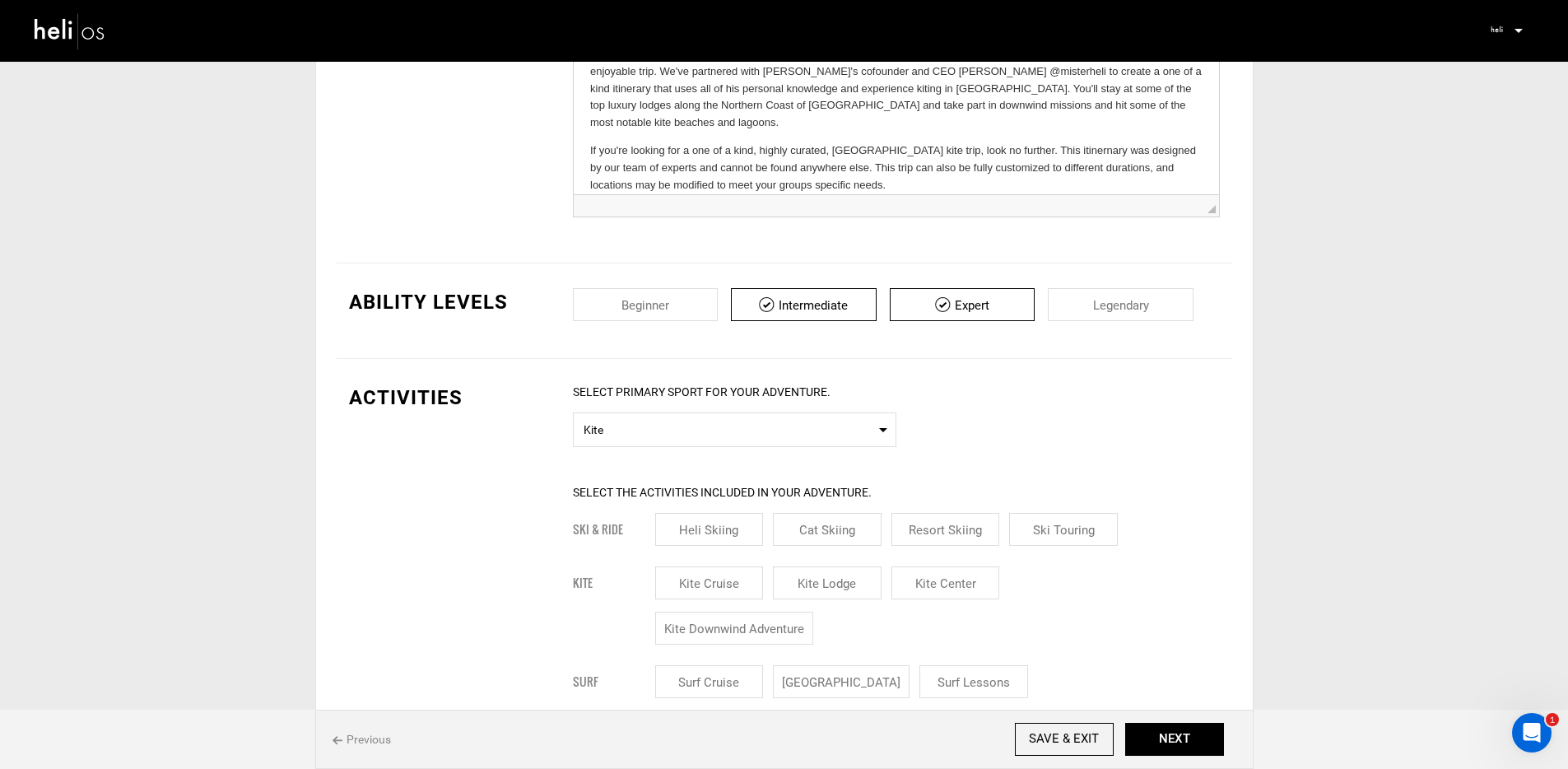 click on "Select primary sport for your adventure.
Select Primary Sport   Kite
Select the activities included in your adventure.
Ski & Ride
Heli Skiing
Cat Skiing
Resort Skiing
Ski Touring
SUP" at bounding box center (896, 1163) 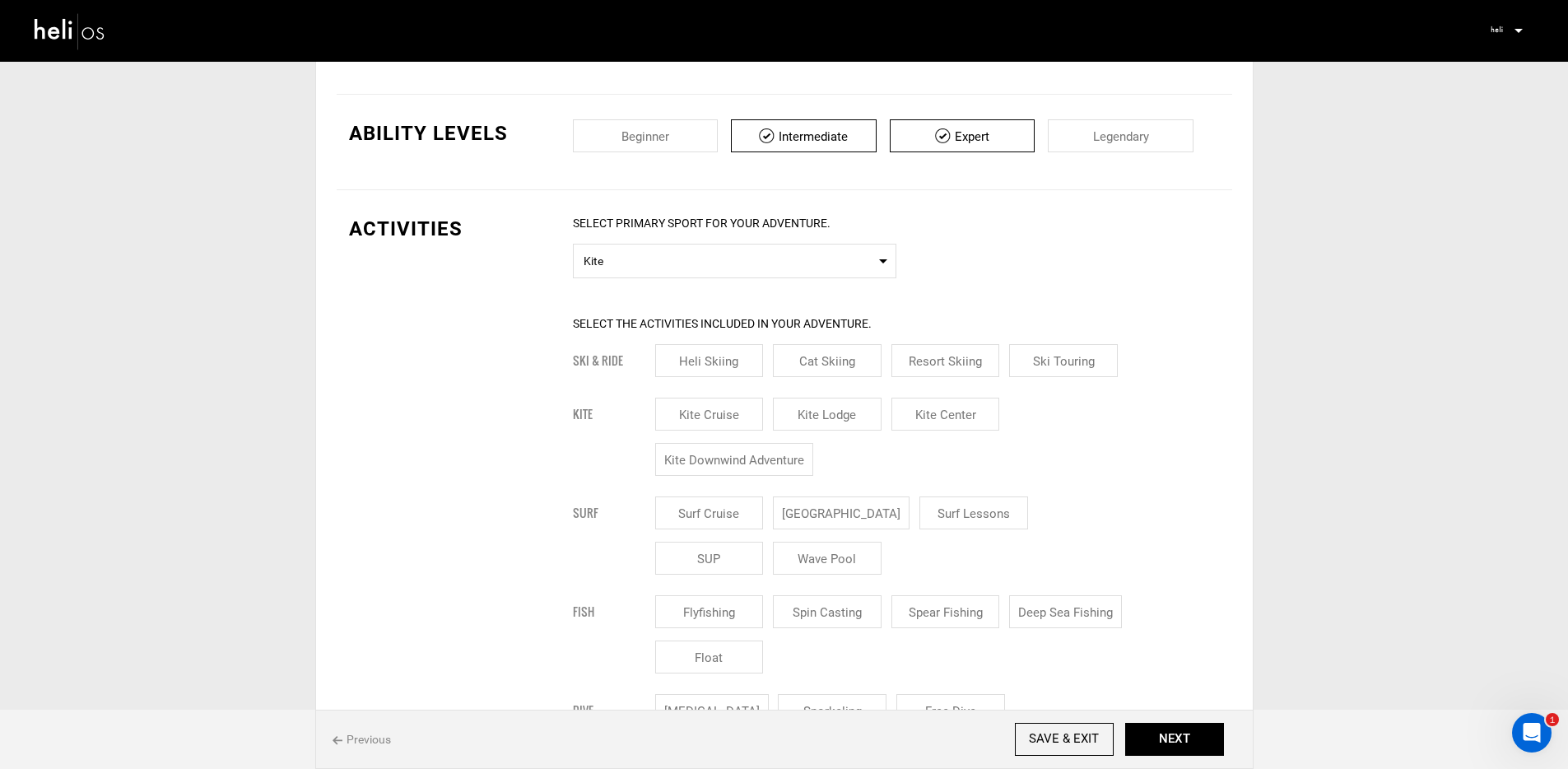 scroll, scrollTop: 499, scrollLeft: 0, axis: vertical 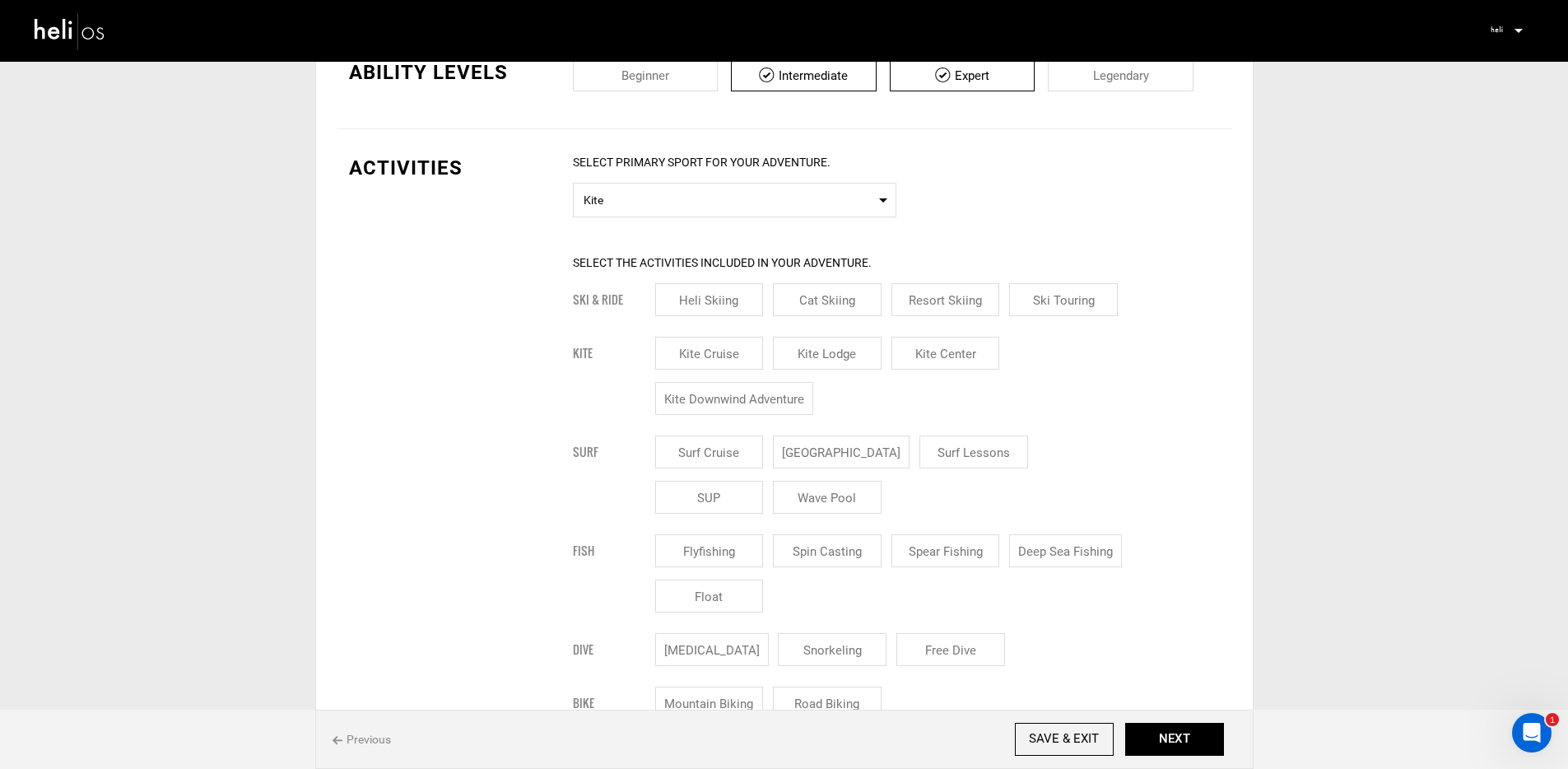 click on "Kite Lodge" at bounding box center [827, 353] 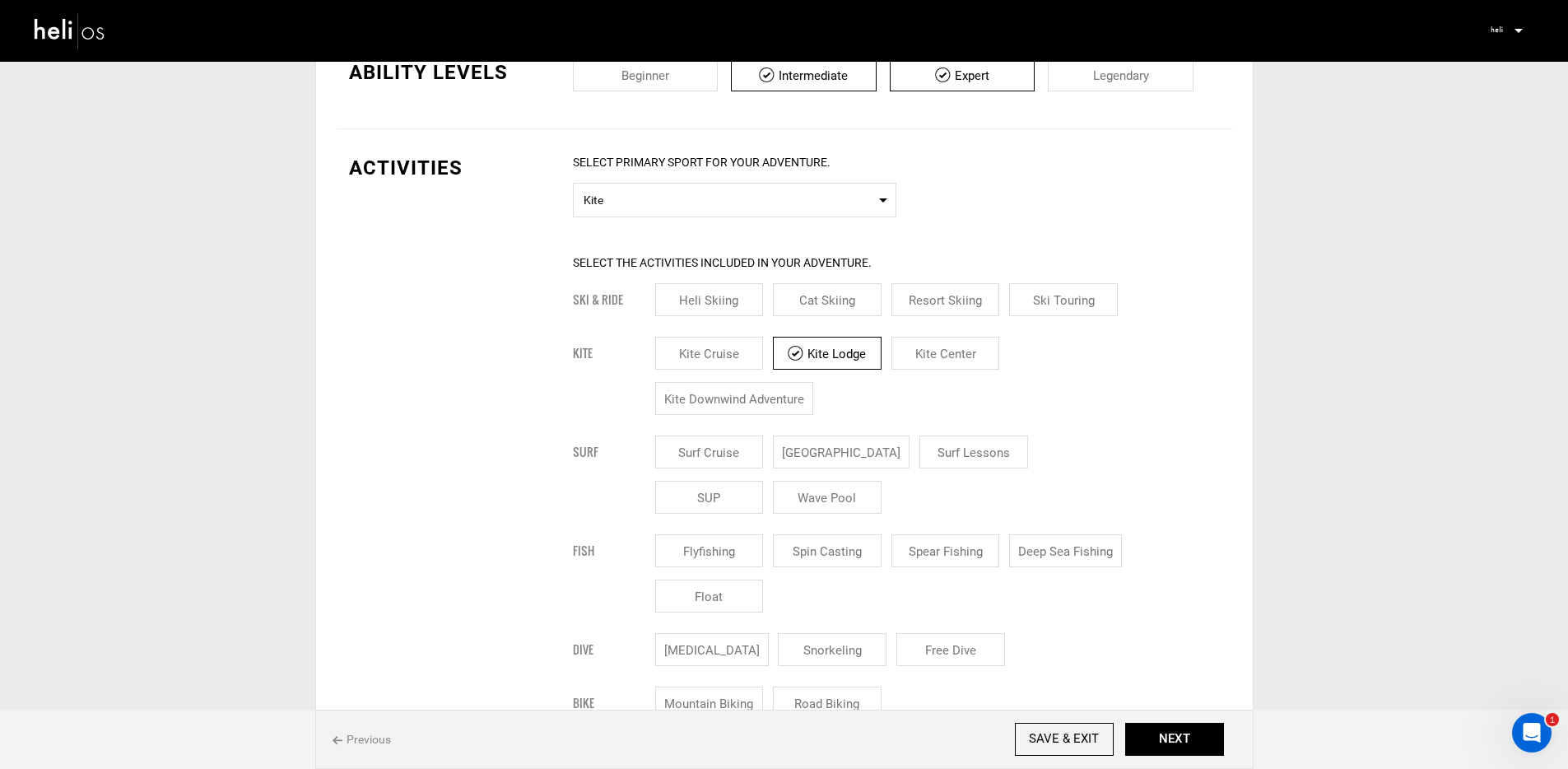 click on "Kite Downwind Adventure" at bounding box center [734, 398] 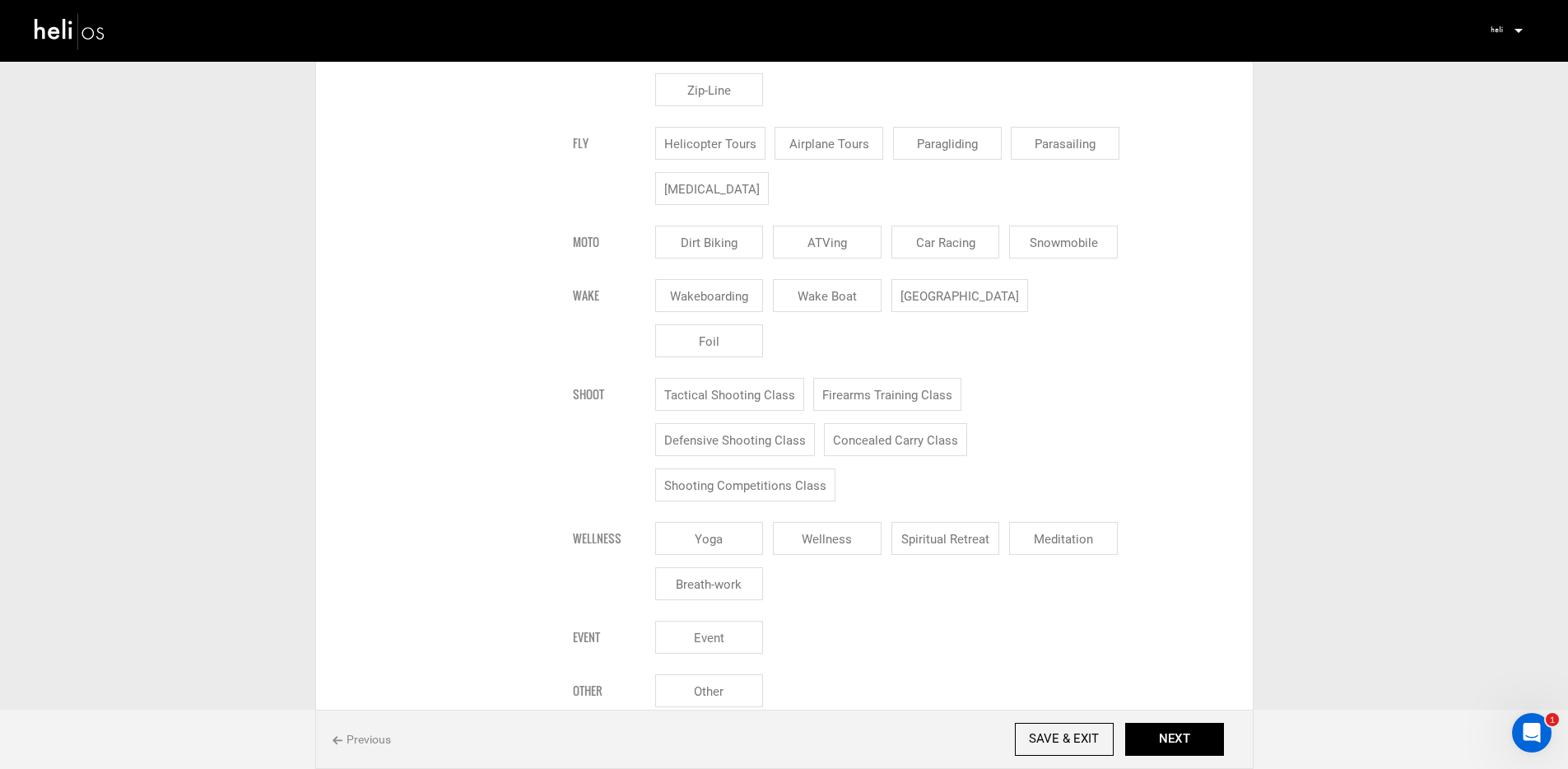 scroll, scrollTop: 1532, scrollLeft: 0, axis: vertical 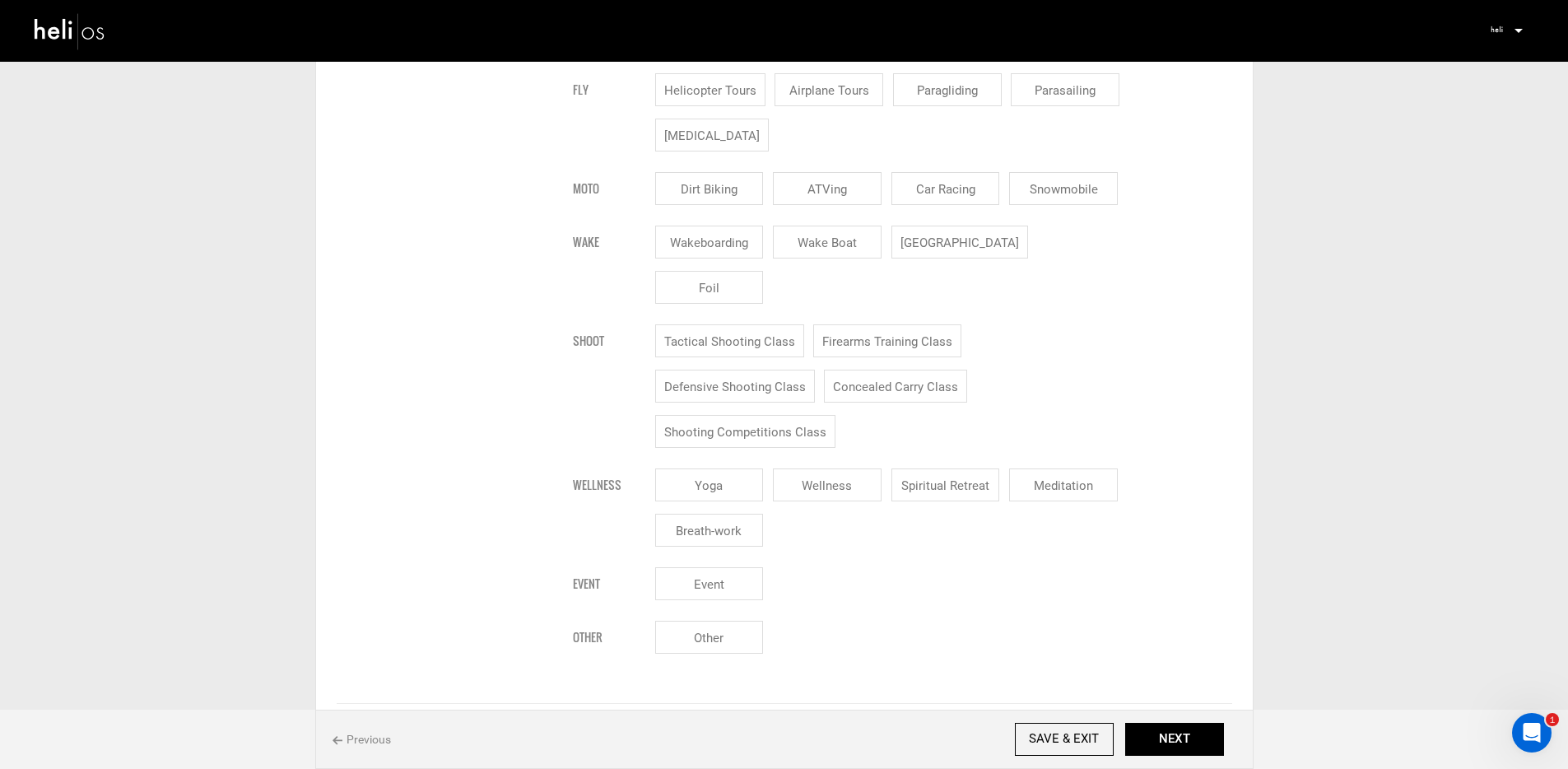 click on "Wellness" at bounding box center (827, 485) 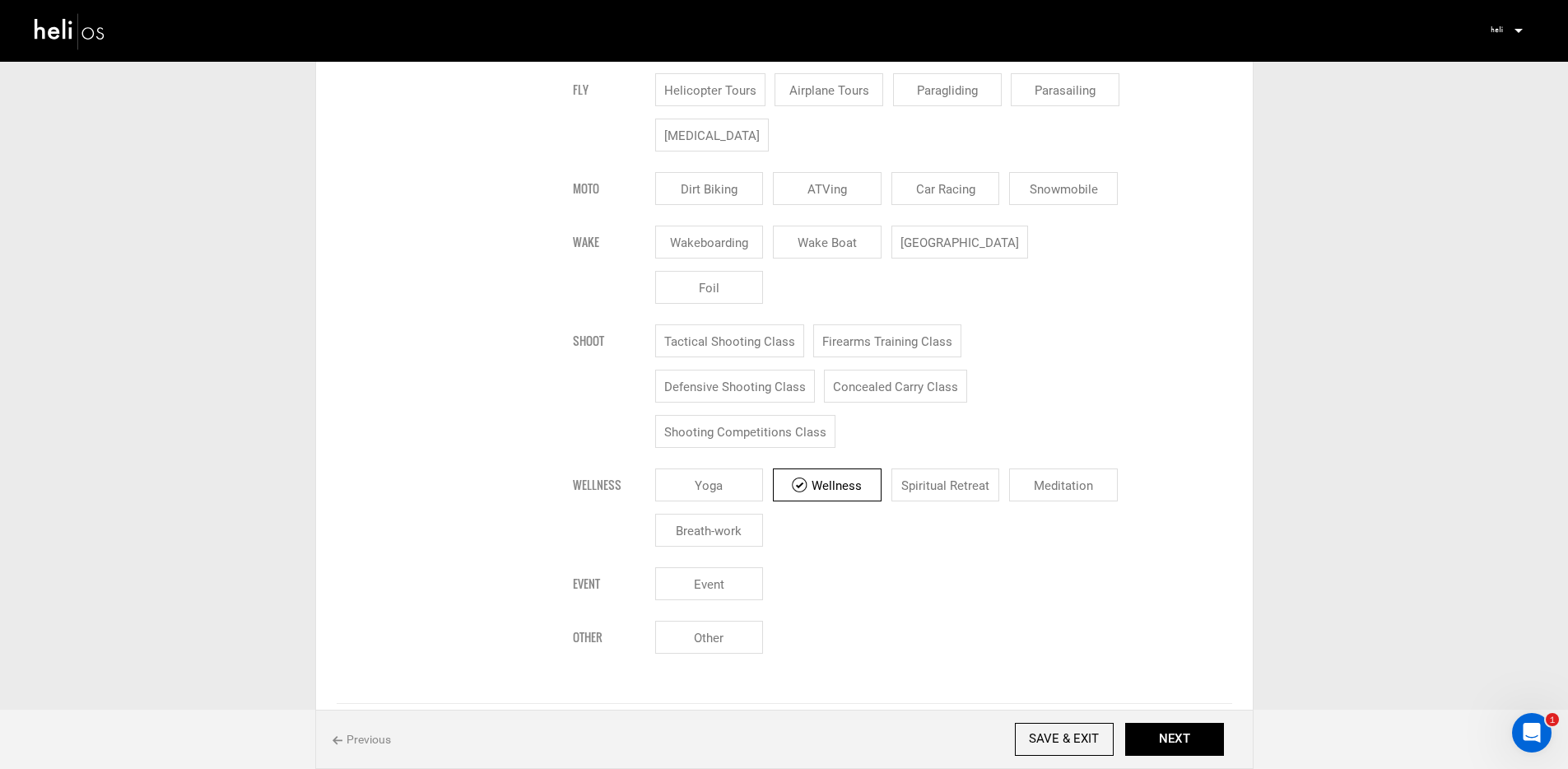 click on "Yoga" at bounding box center (710, 485) 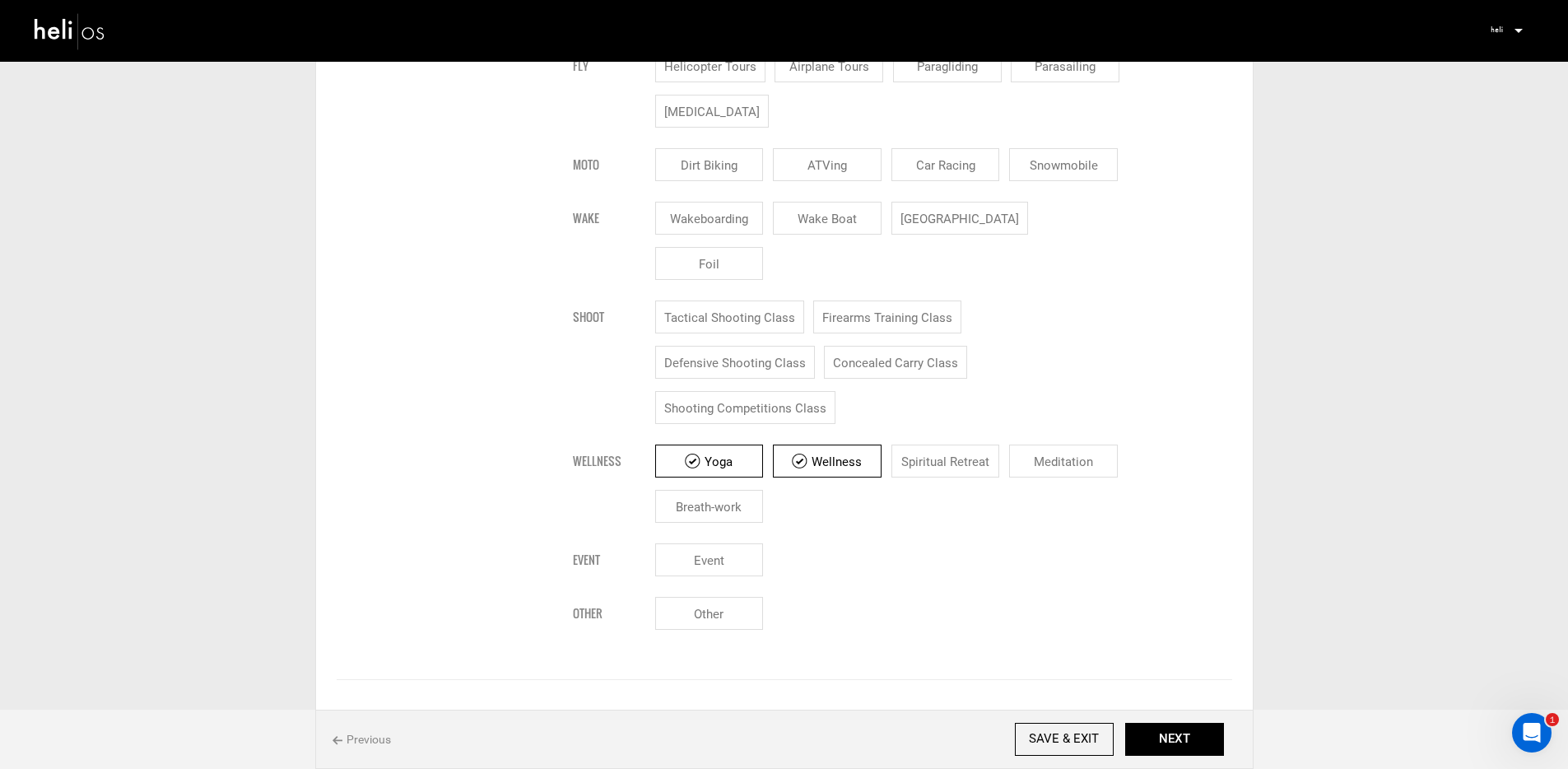 click on "Event" at bounding box center (710, 560) 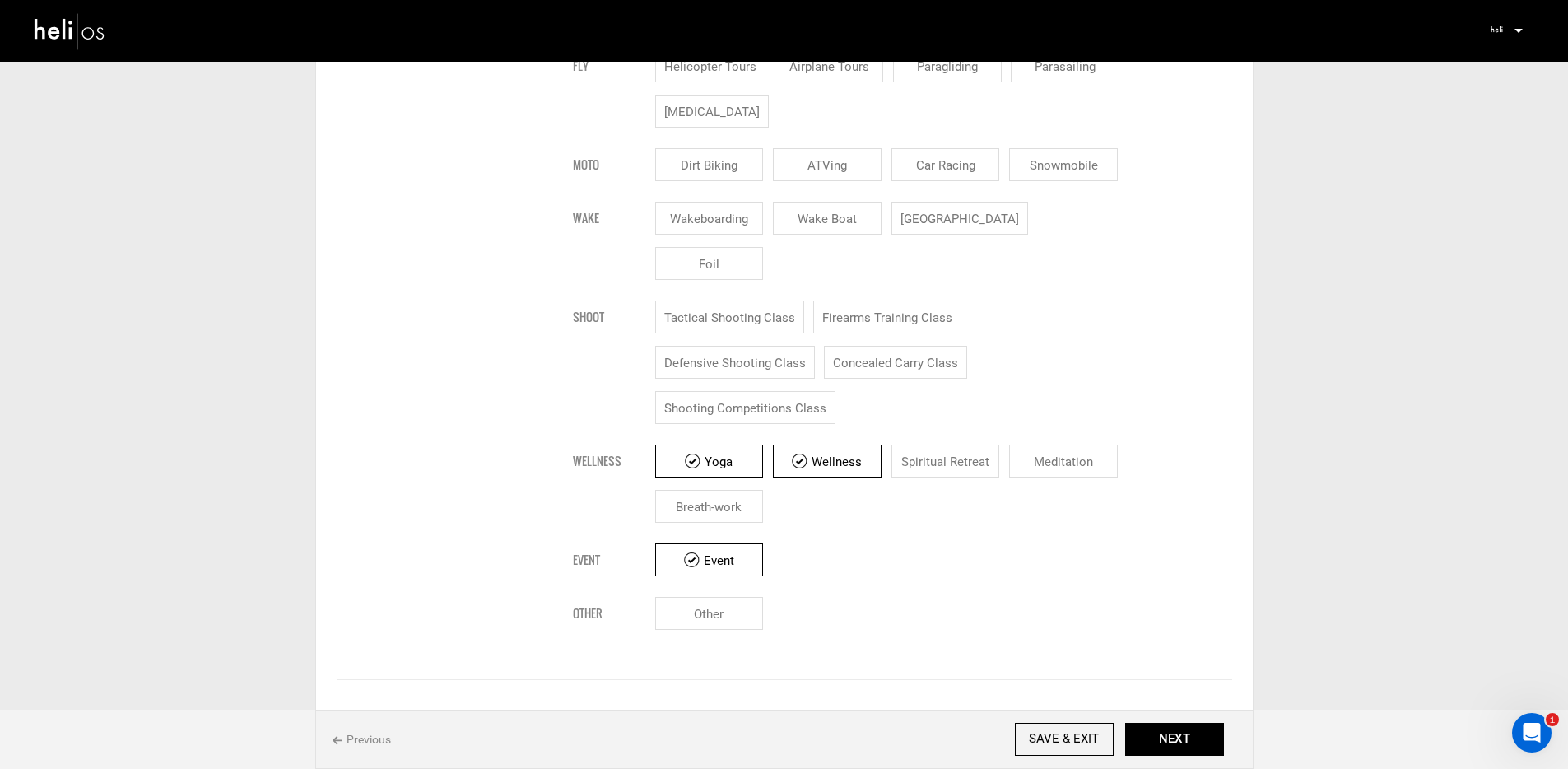 scroll, scrollTop: 1876, scrollLeft: 0, axis: vertical 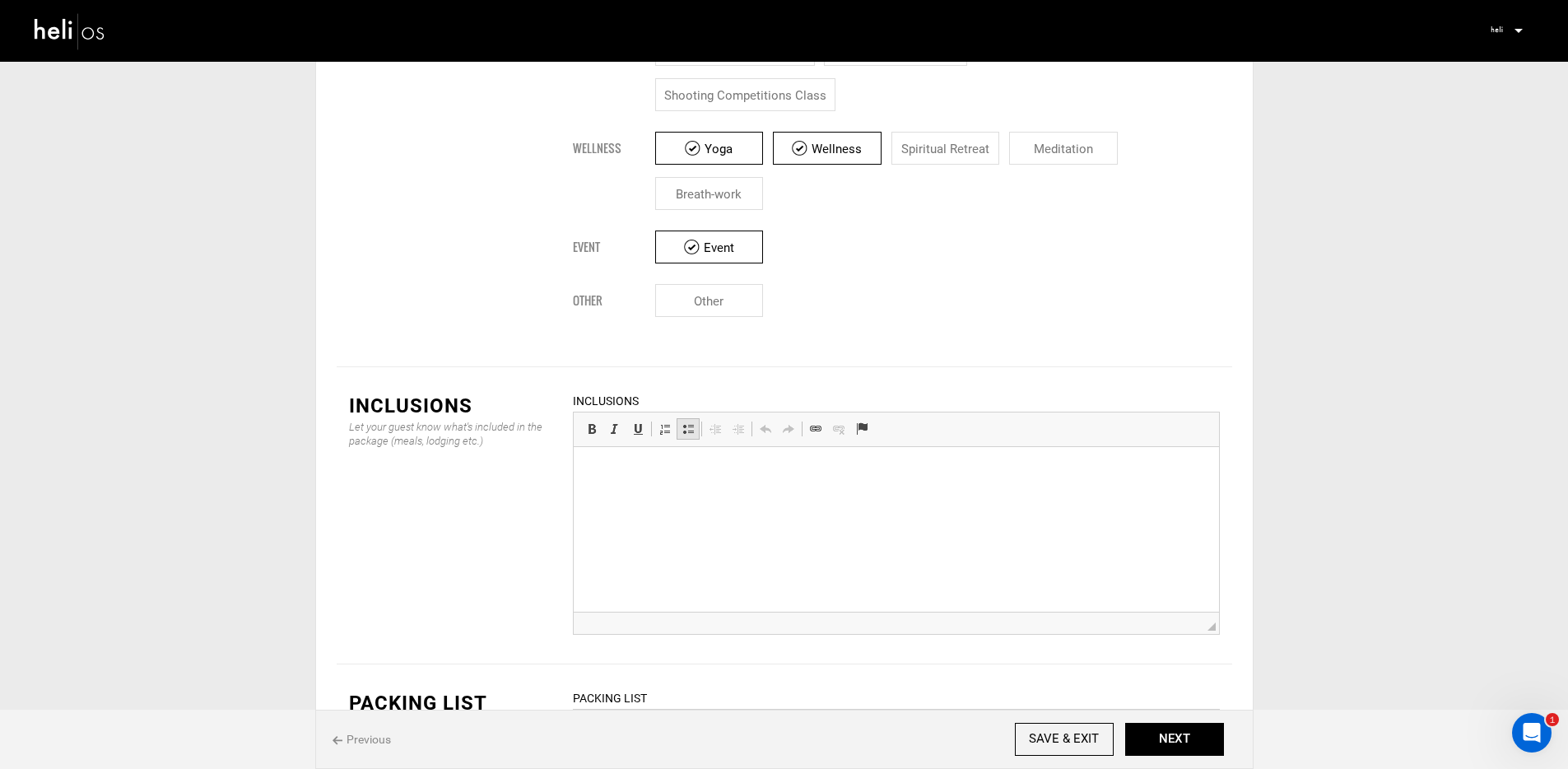 click at bounding box center (688, 429) 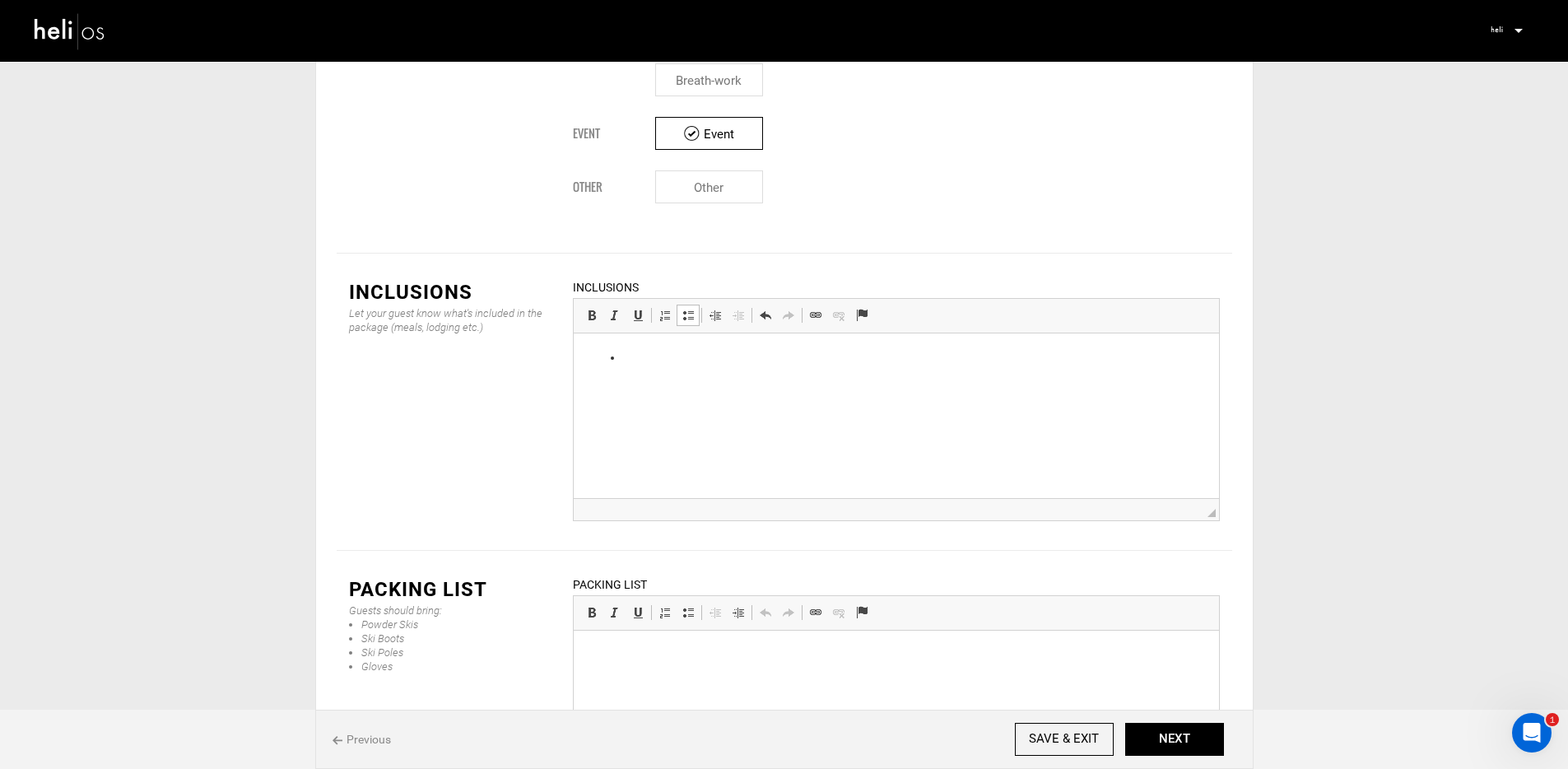 scroll, scrollTop: 1984, scrollLeft: 0, axis: vertical 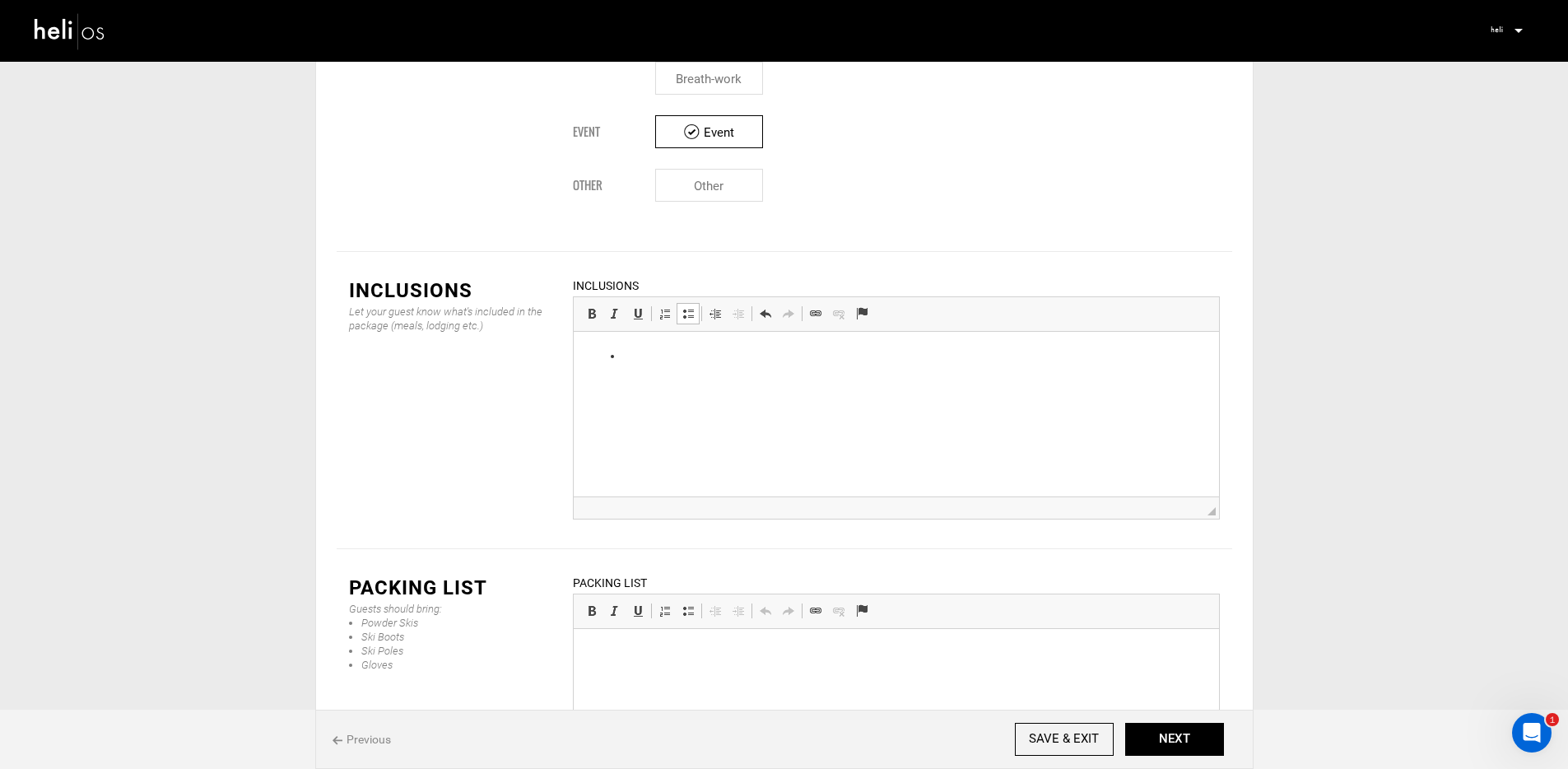 click at bounding box center (688, 314) 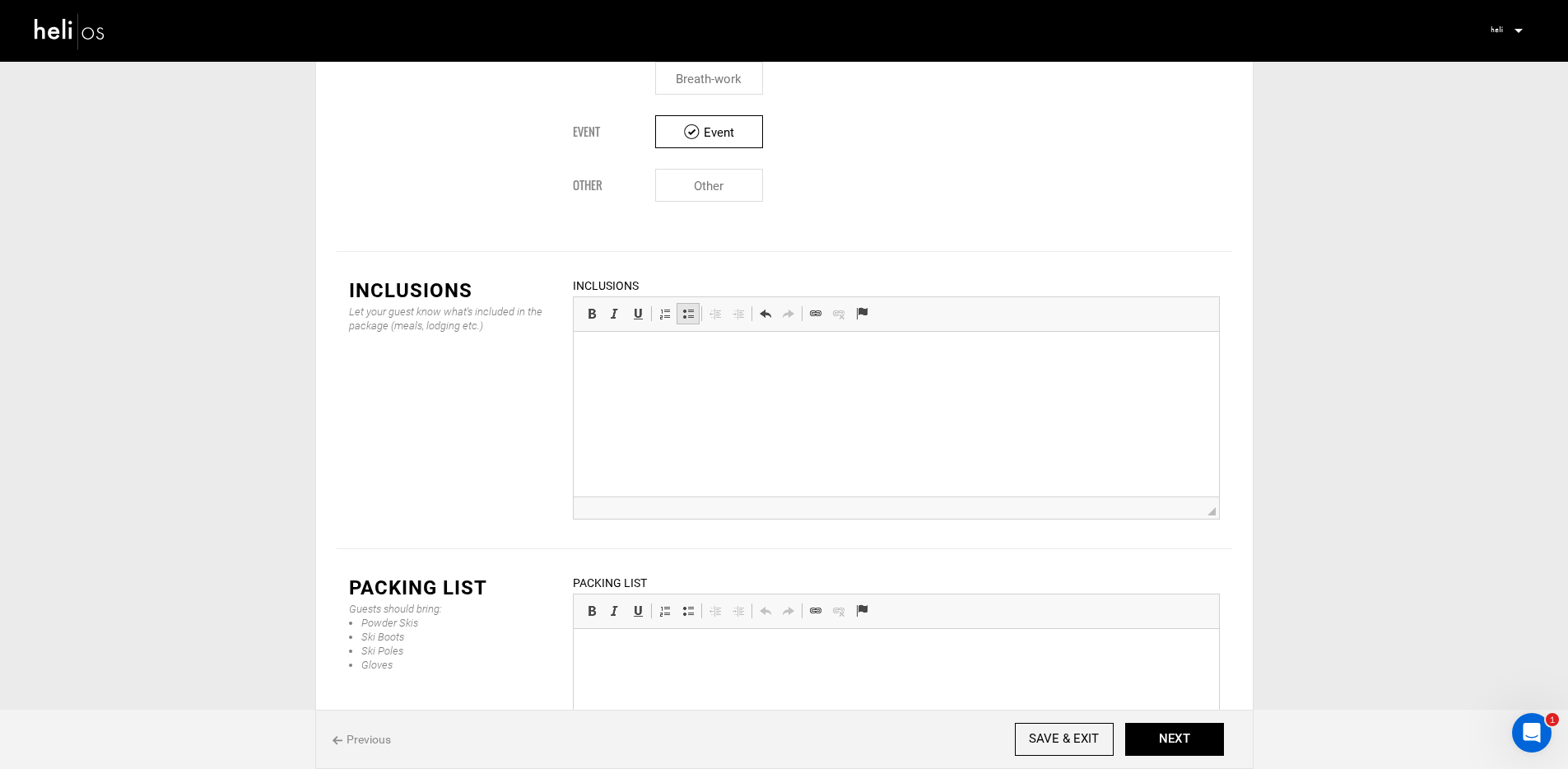 click on "Insert/Remove Bulleted List" at bounding box center (688, 314) 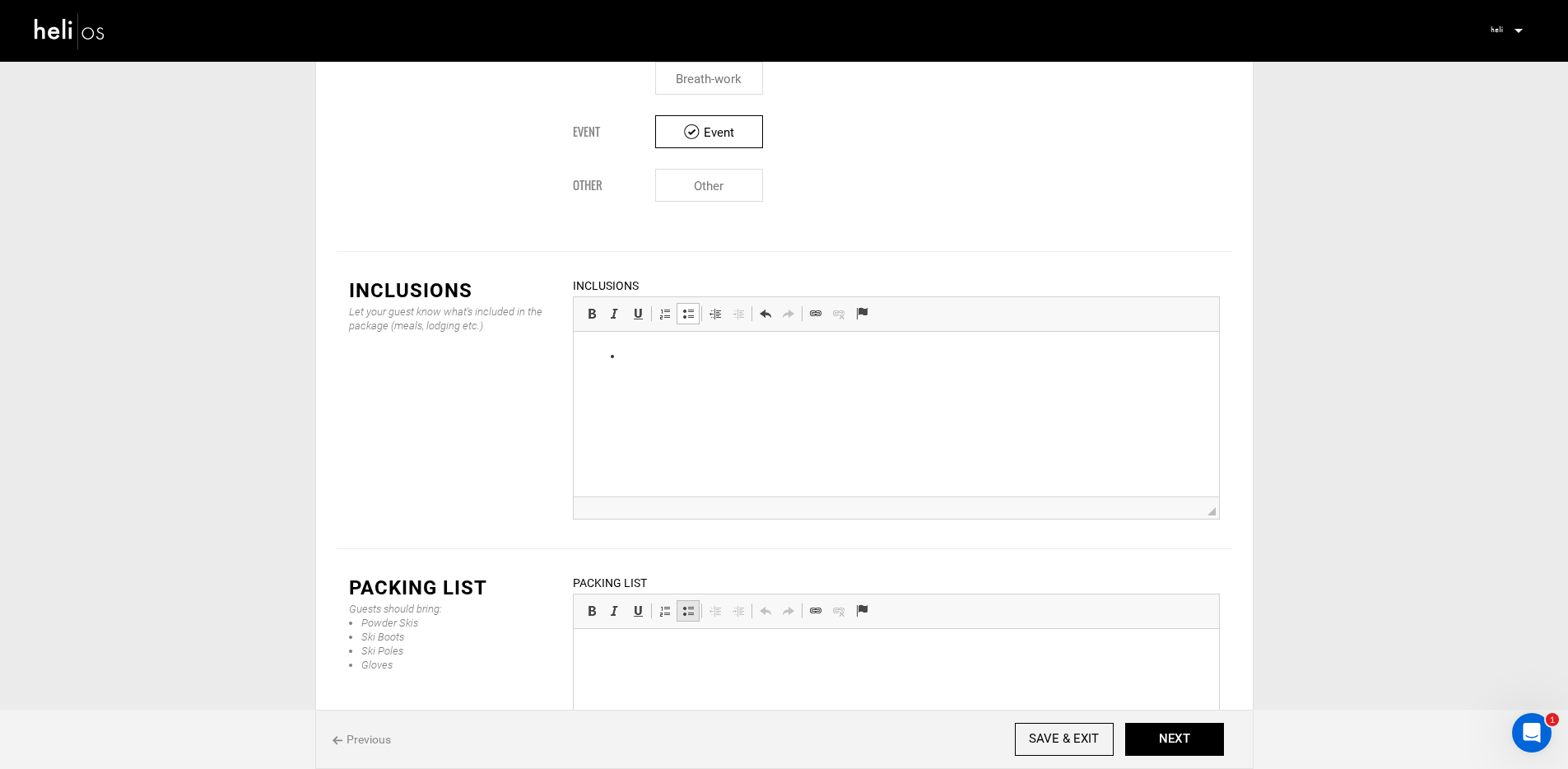 click at bounding box center (688, 611) 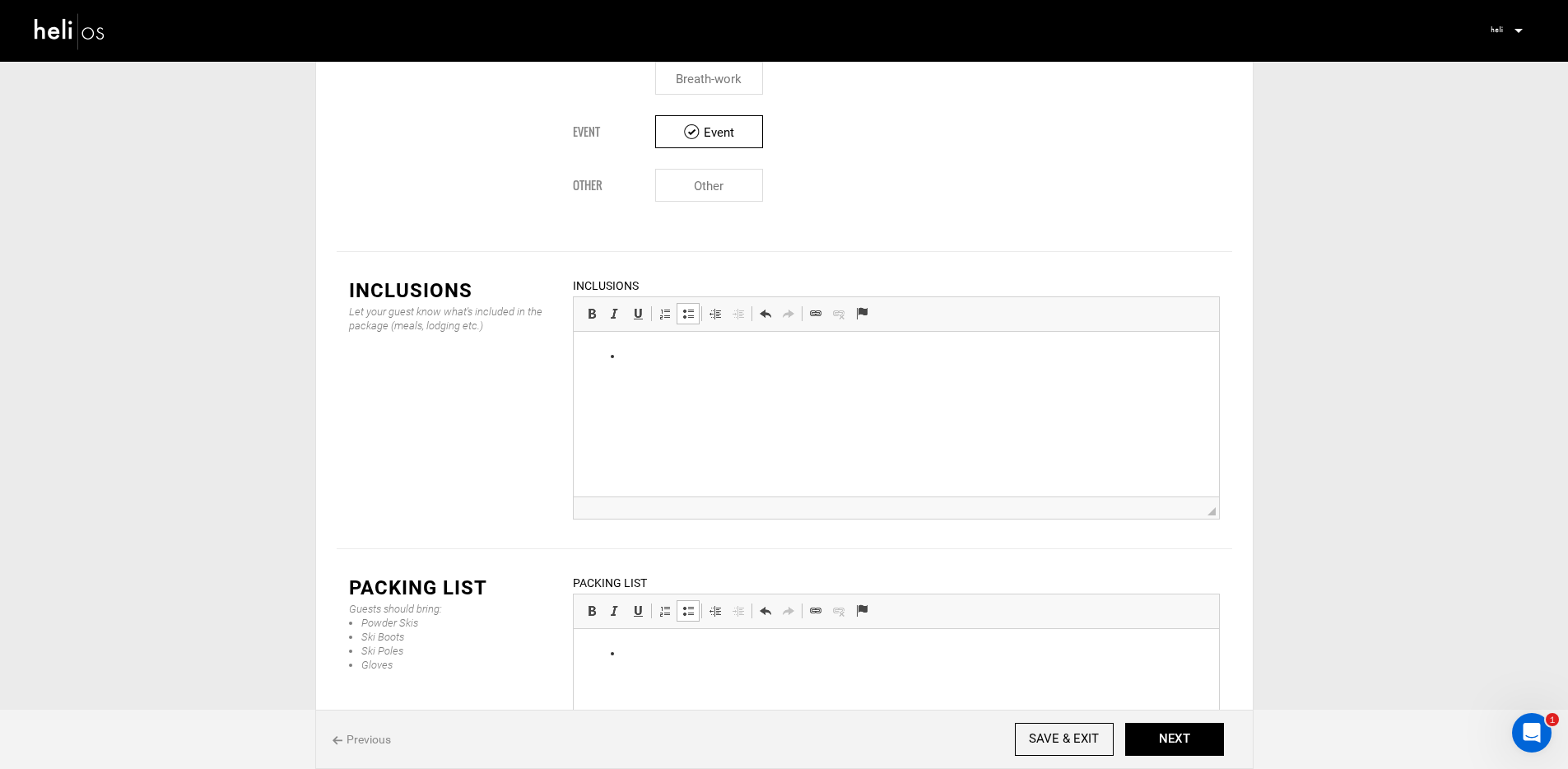 click at bounding box center [896, 357] 